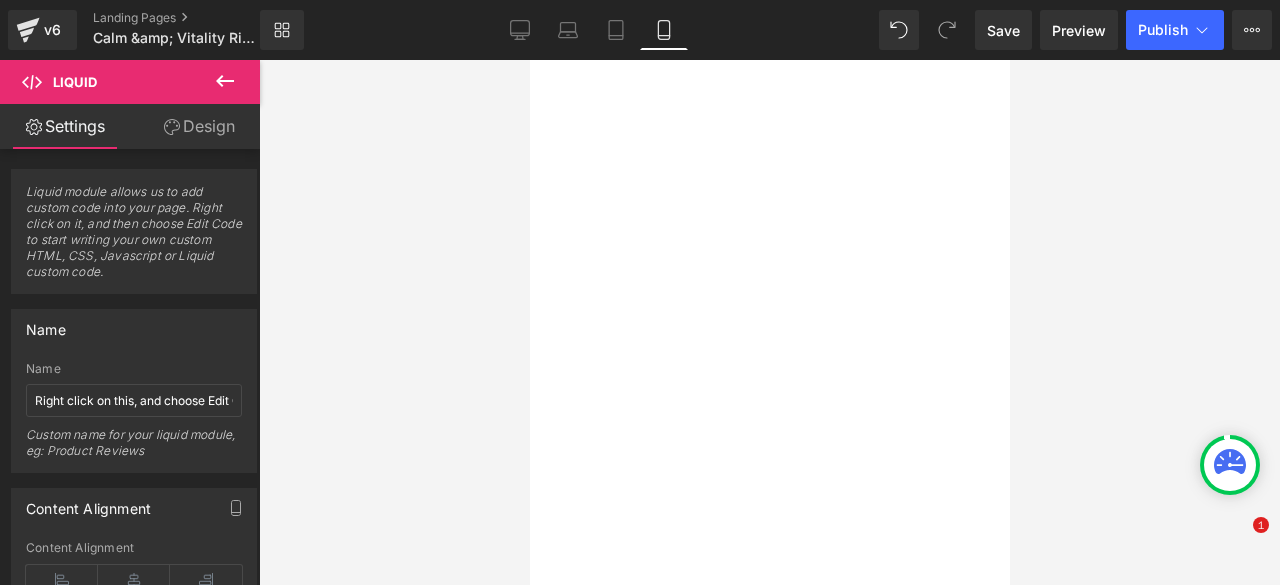 scroll, scrollTop: 0, scrollLeft: 0, axis: both 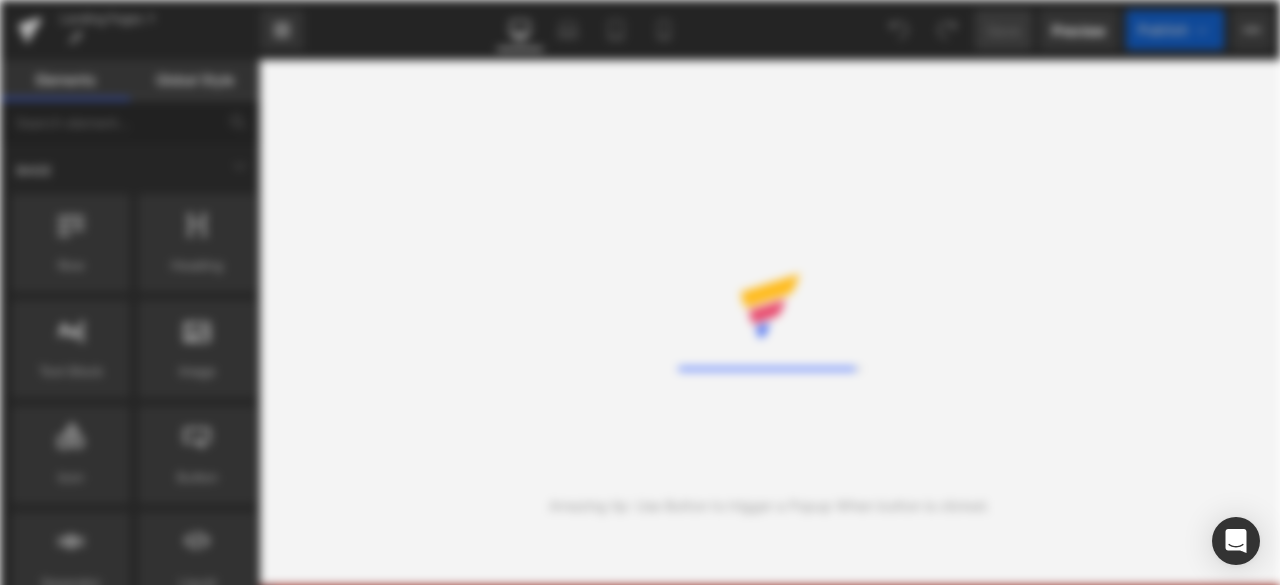 click on "Loading Content" at bounding box center [640, 292] 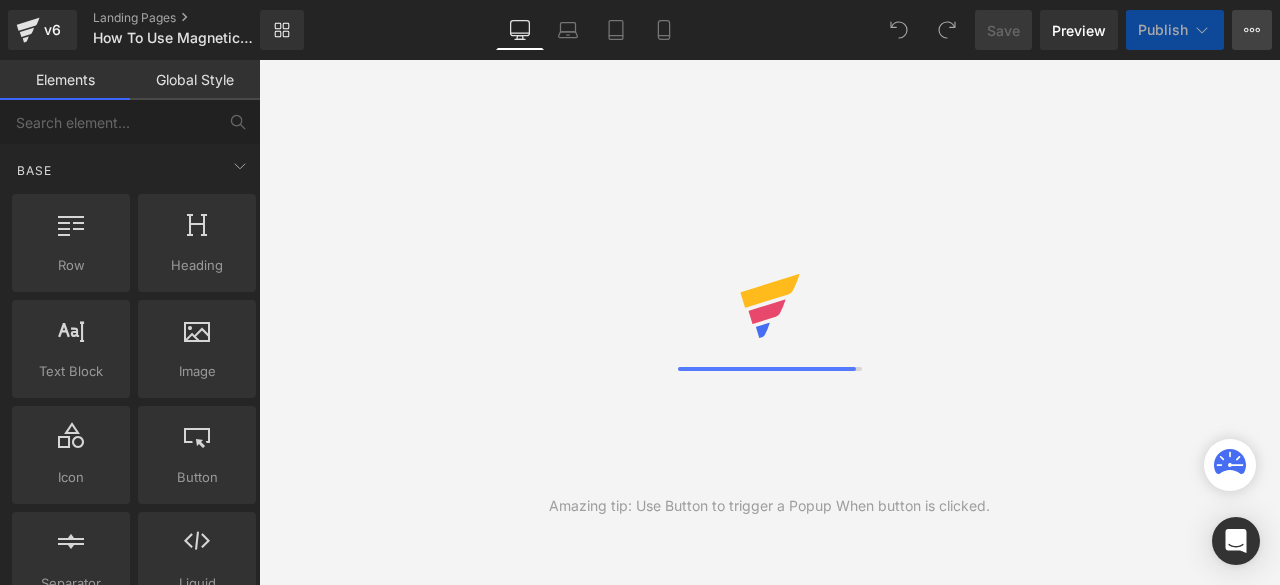 click 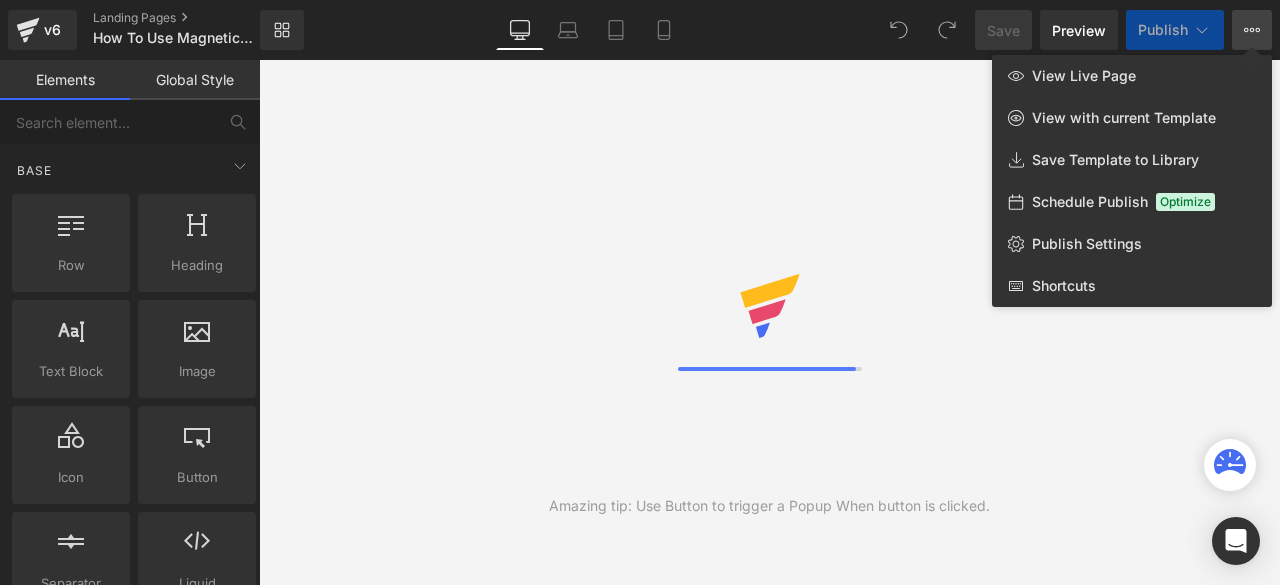 scroll, scrollTop: 0, scrollLeft: 0, axis: both 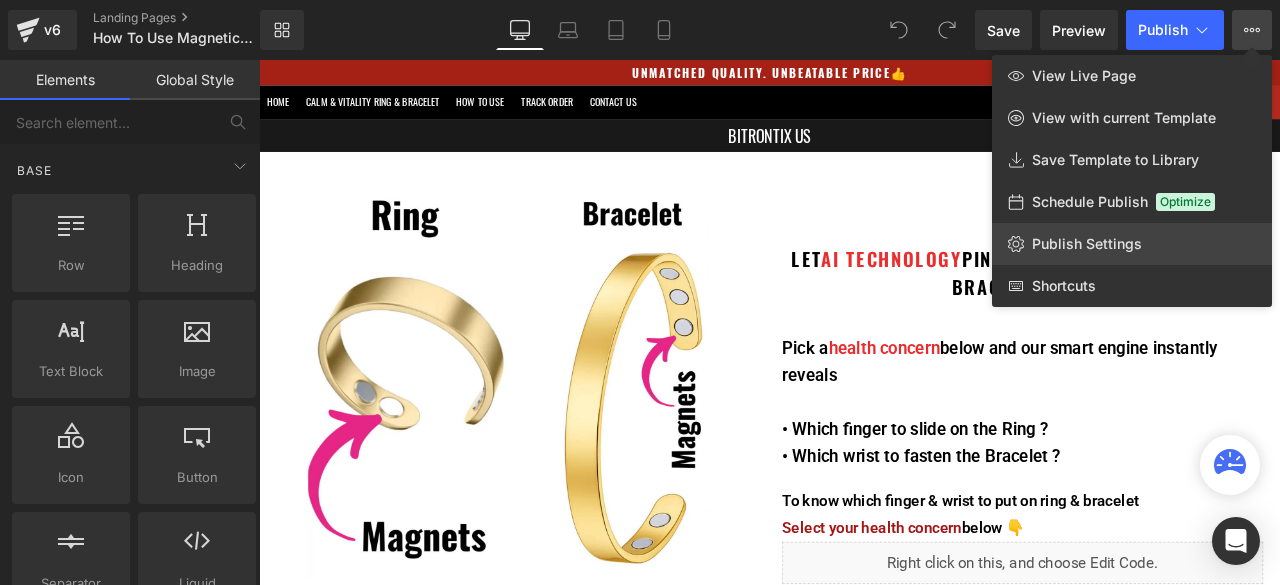 click on "Publish Settings" at bounding box center (1087, 244) 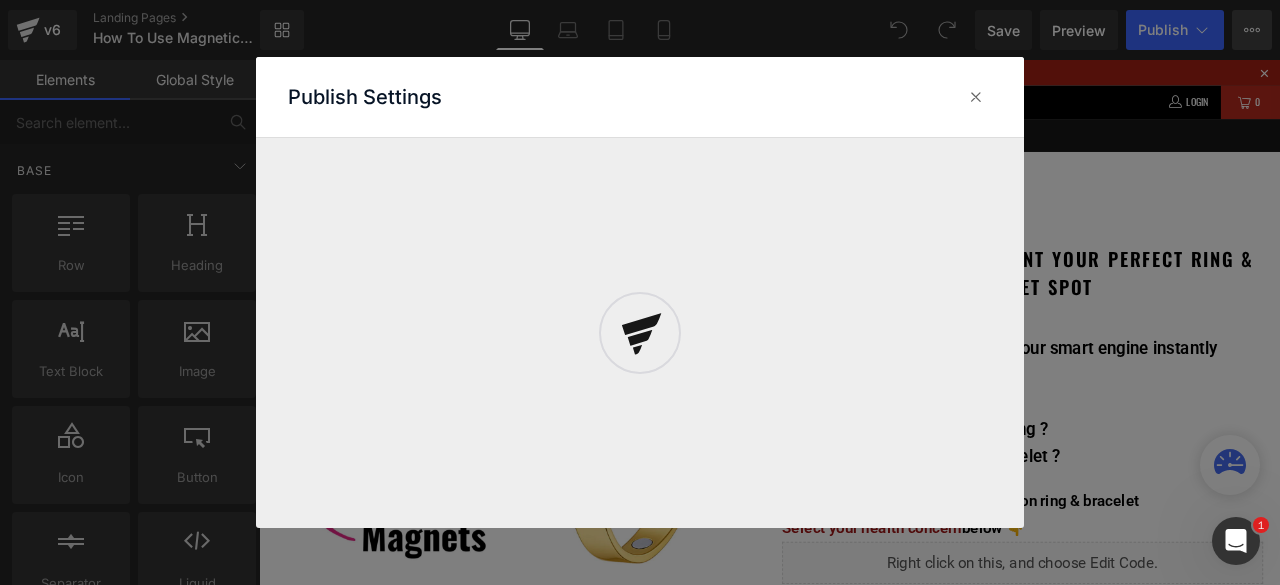 scroll, scrollTop: 0, scrollLeft: 0, axis: both 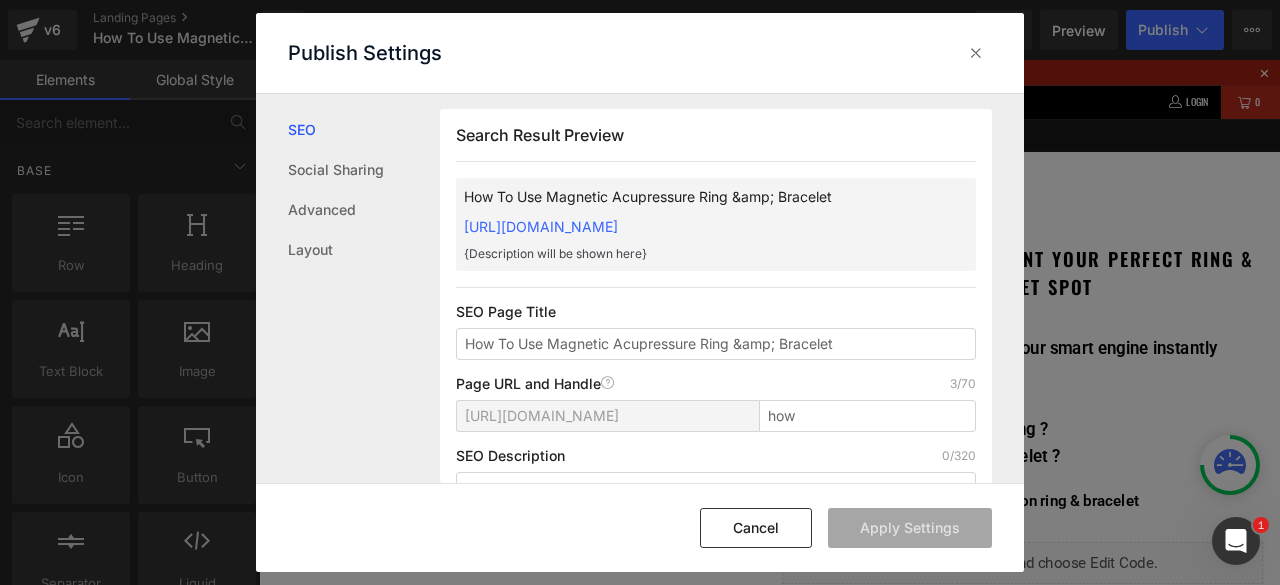 click at bounding box center (976, 53) 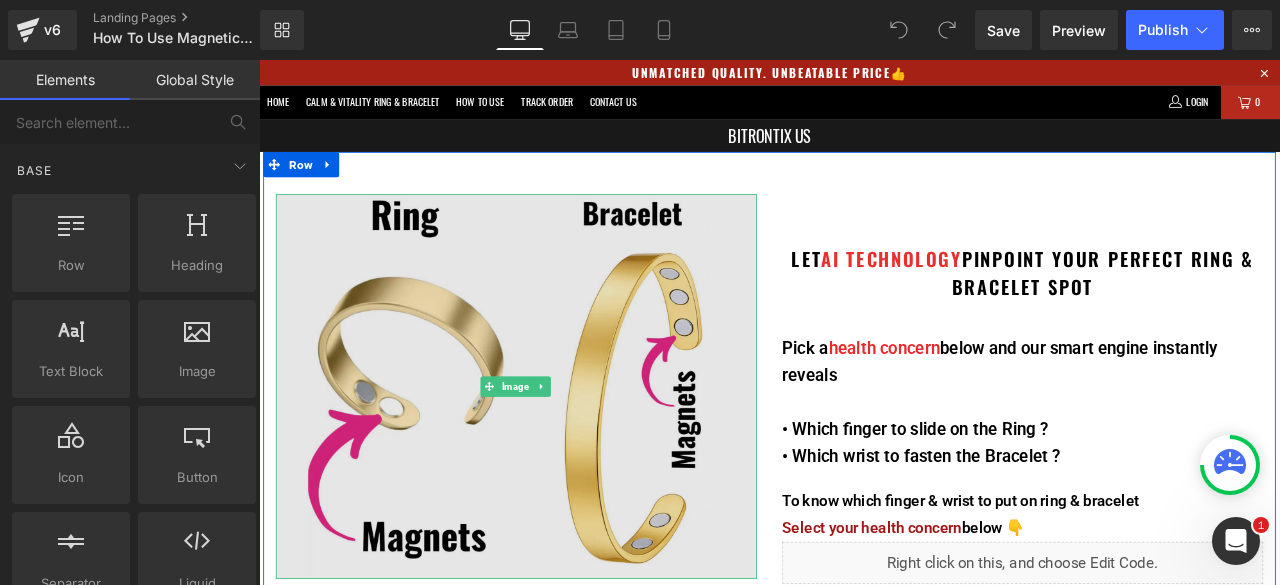 click at bounding box center (564, 447) 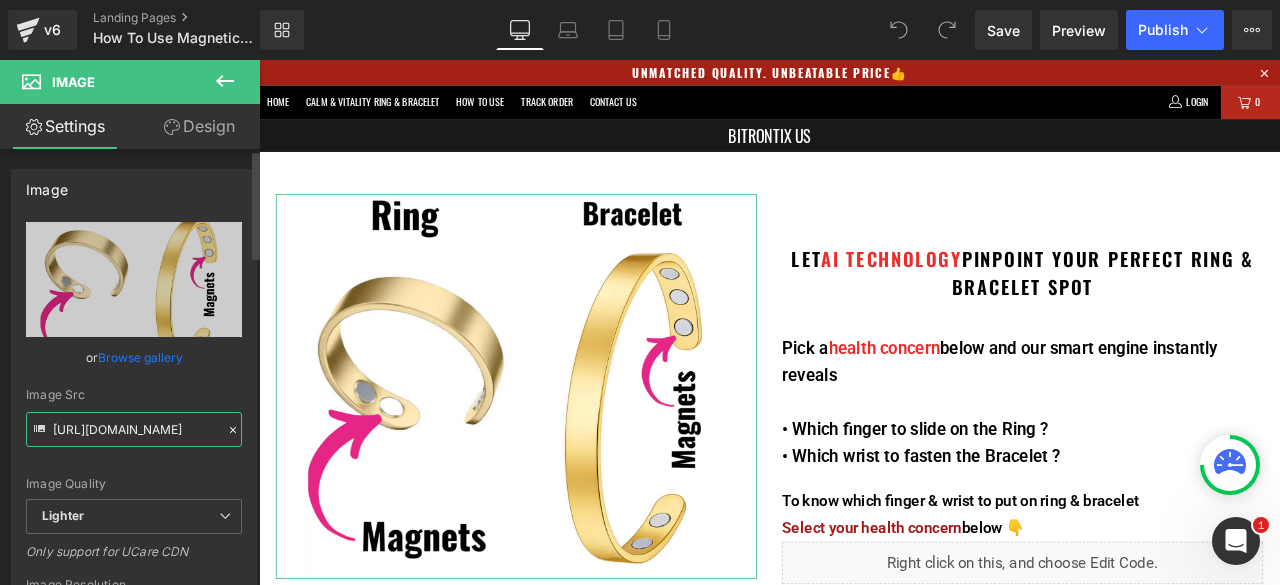click on "https://ucarecdn.com/d1fd0f63-c435-4810-b8d8-1408320253a5/-/format/auto/-/preview/3000x3000/-/quality/lighter/Untitled%20design%20-%202025-07-11T104108.232.png" at bounding box center (134, 429) 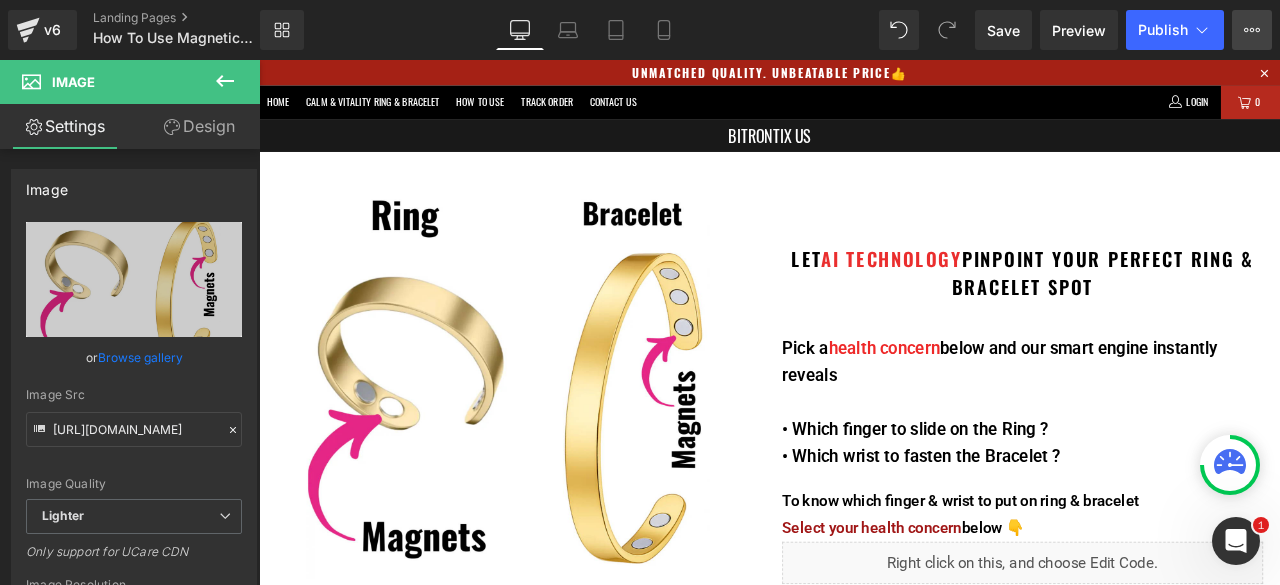 click 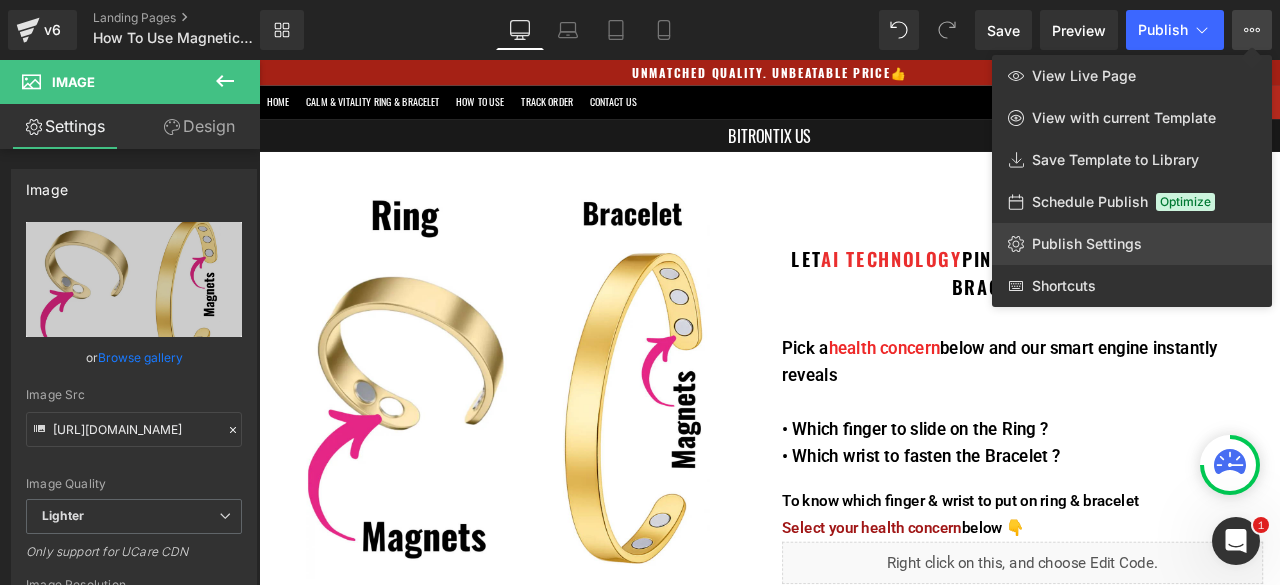 click on "Publish Settings" at bounding box center (1087, 244) 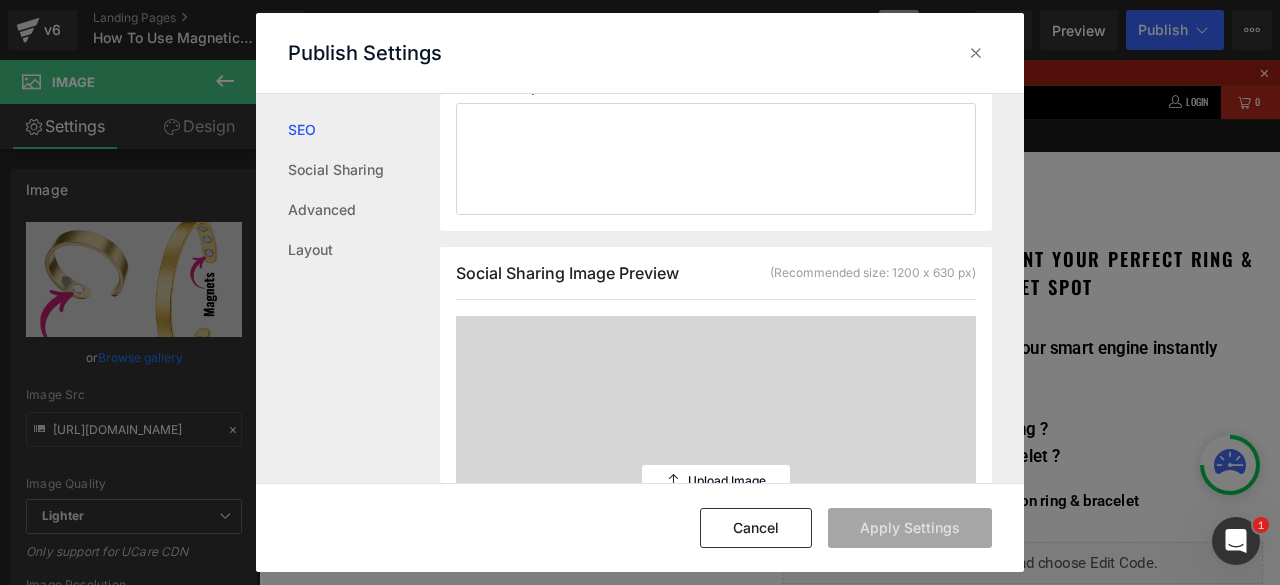 scroll, scrollTop: 401, scrollLeft: 0, axis: vertical 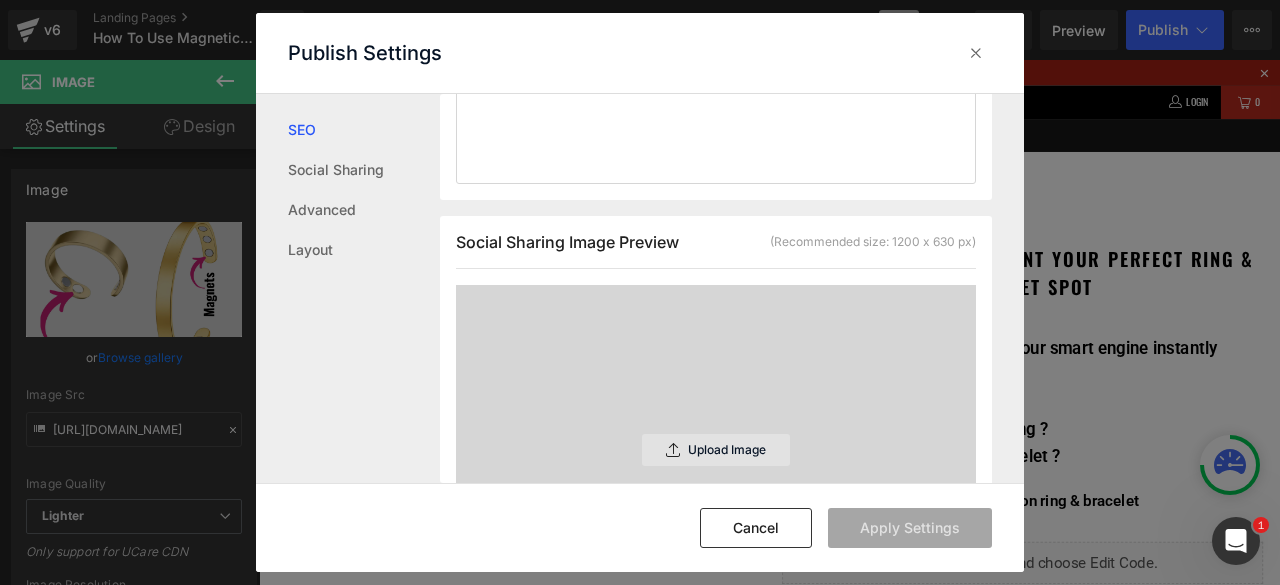 click on "Upload Image" at bounding box center [716, 450] 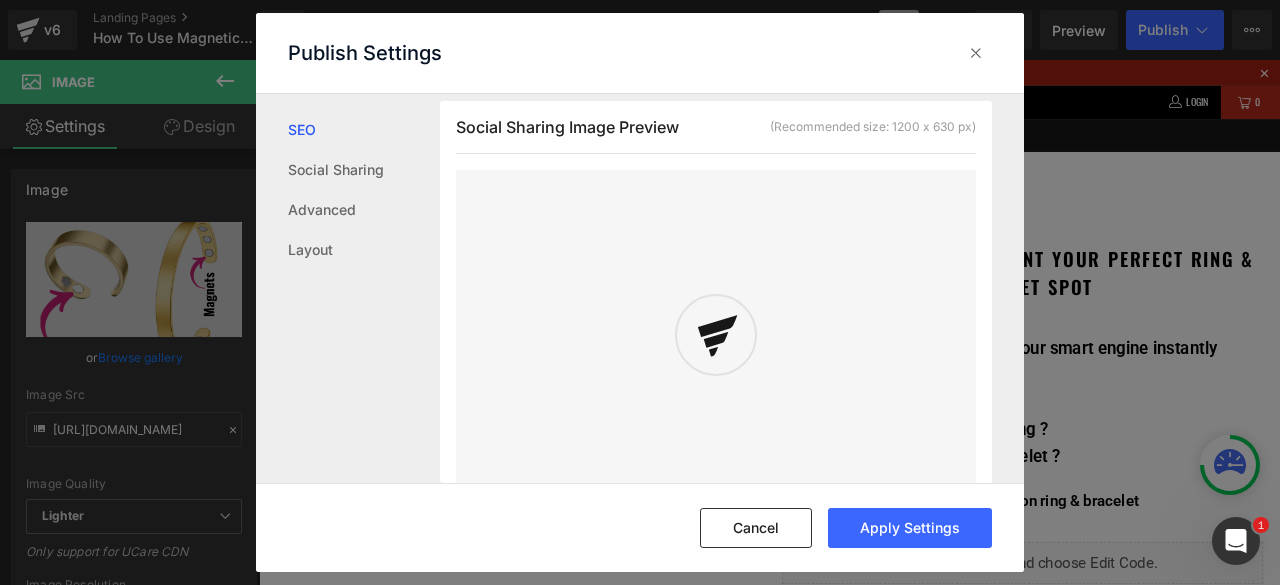 scroll, scrollTop: 601, scrollLeft: 0, axis: vertical 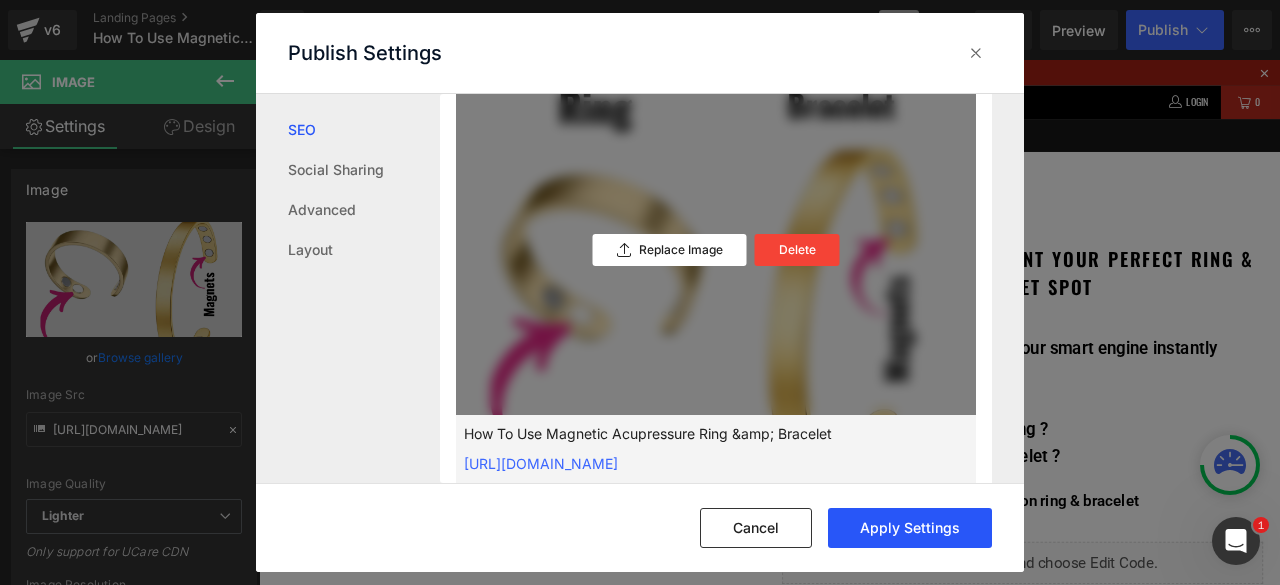 click on "Apply Settings" at bounding box center [910, 528] 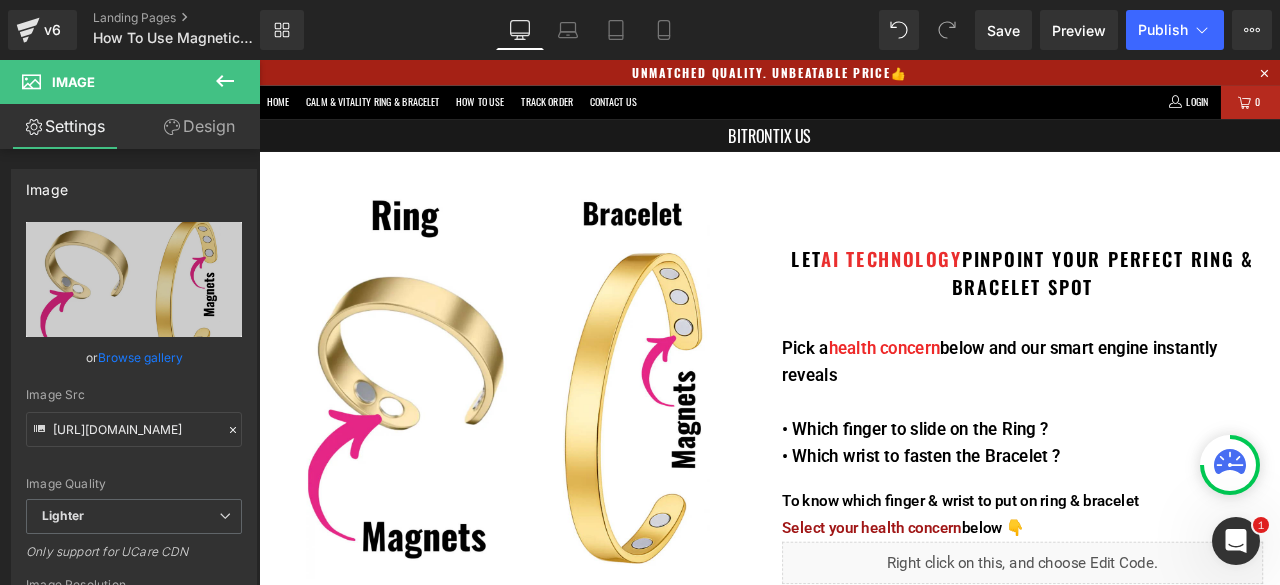 click on "Publish" at bounding box center [1163, 30] 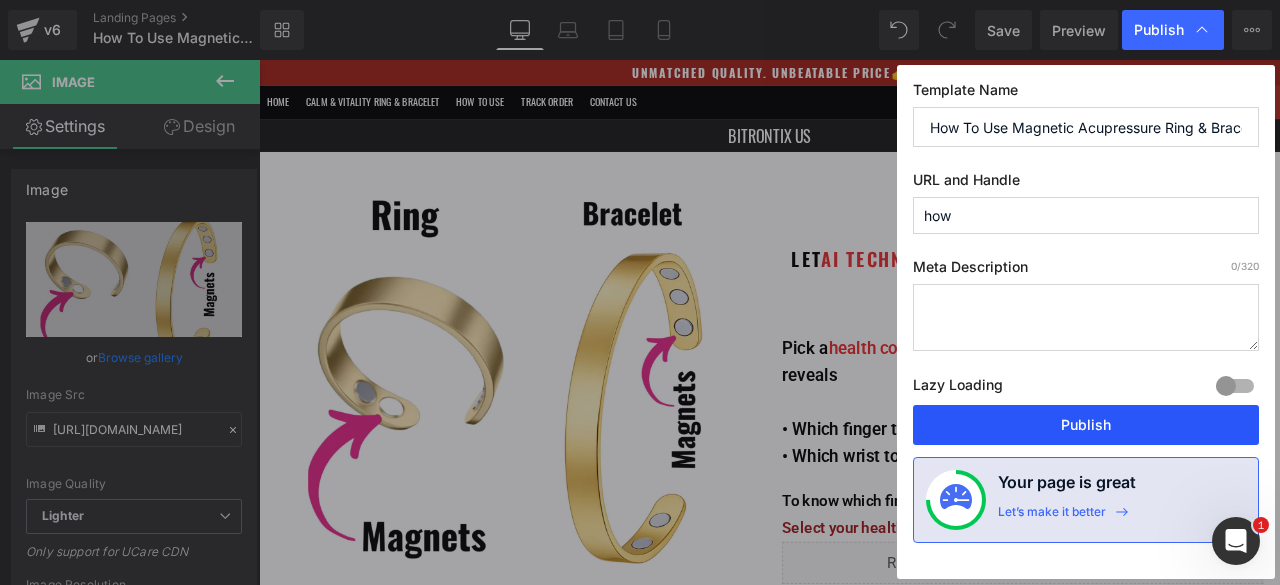 drag, startPoint x: 1088, startPoint y: 415, endPoint x: 969, endPoint y: 400, distance: 119.94165 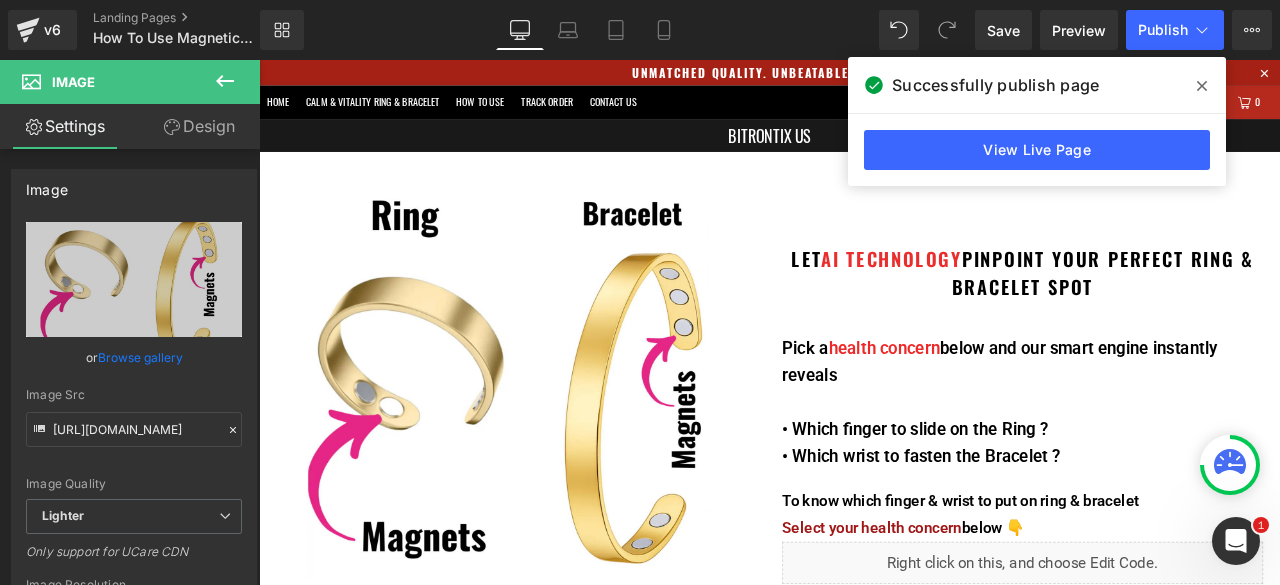 click 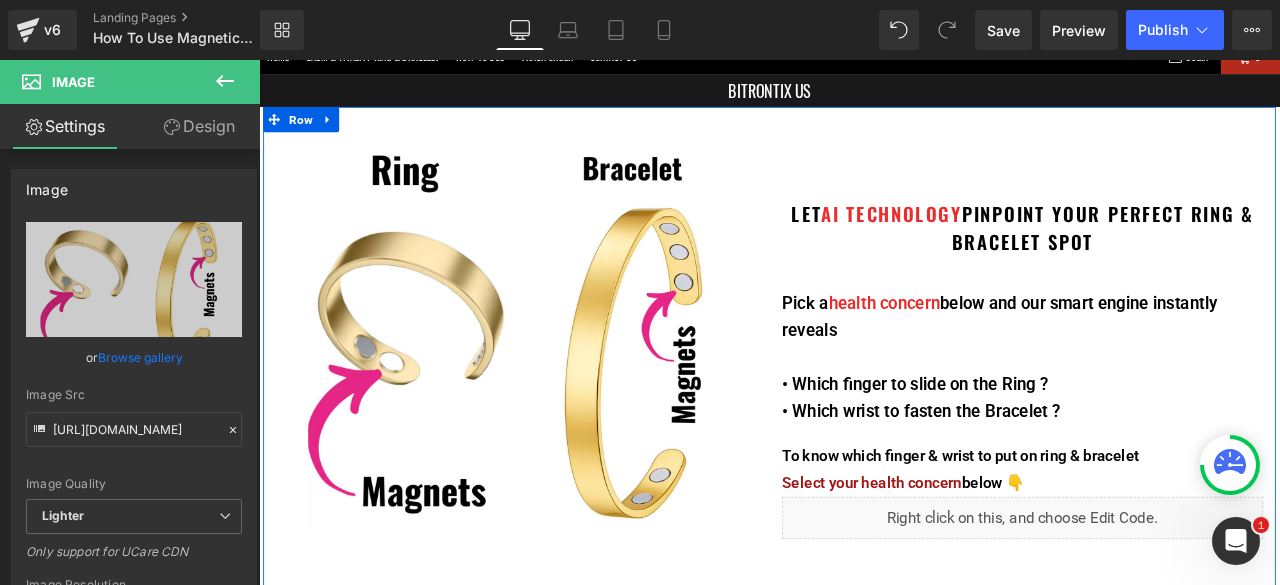 scroll, scrollTop: 0, scrollLeft: 0, axis: both 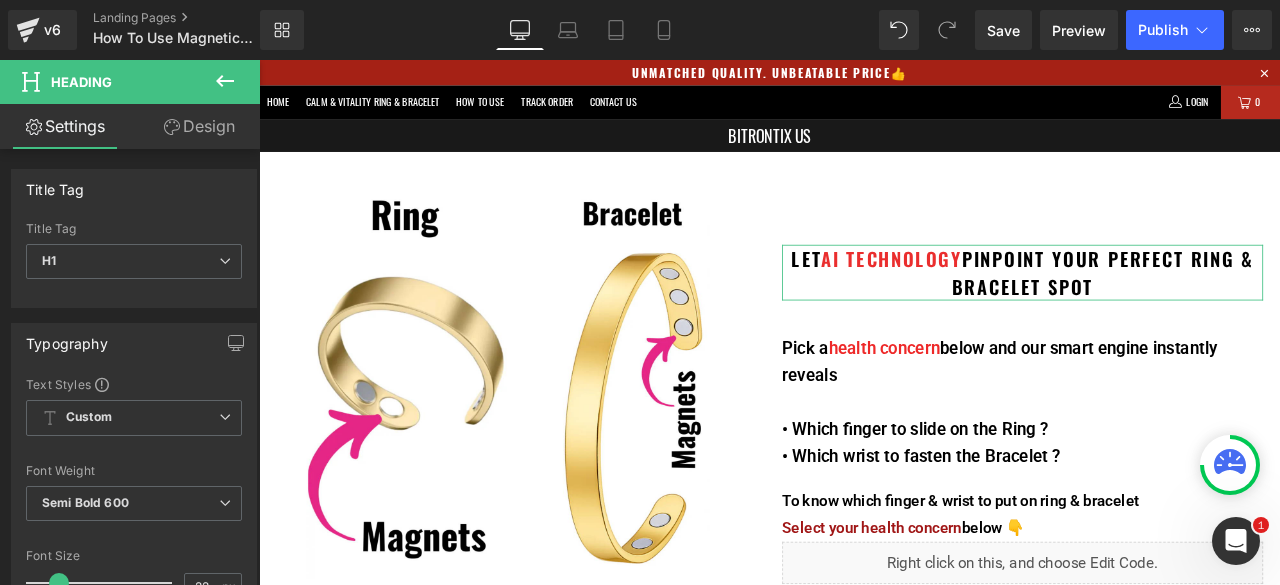 click on "Design" at bounding box center [199, 126] 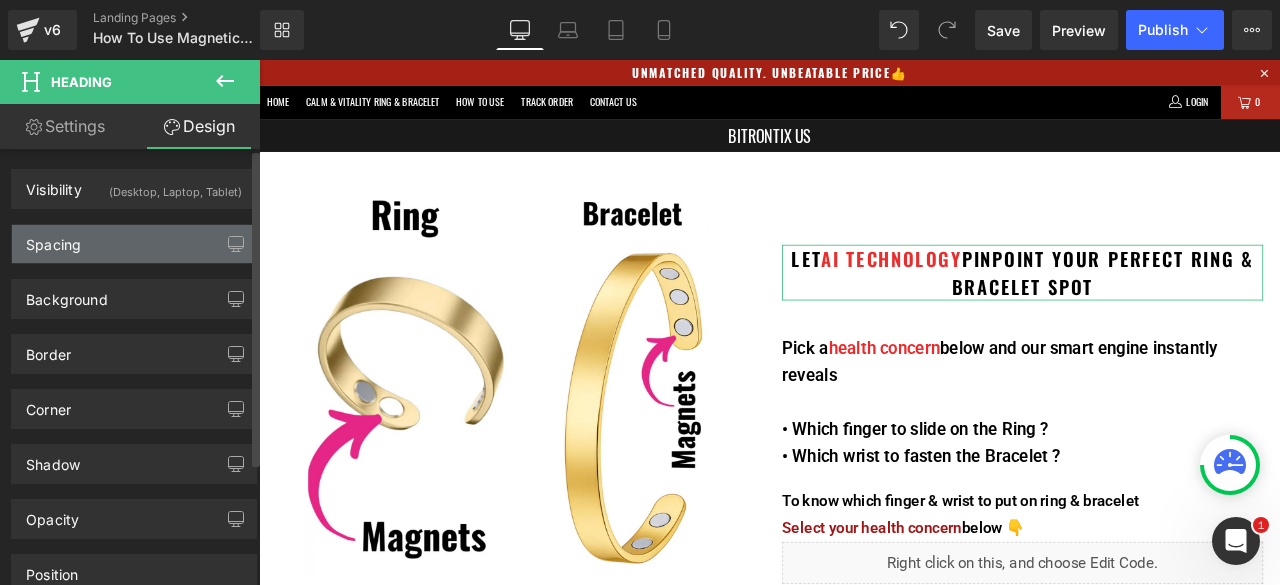 click on "Spacing" at bounding box center [134, 244] 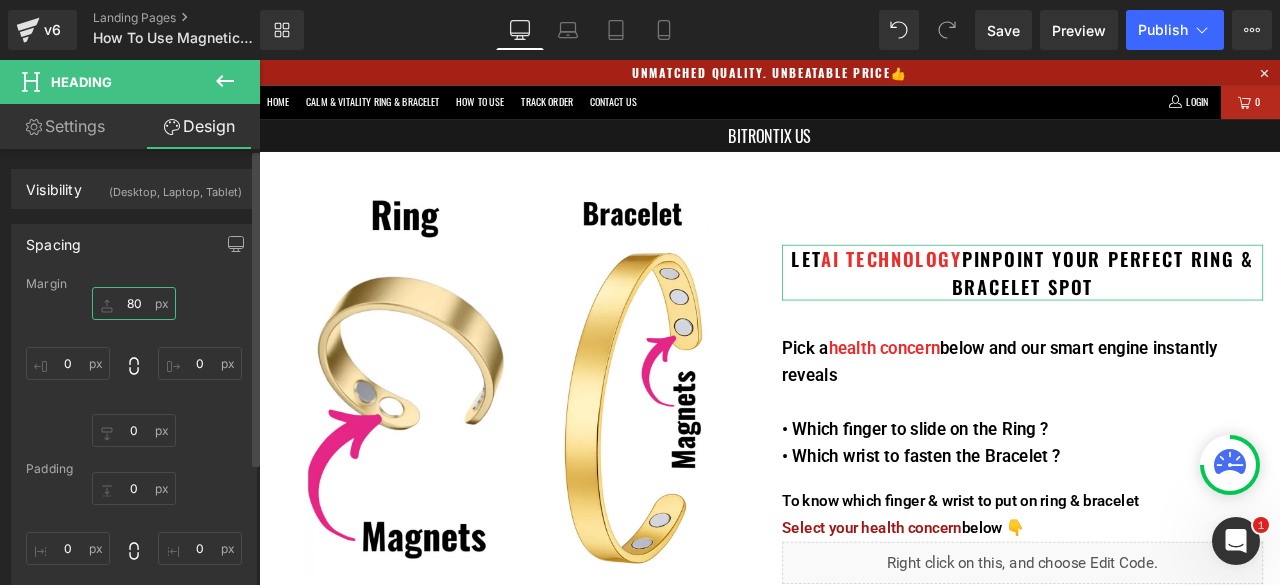 click on "80" at bounding box center [134, 303] 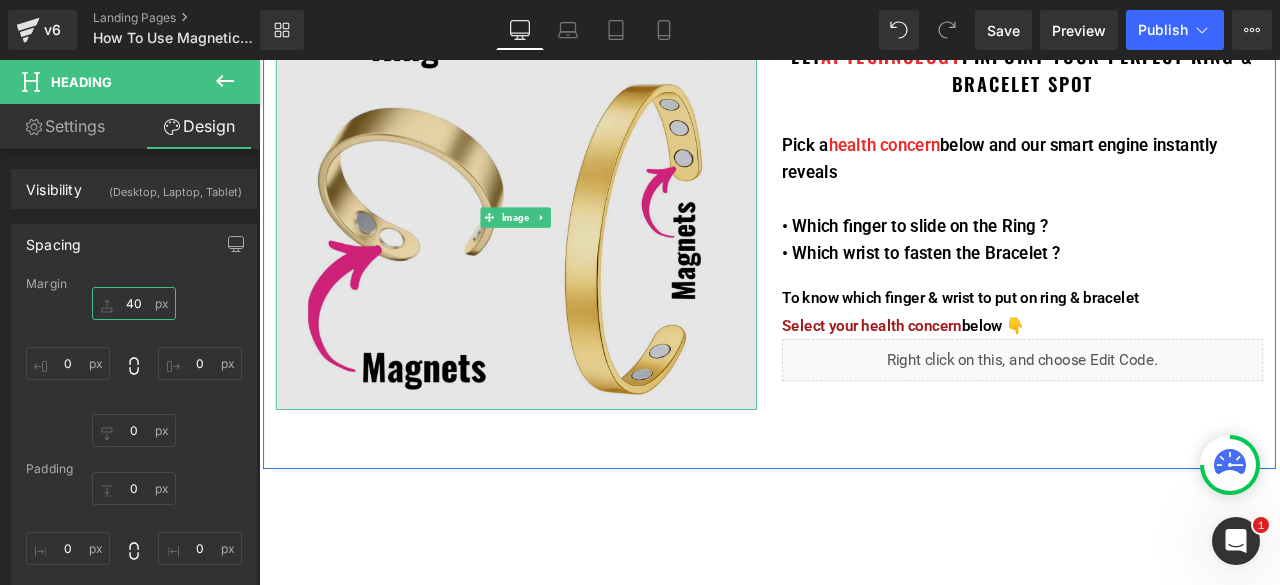 scroll, scrollTop: 0, scrollLeft: 0, axis: both 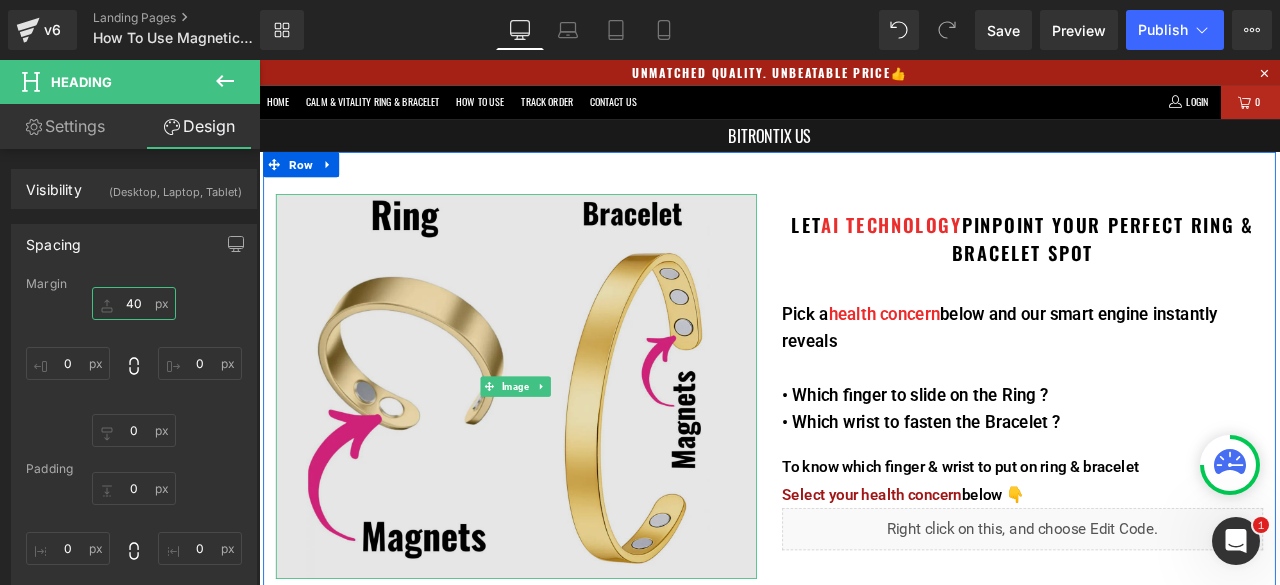 type on "4" 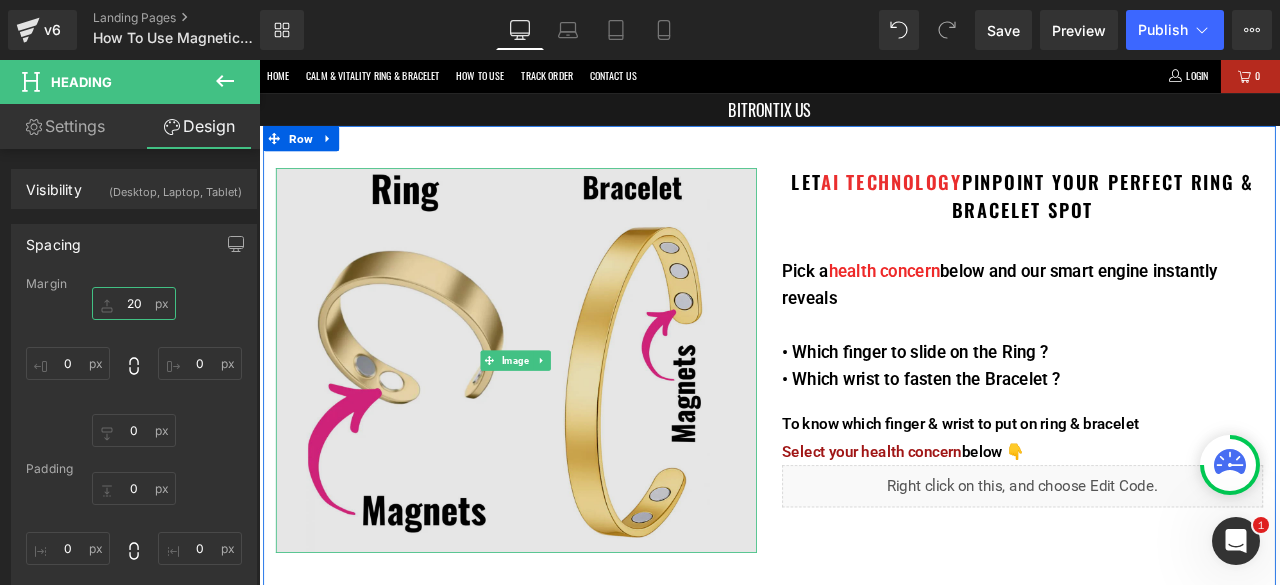 scroll, scrollTop: 0, scrollLeft: 0, axis: both 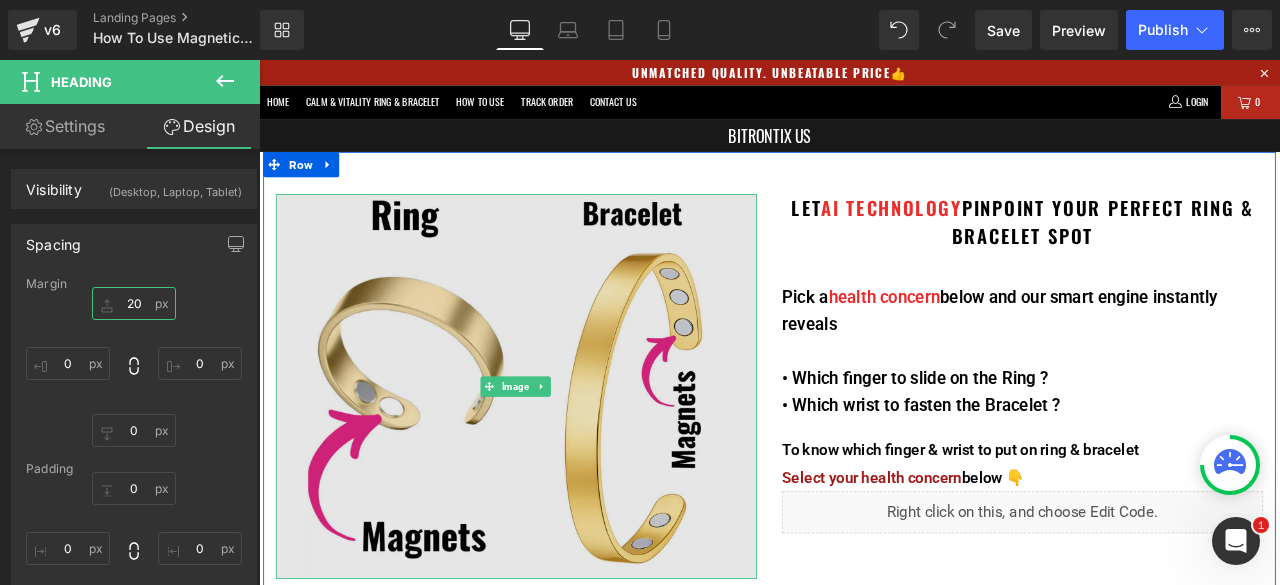 type on "2" 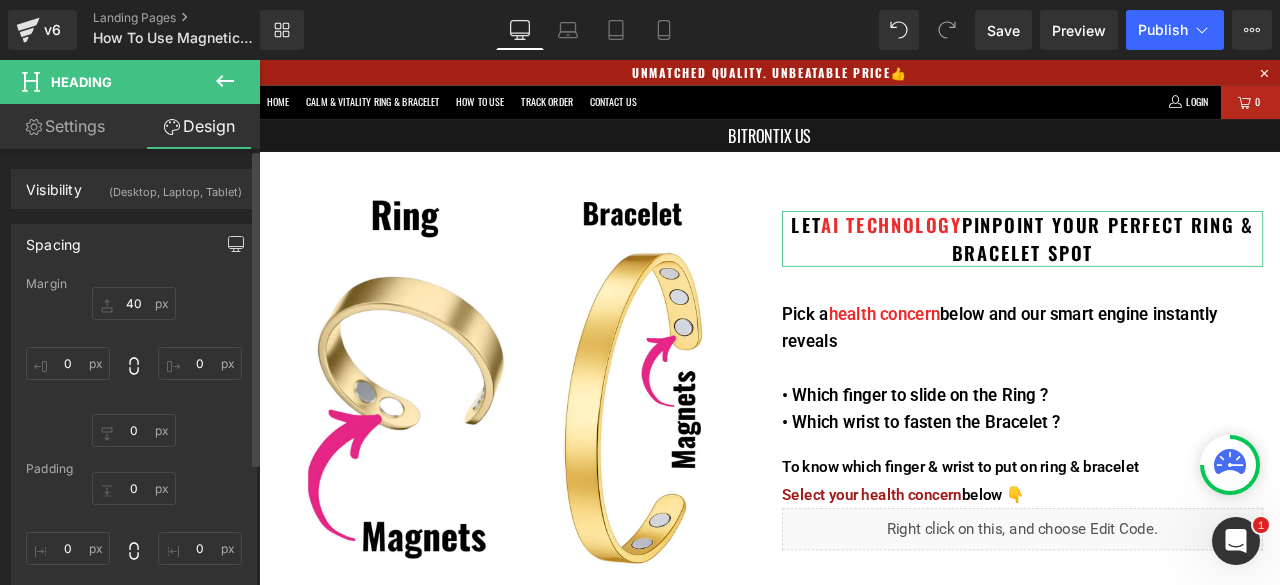 click 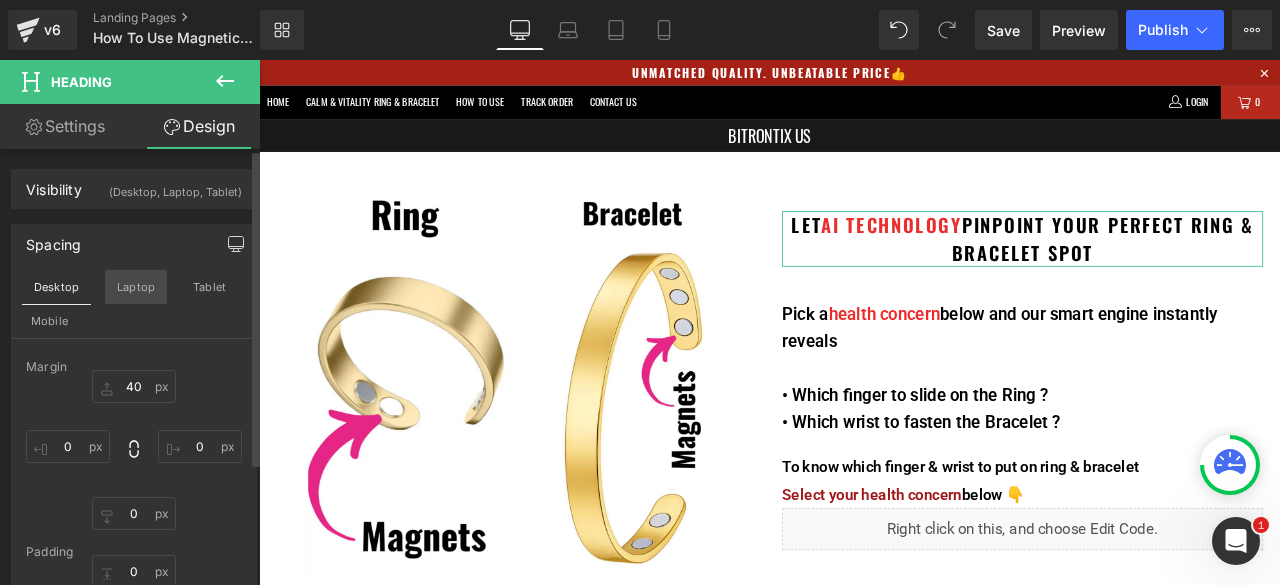 click on "Laptop" at bounding box center [136, 287] 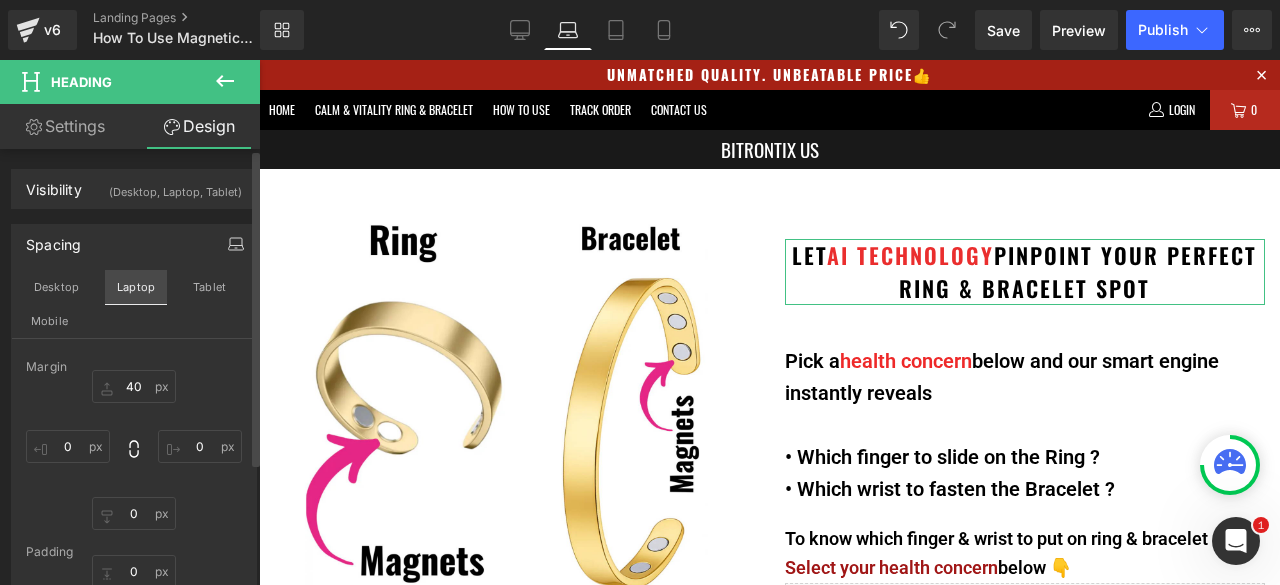type on "40" 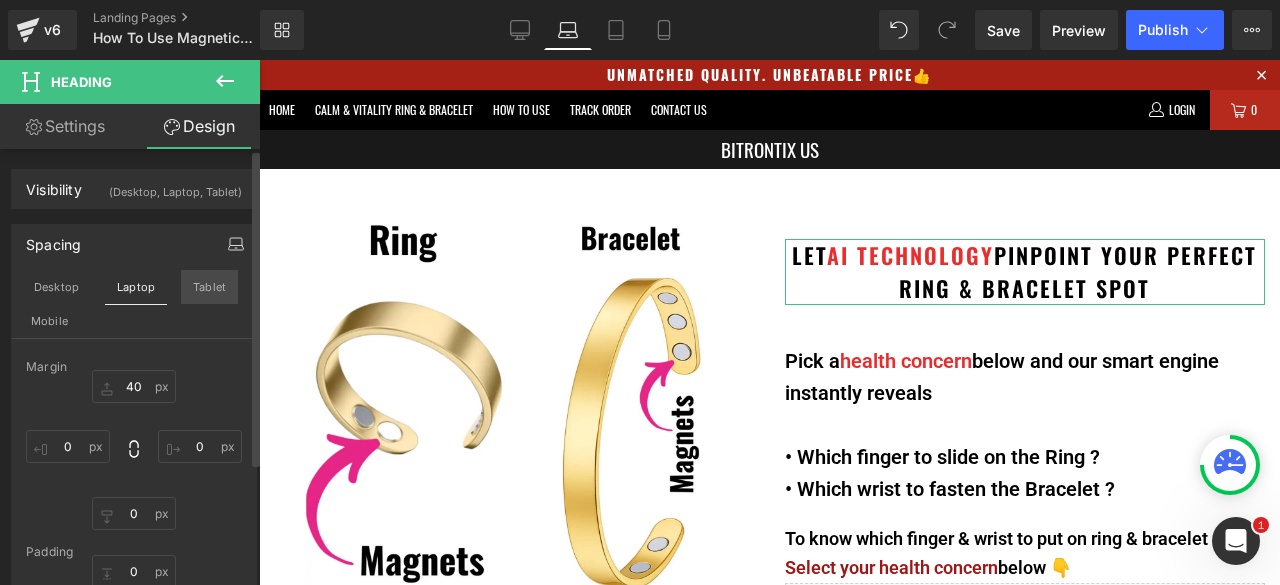 click on "Tablet" at bounding box center [209, 287] 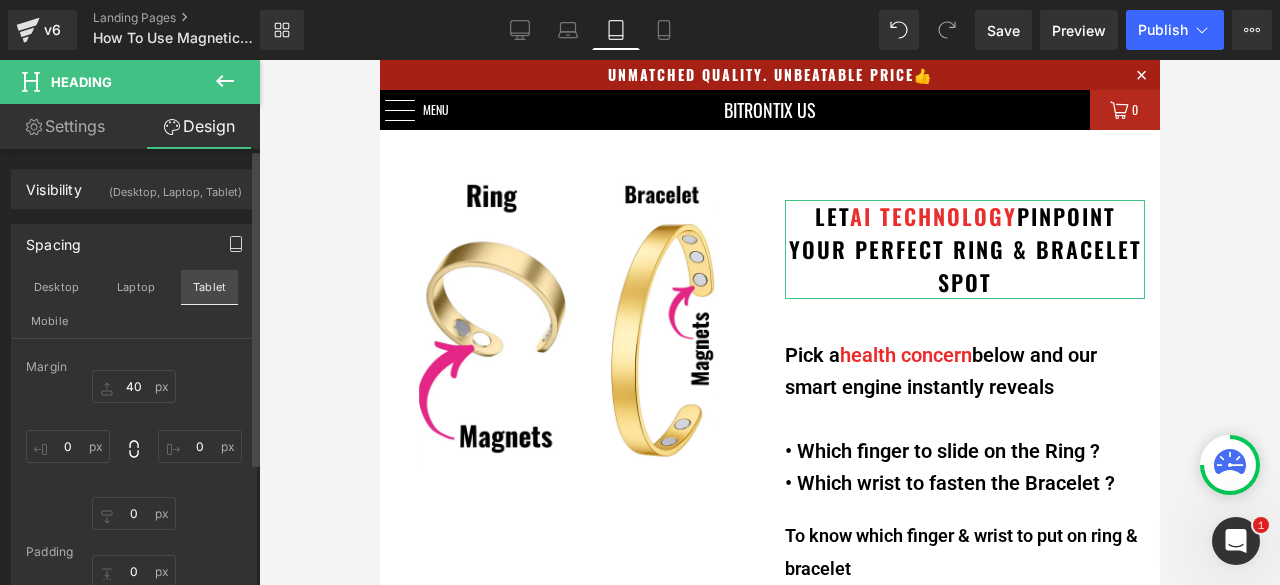 type on "40" 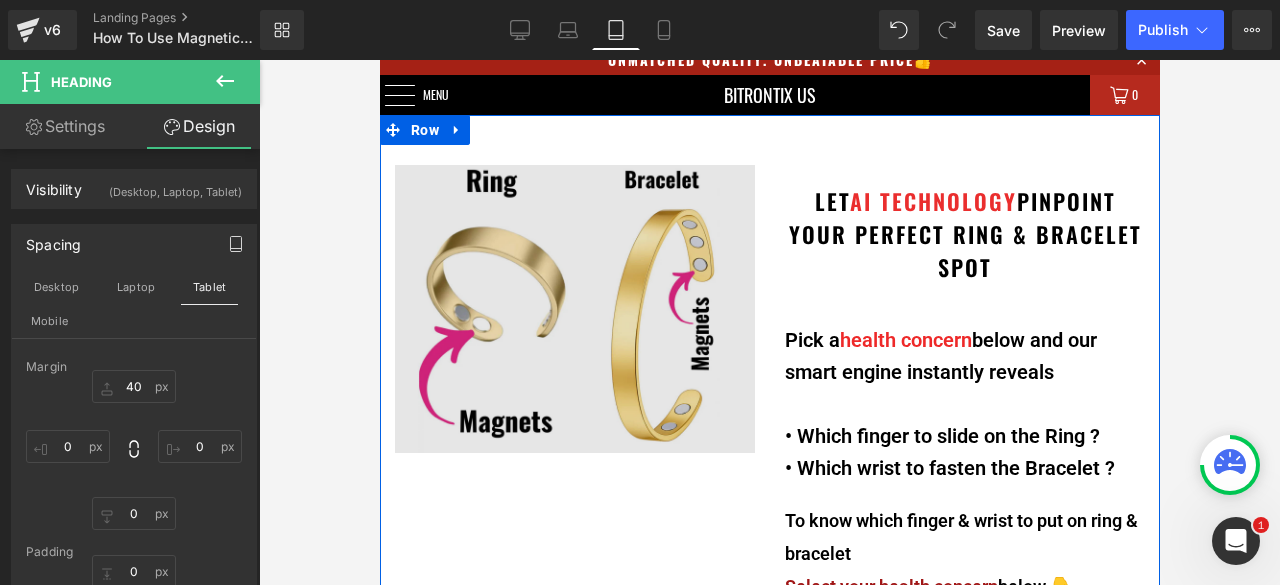 scroll, scrollTop: 0, scrollLeft: 0, axis: both 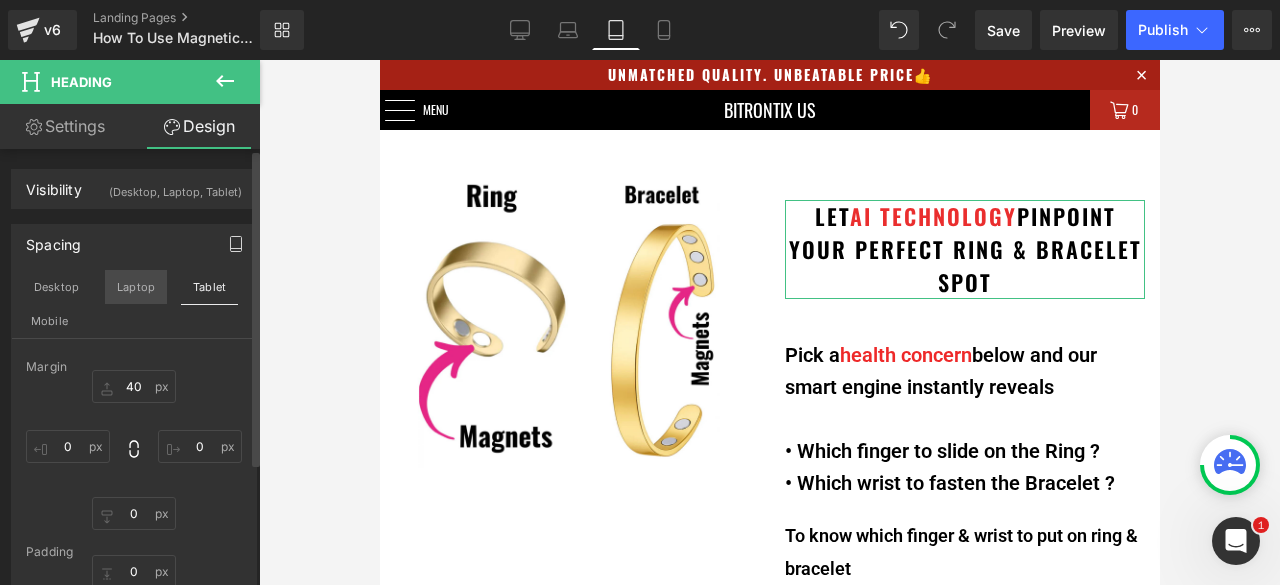 click on "Laptop" at bounding box center [136, 287] 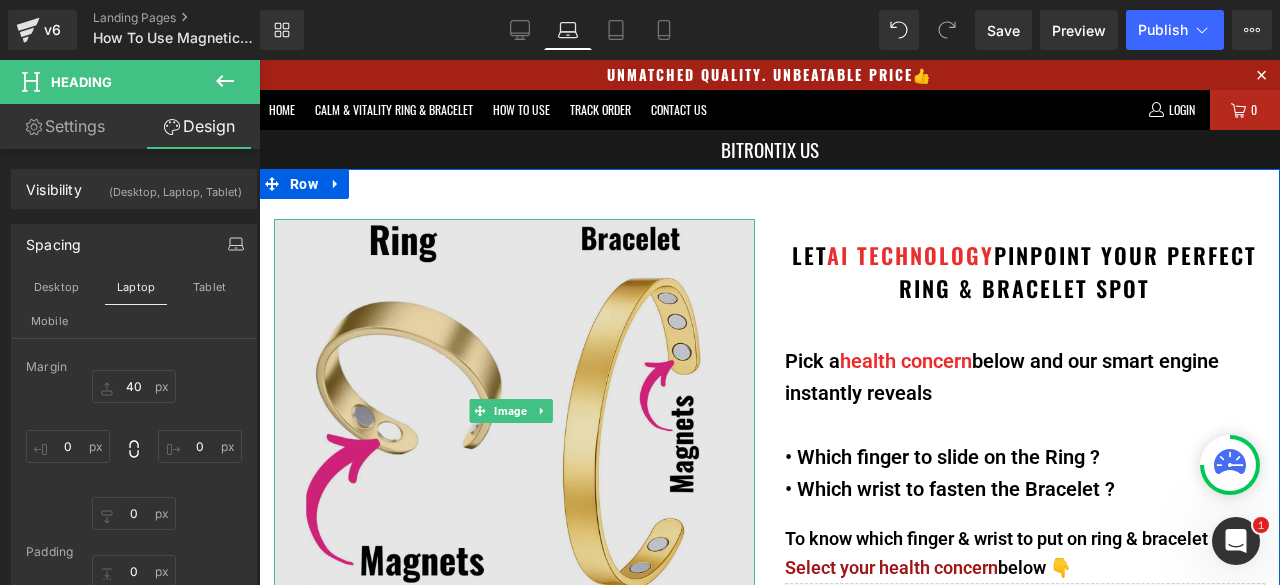 scroll, scrollTop: 0, scrollLeft: 0, axis: both 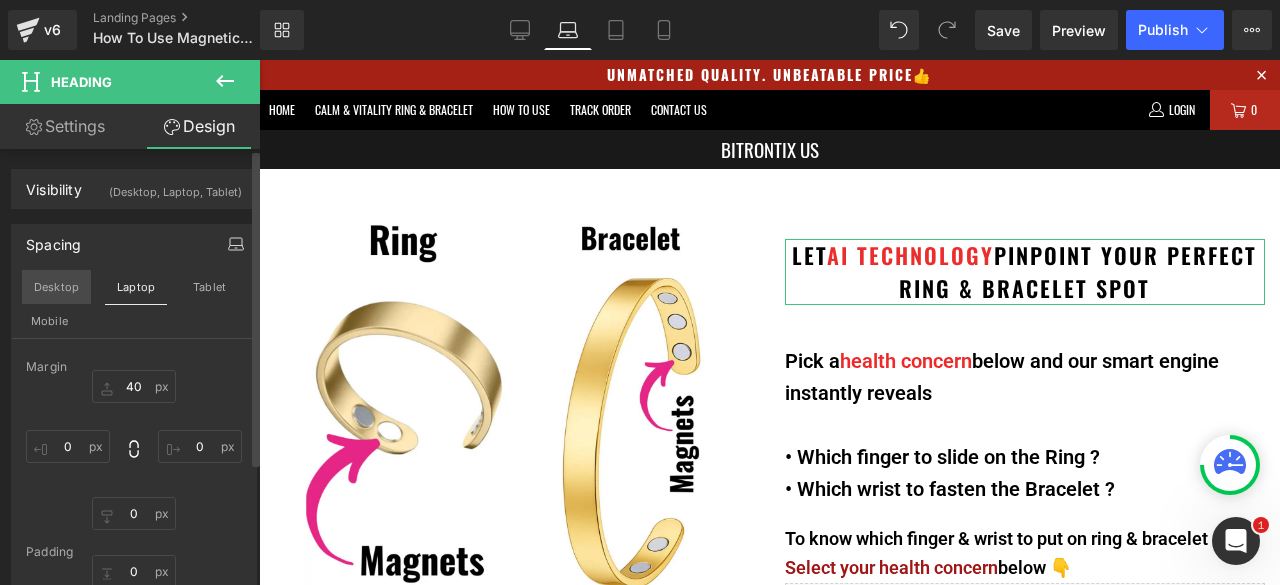 click on "Desktop" at bounding box center (56, 287) 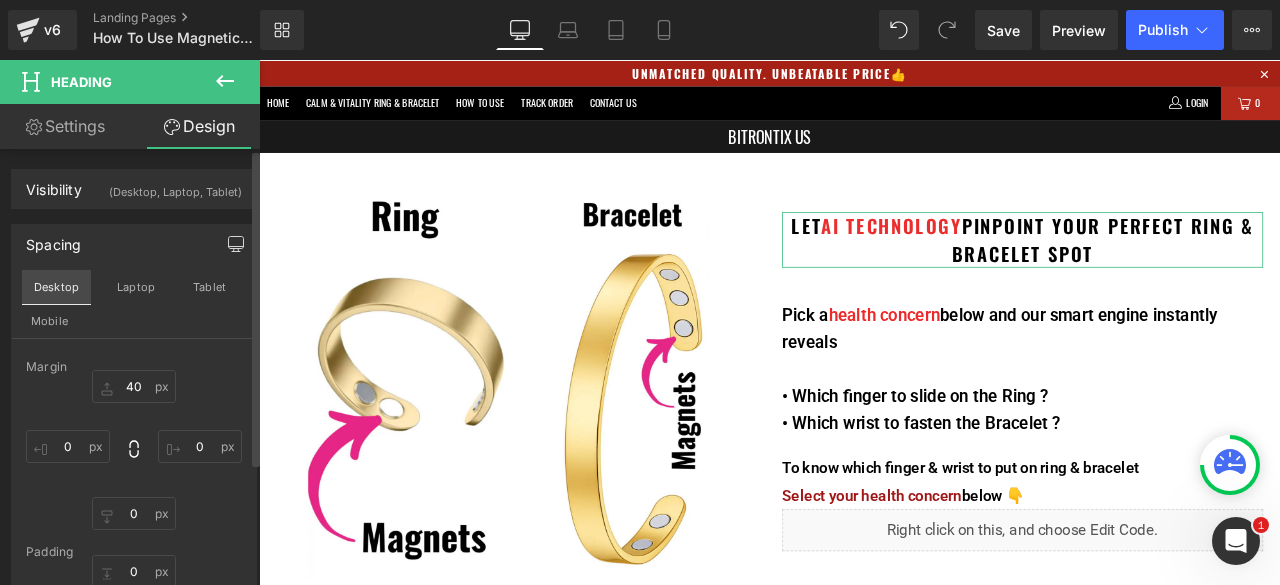 type on "40" 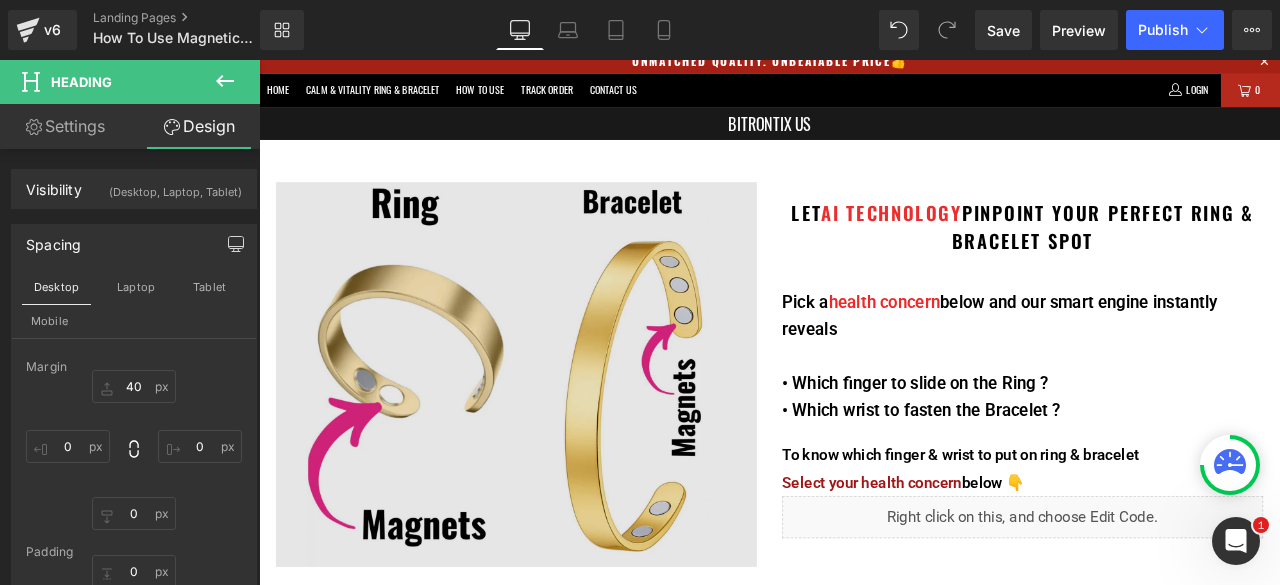 scroll, scrollTop: 0, scrollLeft: 0, axis: both 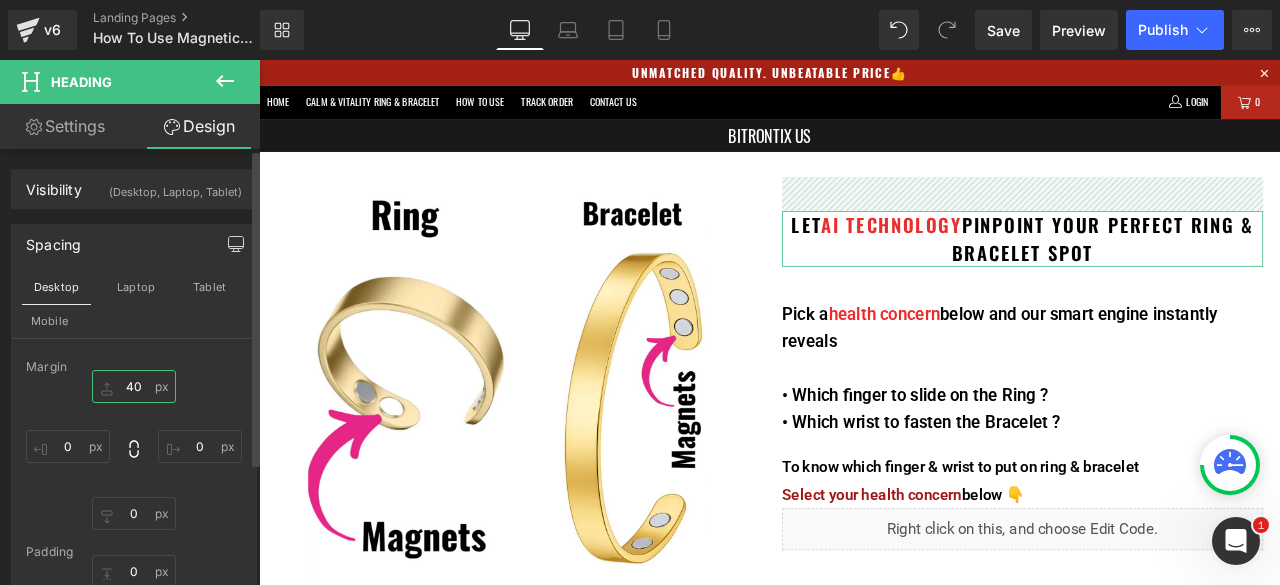 click on "40" at bounding box center [134, 386] 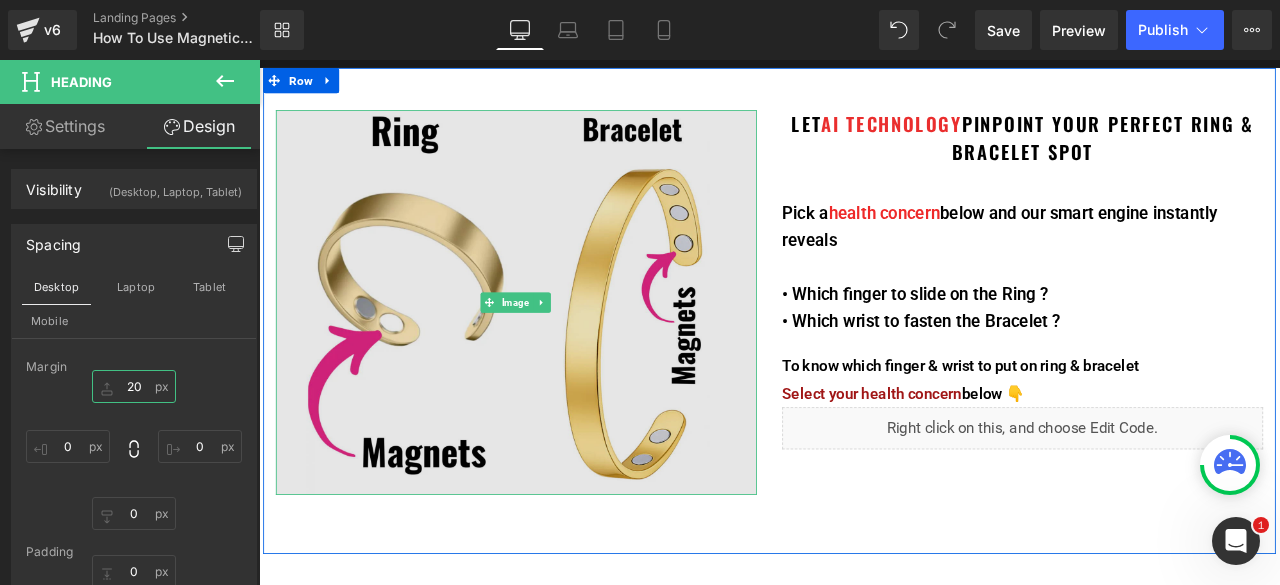 scroll, scrollTop: 0, scrollLeft: 0, axis: both 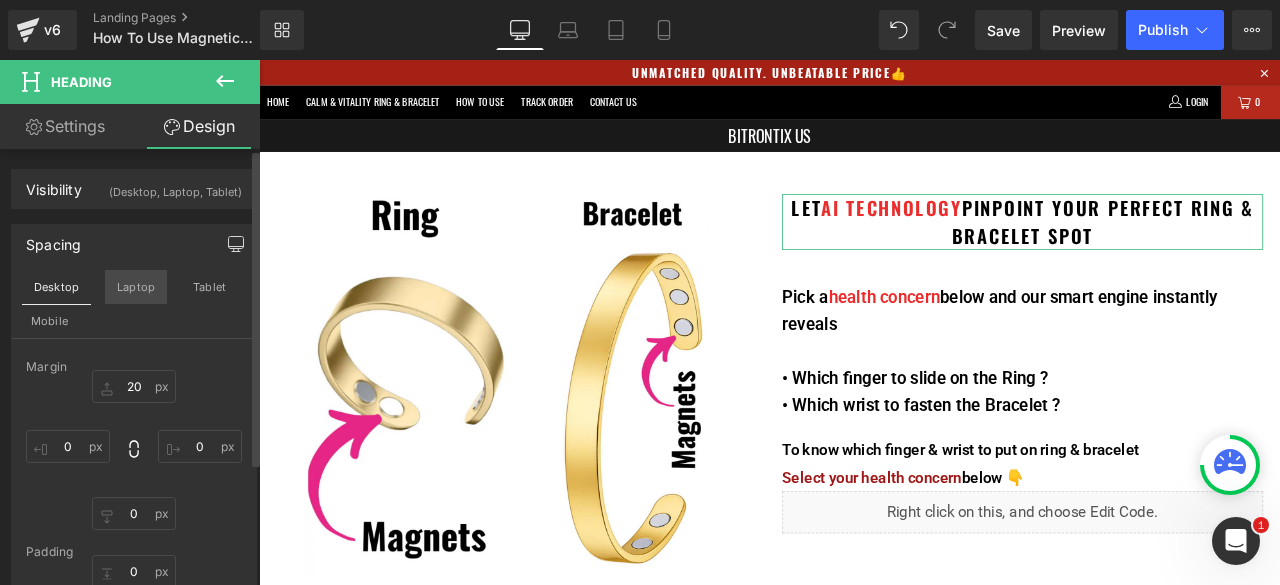 click on "Laptop" at bounding box center (136, 287) 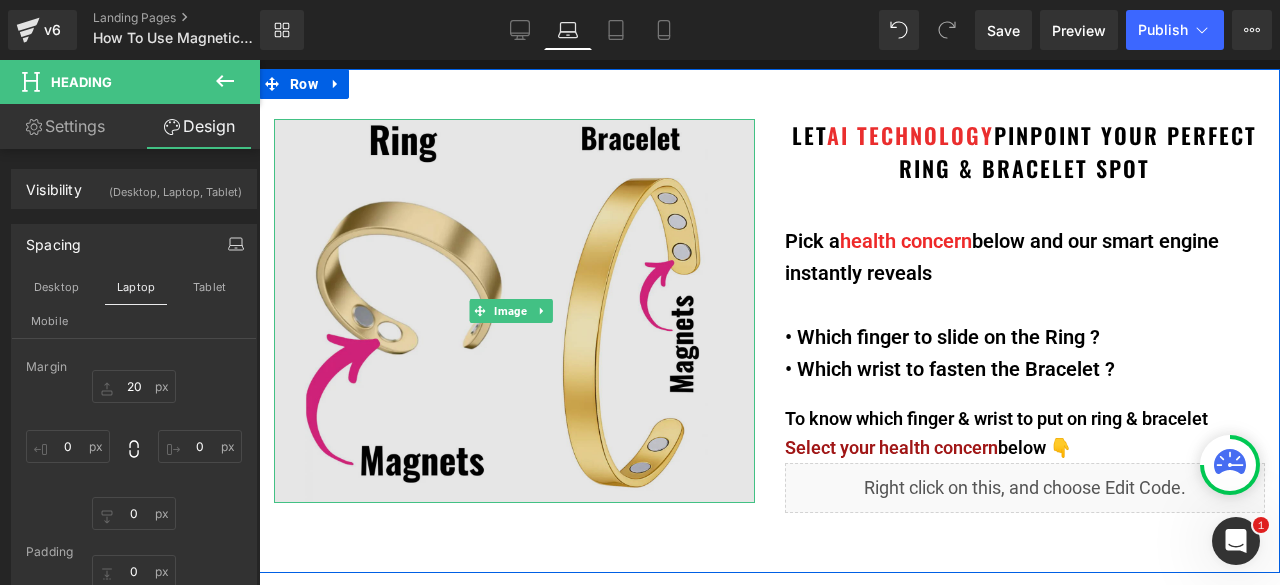 scroll, scrollTop: 0, scrollLeft: 0, axis: both 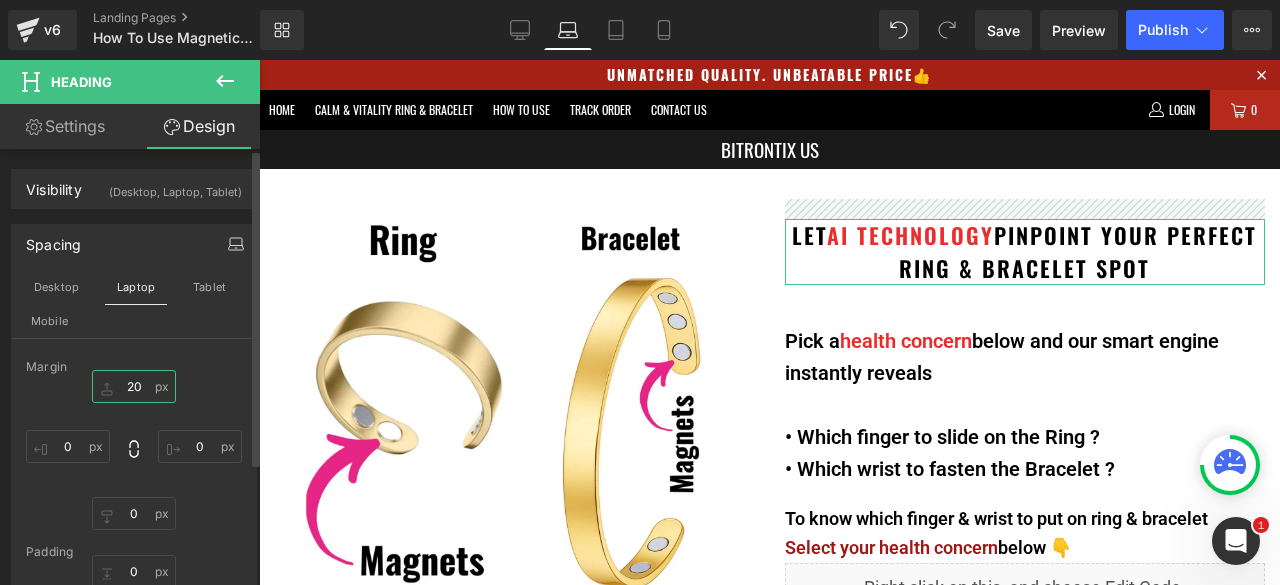 click on "20" at bounding box center [134, 386] 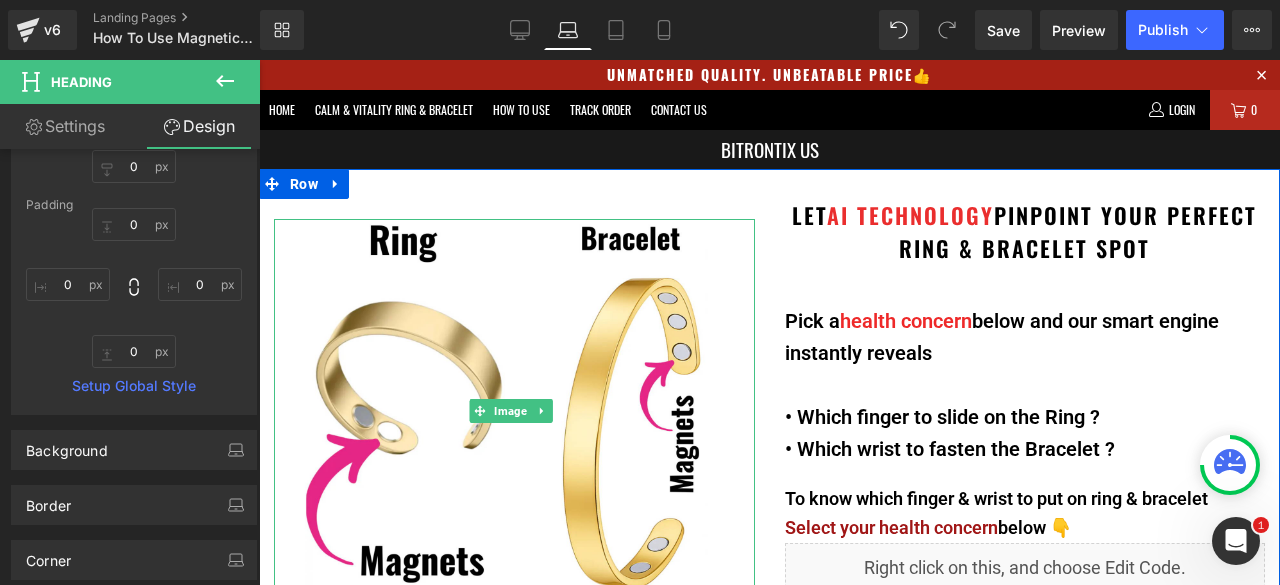 scroll, scrollTop: 400, scrollLeft: 0, axis: vertical 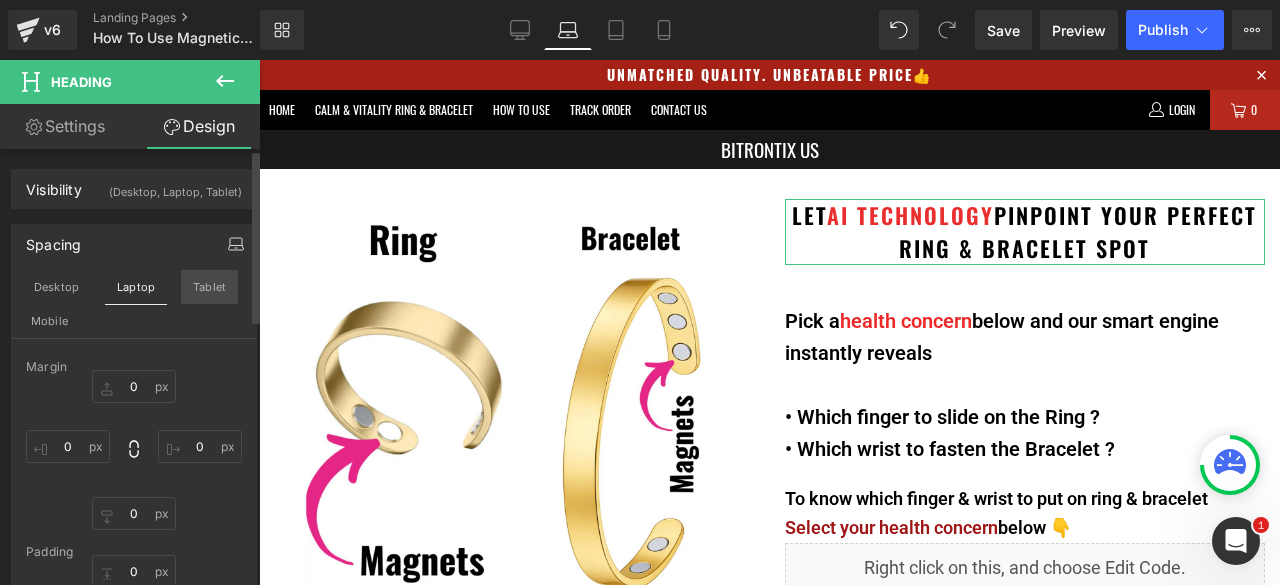 click on "Tablet" at bounding box center (209, 287) 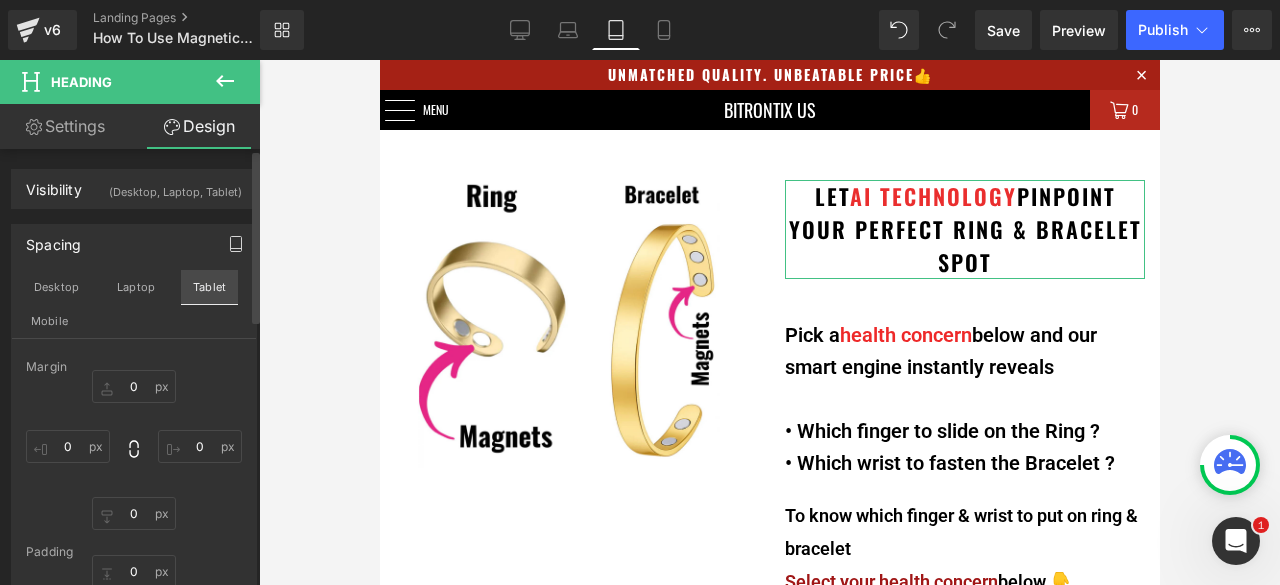 type on "20" 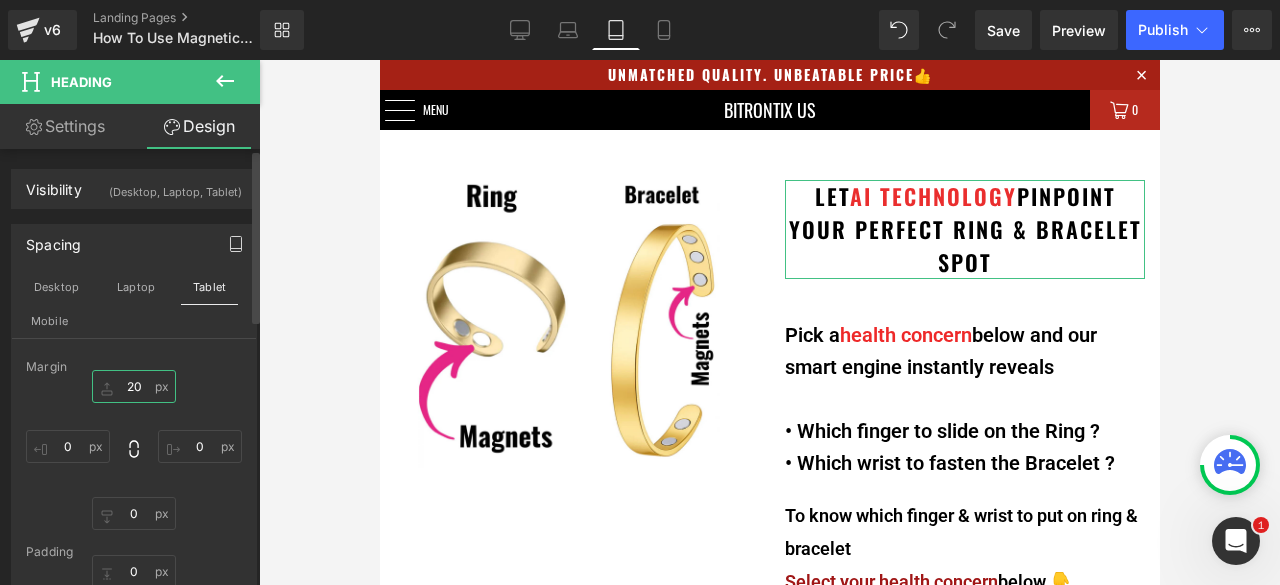 click on "20" at bounding box center (134, 386) 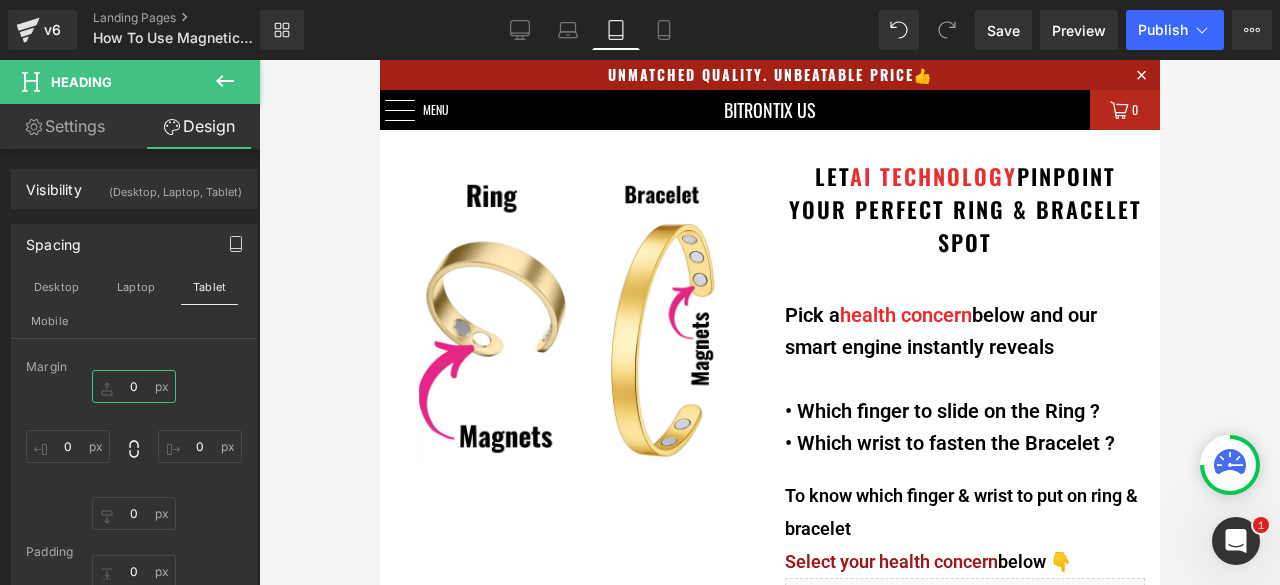 scroll, scrollTop: 0, scrollLeft: 0, axis: both 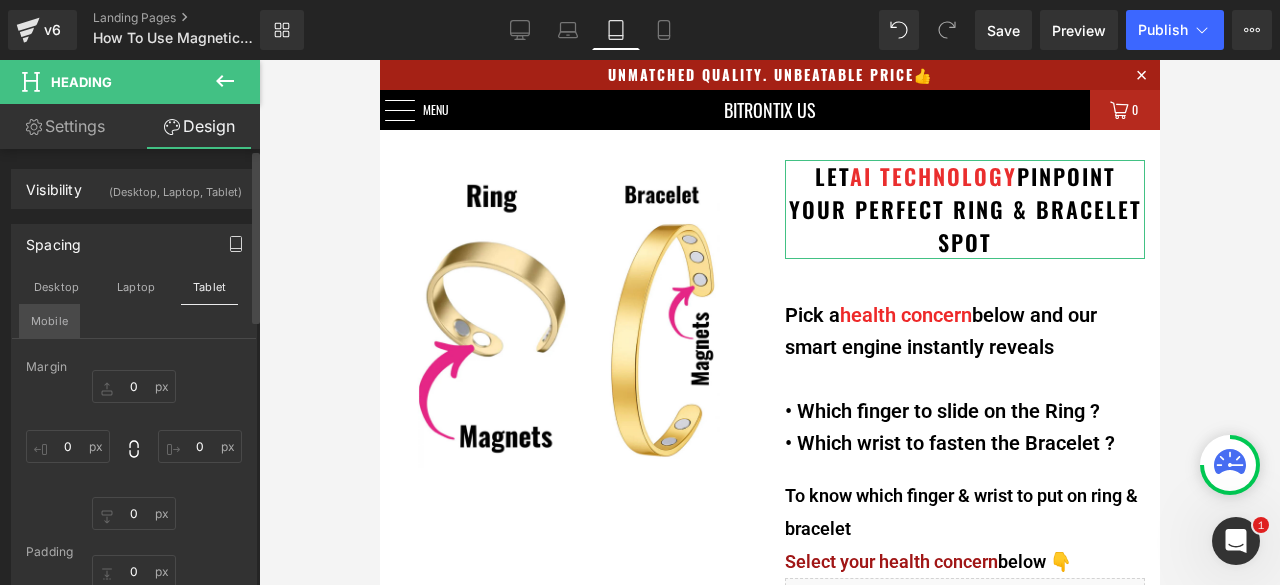 click on "Mobile" at bounding box center [49, 321] 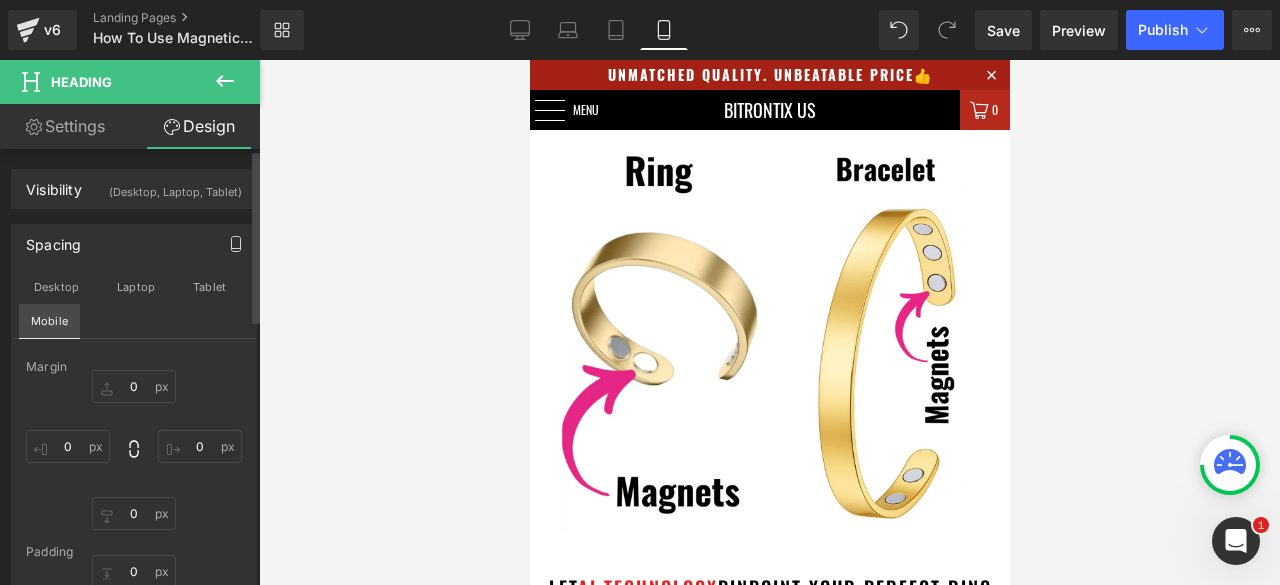type on "20" 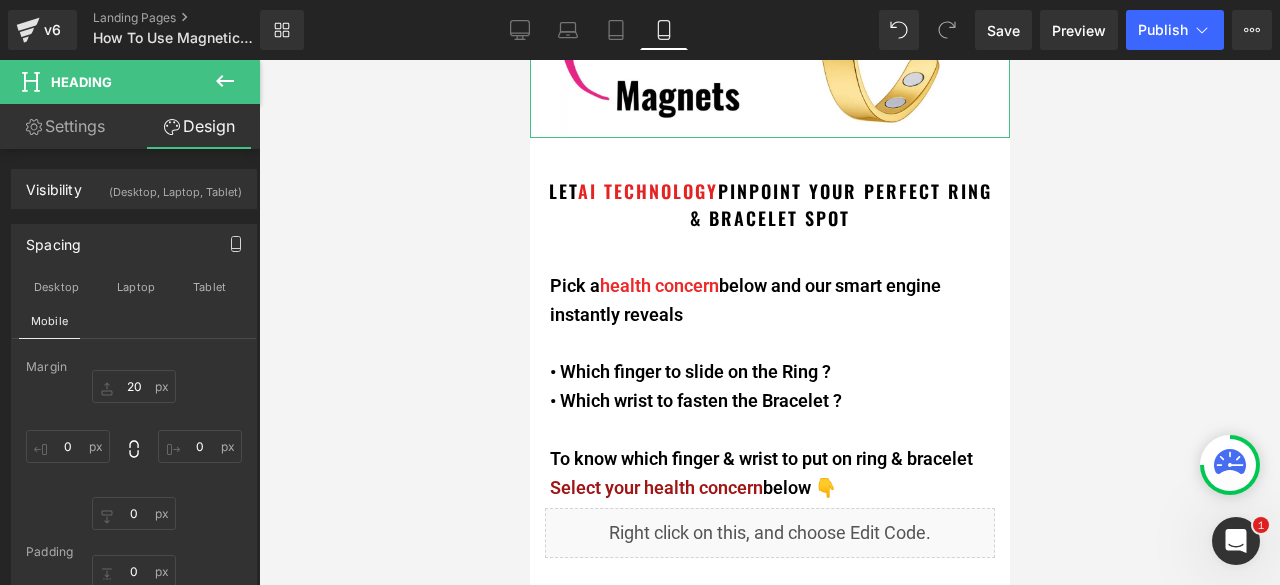 scroll, scrollTop: 400, scrollLeft: 0, axis: vertical 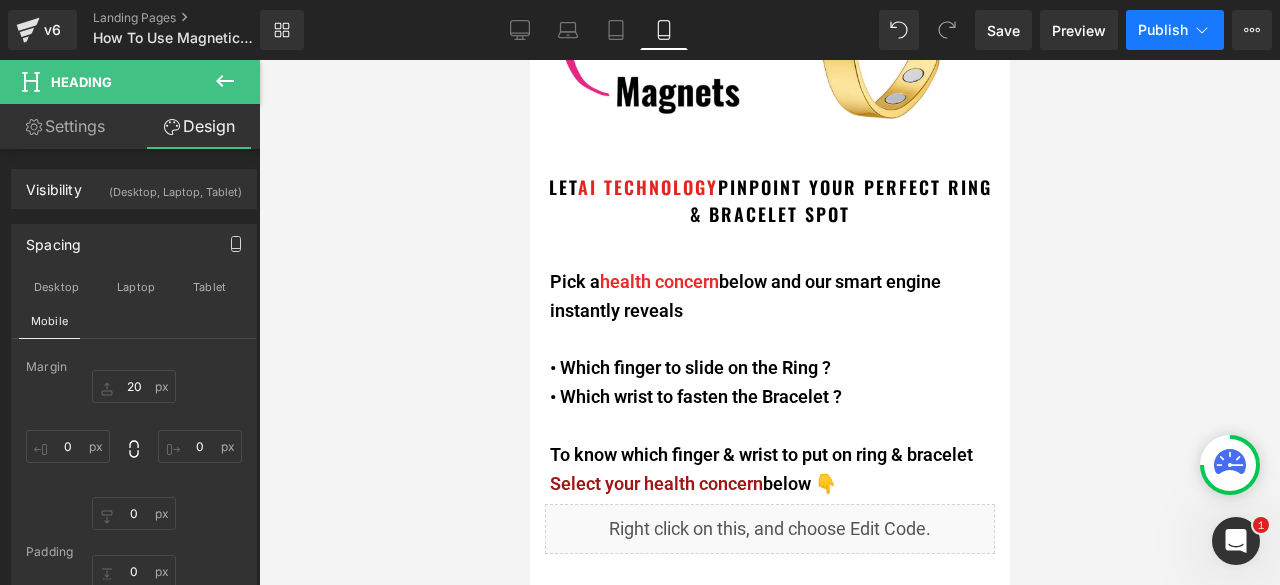 click on "Publish" at bounding box center [1163, 30] 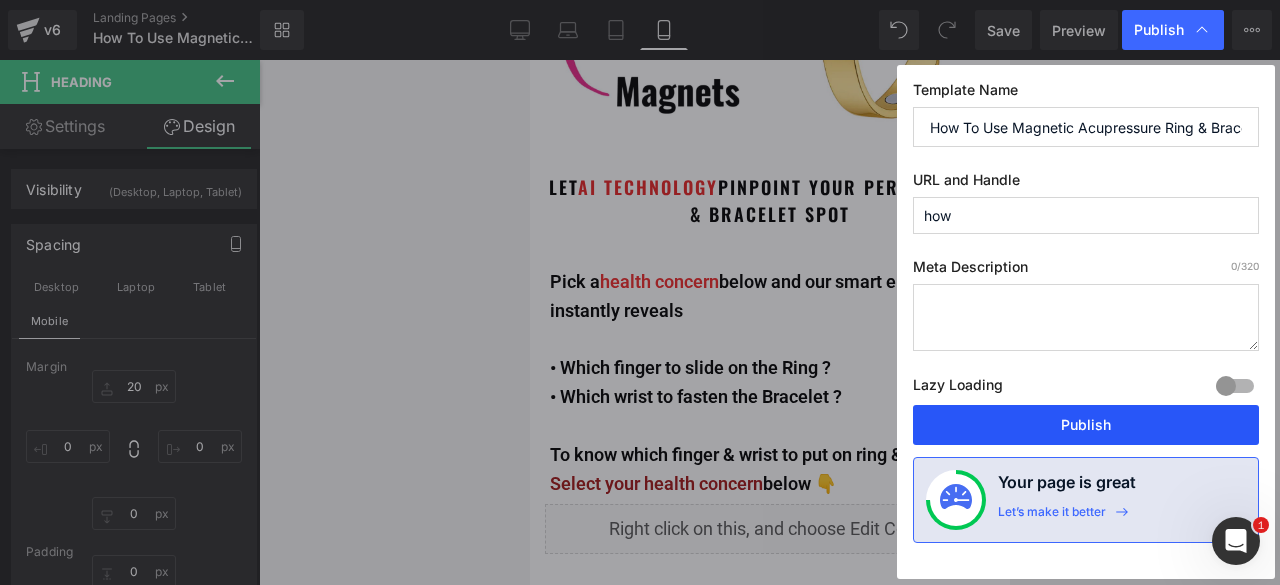 click on "Publish" at bounding box center (1086, 425) 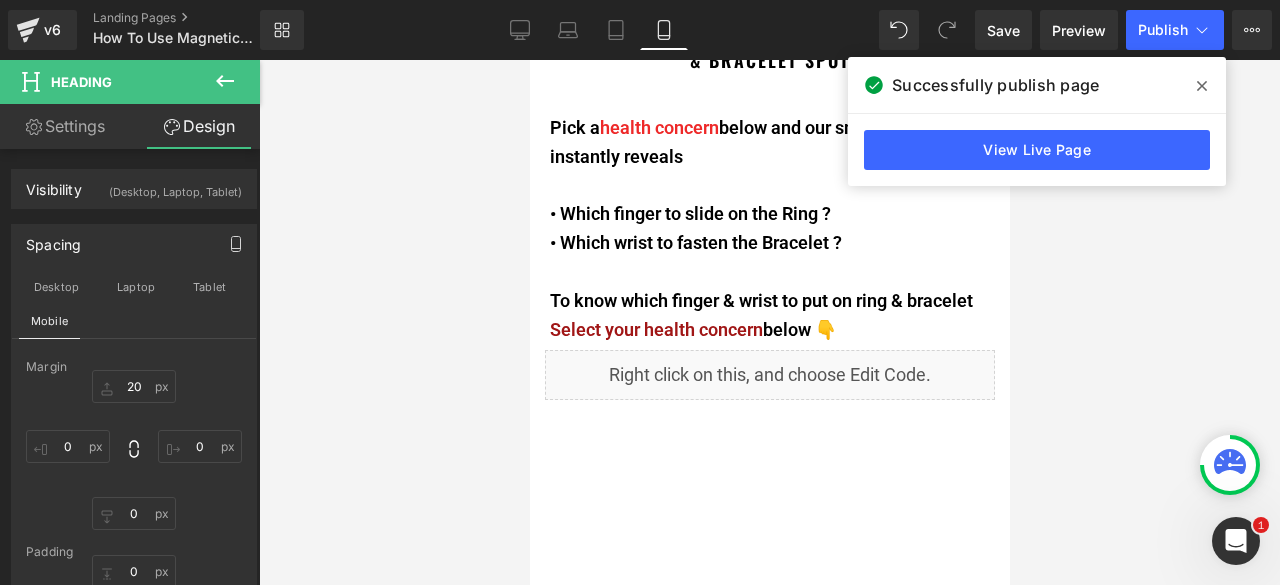 scroll, scrollTop: 600, scrollLeft: 0, axis: vertical 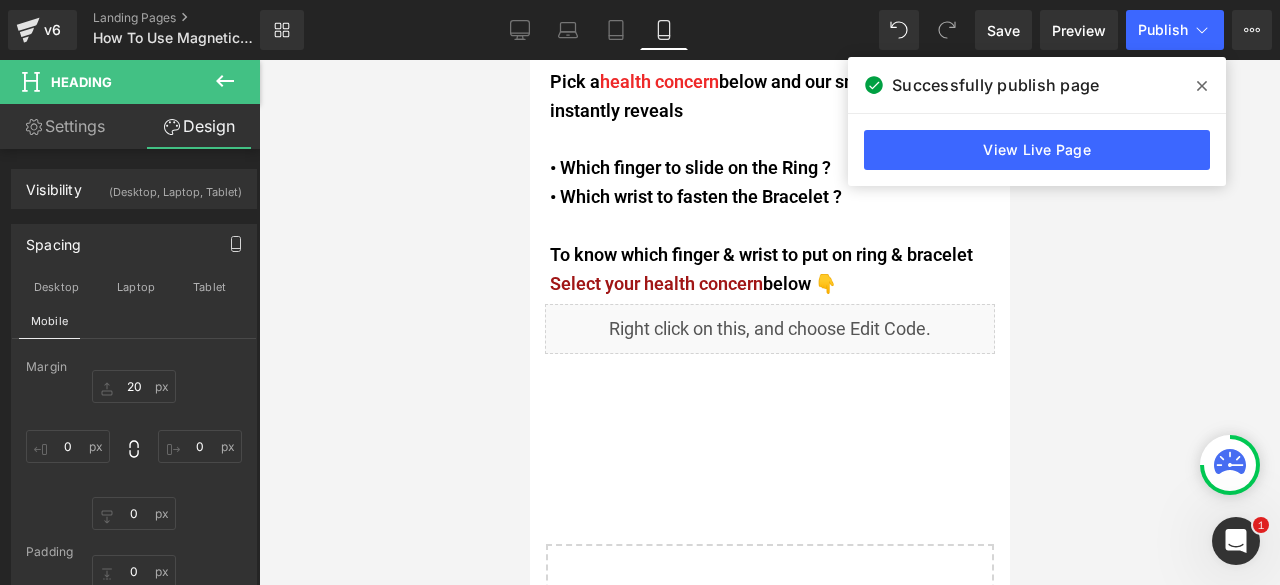 click on "Image         LET  AI TECHNOLOGY  PINPOINT YOUR PERFECT RING & BRACELET SPOT Heading         Pick a  health concern  below and our smart engine instantly reveals • Which finger to slide on the Ring ? • Which wrist to fasten the Bracelet ? Text Block         To know which finger & wrist to put on ring & bracelet S elect your health concern  below 👇 Text Block         Liquid         Row" at bounding box center [769, 331] 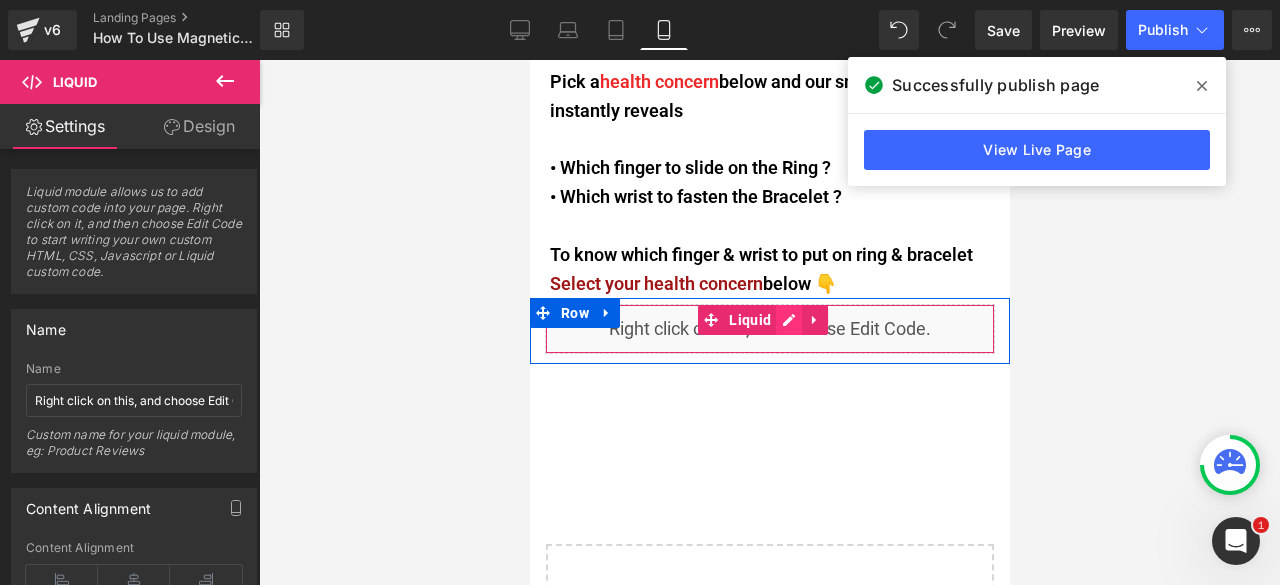 click on "Liquid" at bounding box center [769, 329] 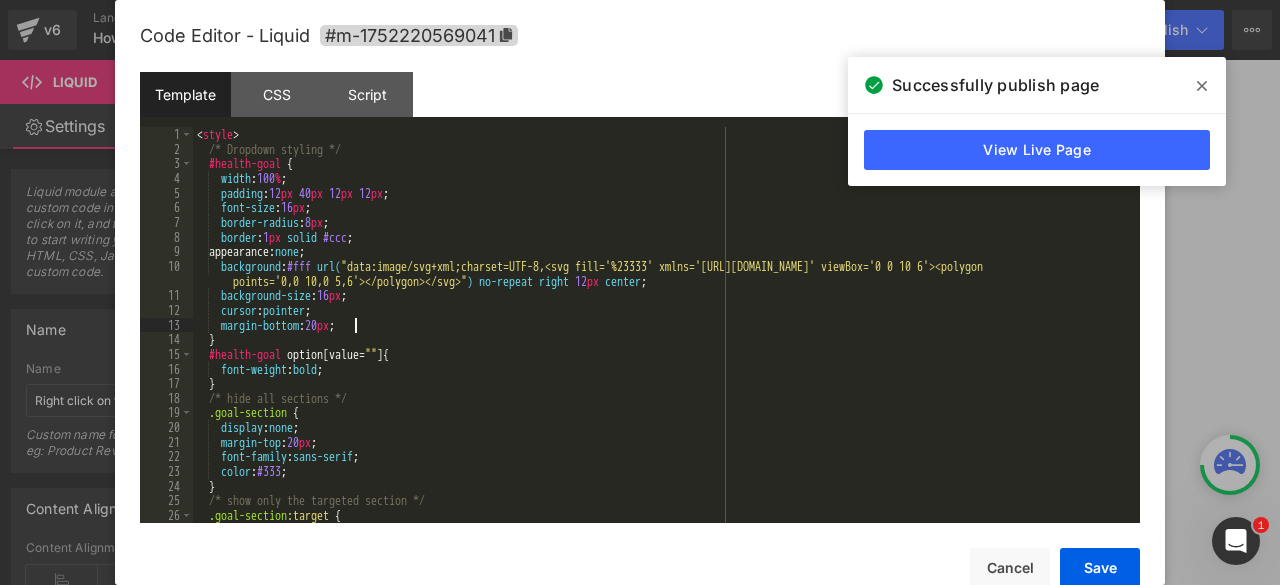 click on "< style >    /* Dropdown styling */    #health-goal   {       width :  100 % ;       padding :  12 px   40 px   12 px   12 px ;       font-size :  16 px ;       border-radius :  8 px ;       border :  1 px   solid   #ccc ;      appearance:  none ;       background :  #fff   url( "data:image/svg+xml;charset=UTF-8,<svg fill='%23333' xmlns='http://www.w3.org/2000/svg' viewBox='0 0 10 6'><polygon         points='0,0 10,0 5,6'></polygon></svg>" )   no-repeat   right   12 px   center ;       background-size :  16 px ;       cursor :  pointer ;       margin-bottom :  20 px ;    }    #health-goal   option [ value = " " ]  {       font-weight :  bold ;    }    /* hide all sections */    .goal-section   {       display :  none ;       margin-top :  20 px ;       font-family :  sans-serif ;       color :  #333 ;    }    /* show only the targeted section */    .goal-section :target   {       display :  block ;" at bounding box center [662, 339] 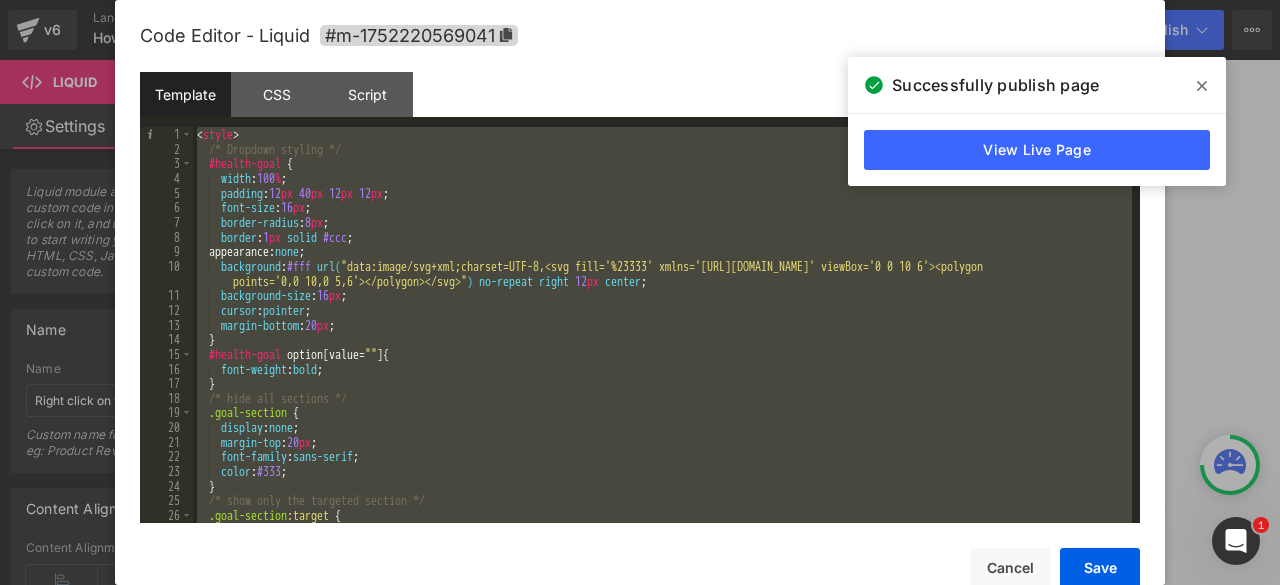 click 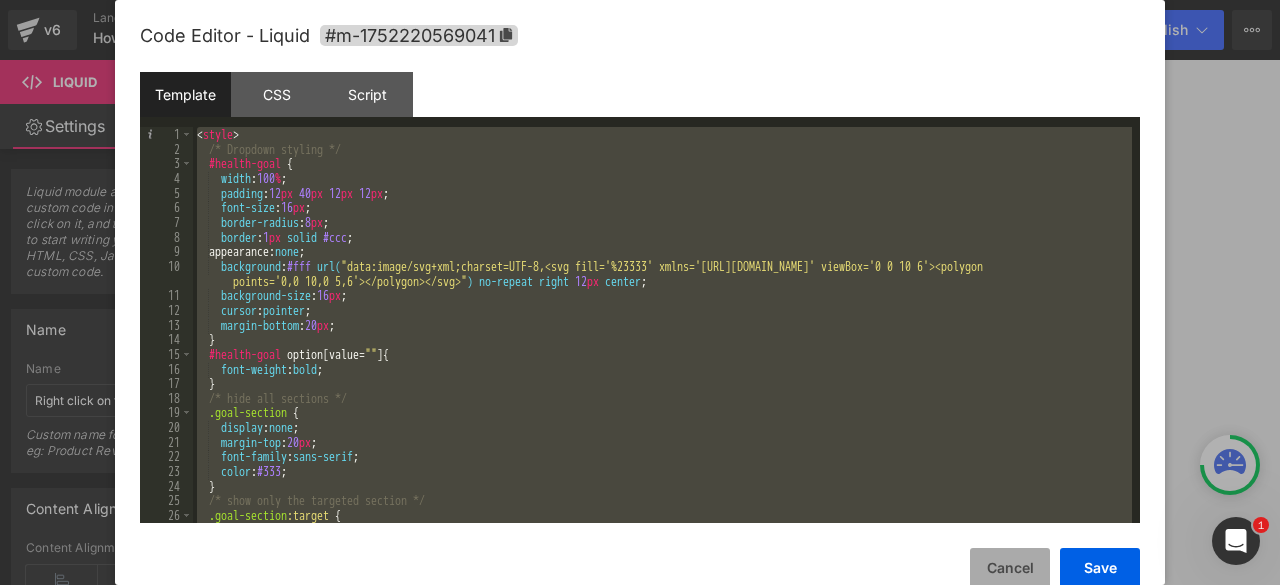 click on "Cancel" at bounding box center (1010, 568) 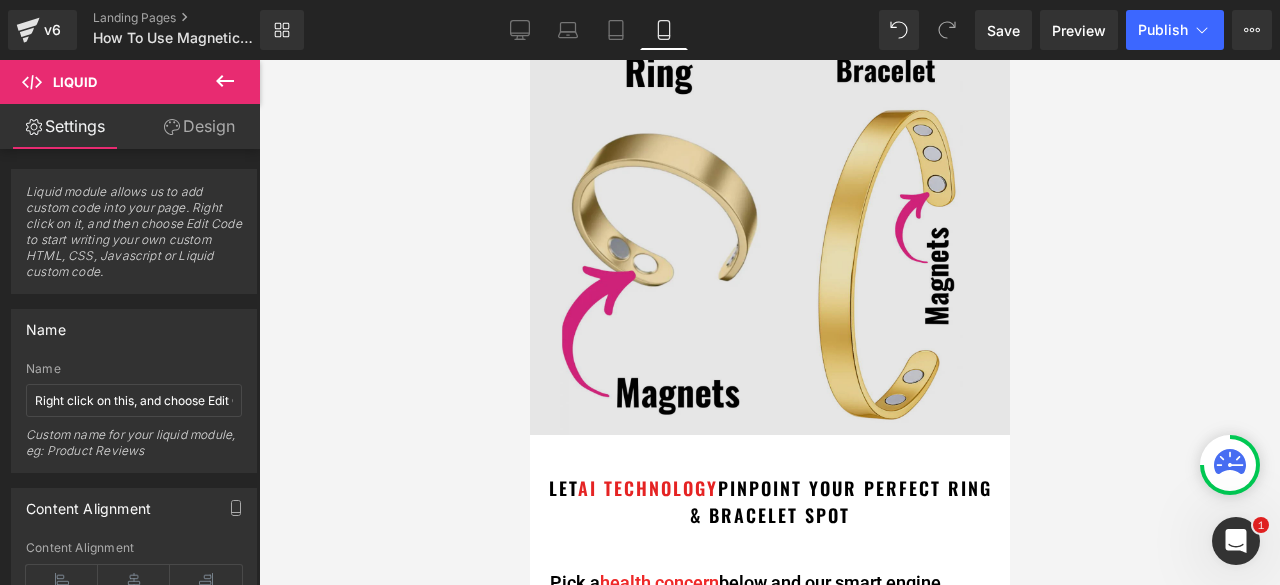 scroll, scrollTop: 0, scrollLeft: 0, axis: both 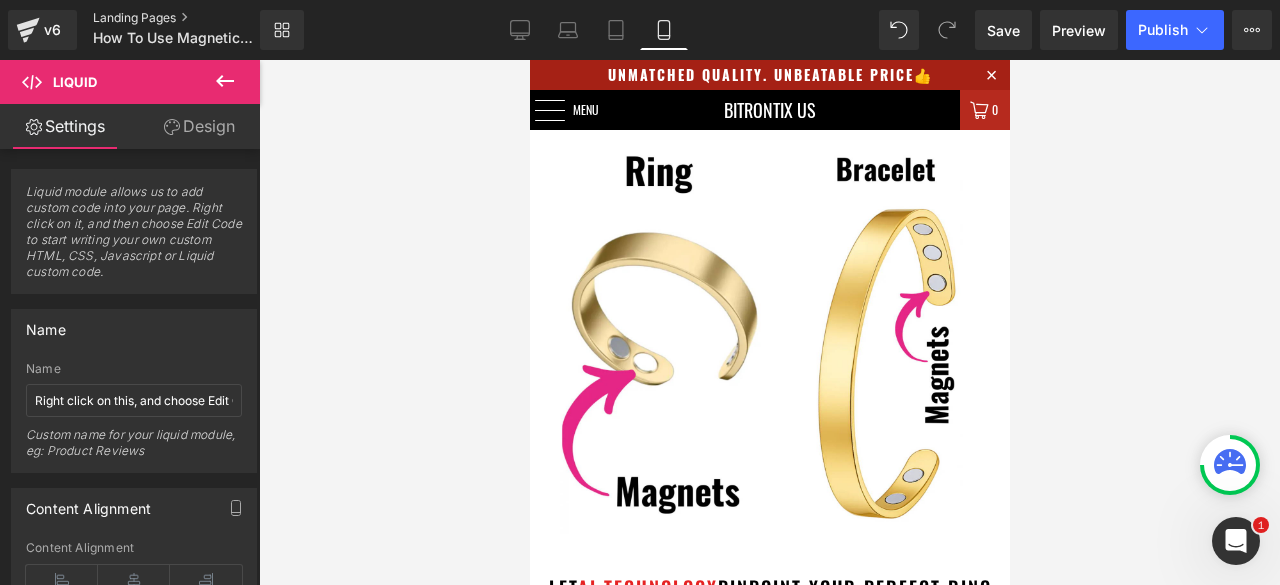 click on "Landing Pages" at bounding box center [193, 18] 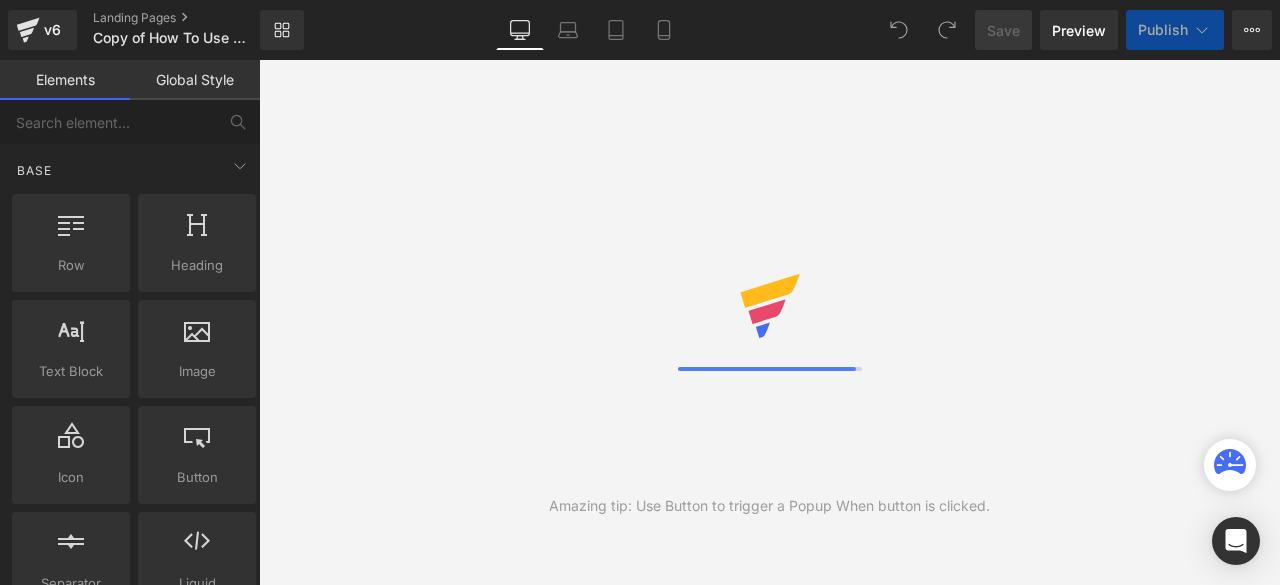 scroll, scrollTop: 0, scrollLeft: 0, axis: both 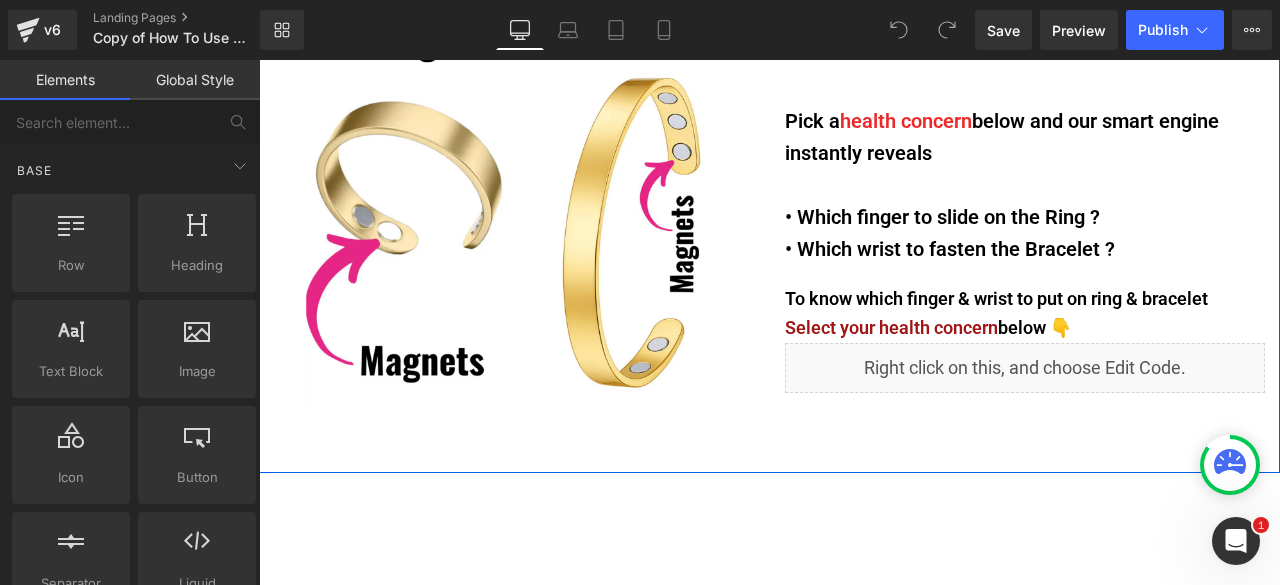 click on "Liquid" at bounding box center (1025, 368) 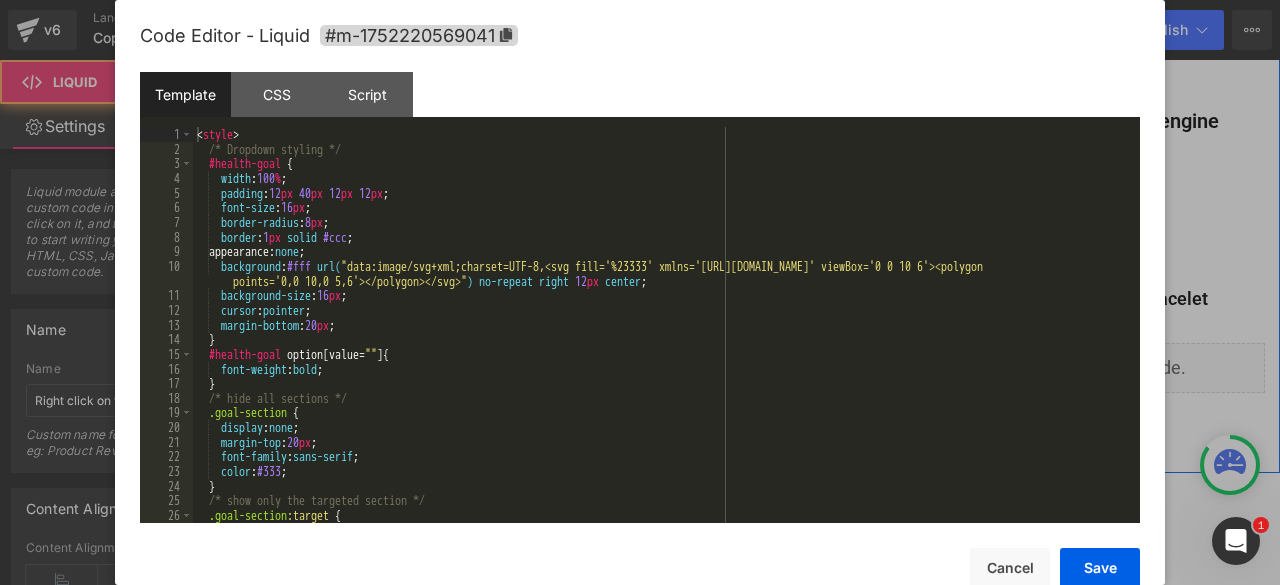 click on "Liquid" at bounding box center (1025, 368) 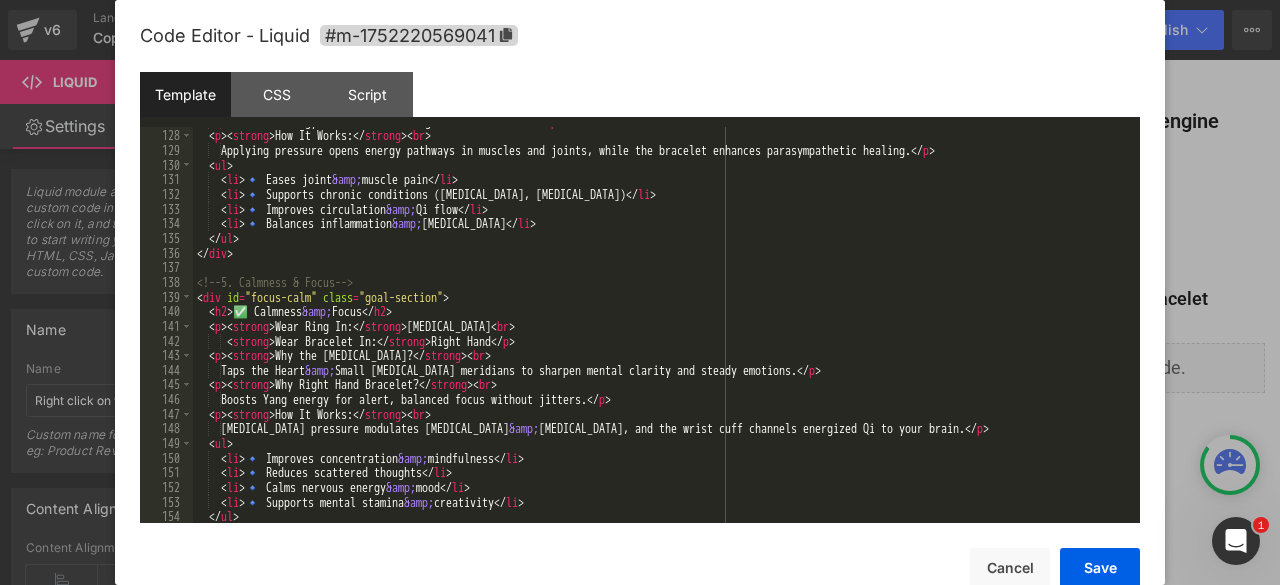 scroll, scrollTop: 1920, scrollLeft: 0, axis: vertical 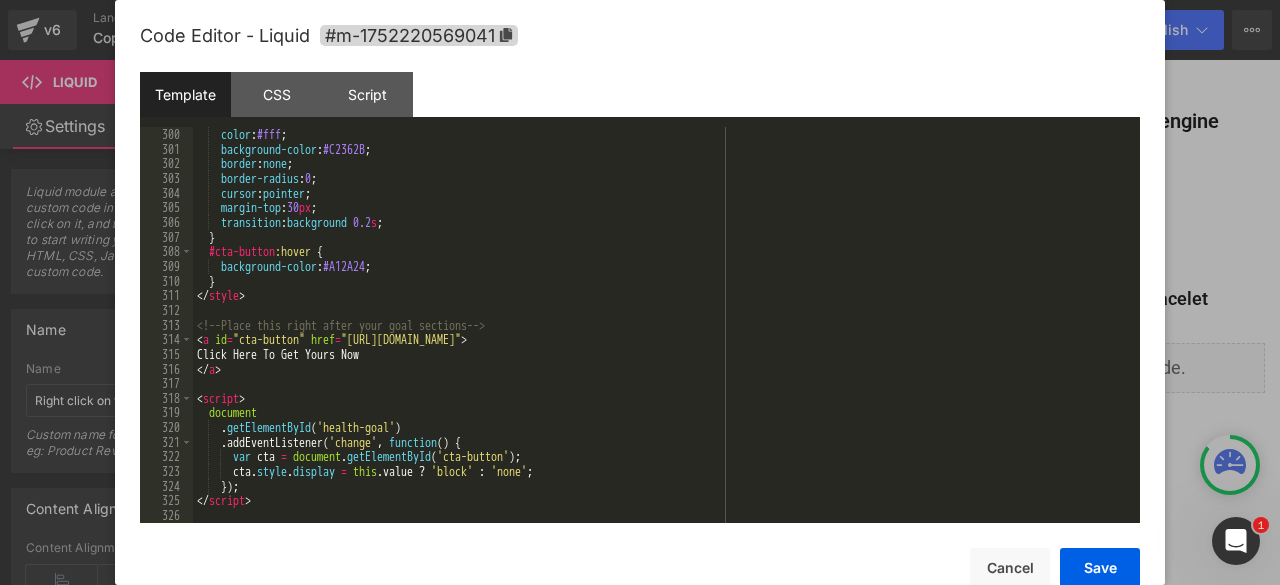 click on "text-align :  center ;       color :  #fff ;       background-color :  #C2362B ;       border :  none ;       border-radius :  0 ;       cursor :  pointer ;       margin-top :  30 px ;       transition :  background   0.2 s ;    }    #cta-button :hover   {       background-color :  #A12A24 ;    } </ style > <!--  Place this right after your goal sections  --> < a   id = "cta-button"   href = "https://www.bitrontixus.com/pages/ring" >   Click Here To Get Yours Now </ a > < script >    document       . getElementById ( 'health-goal' )       . addEventListener ( 'change' ,   function ( )   {          var   cta   =   document . getElementById ( 'cta-button' ) ;          cta . style . display   =   this . value   ?   'block'   :   'none' ;       }) ; </ script >" at bounding box center [662, 324] 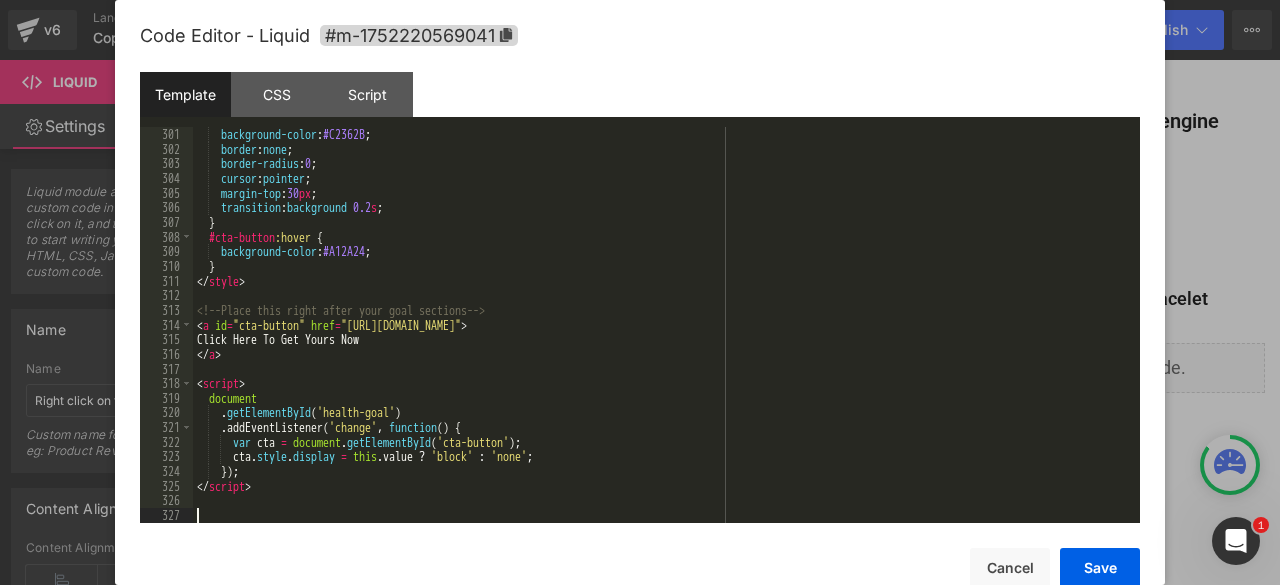 type 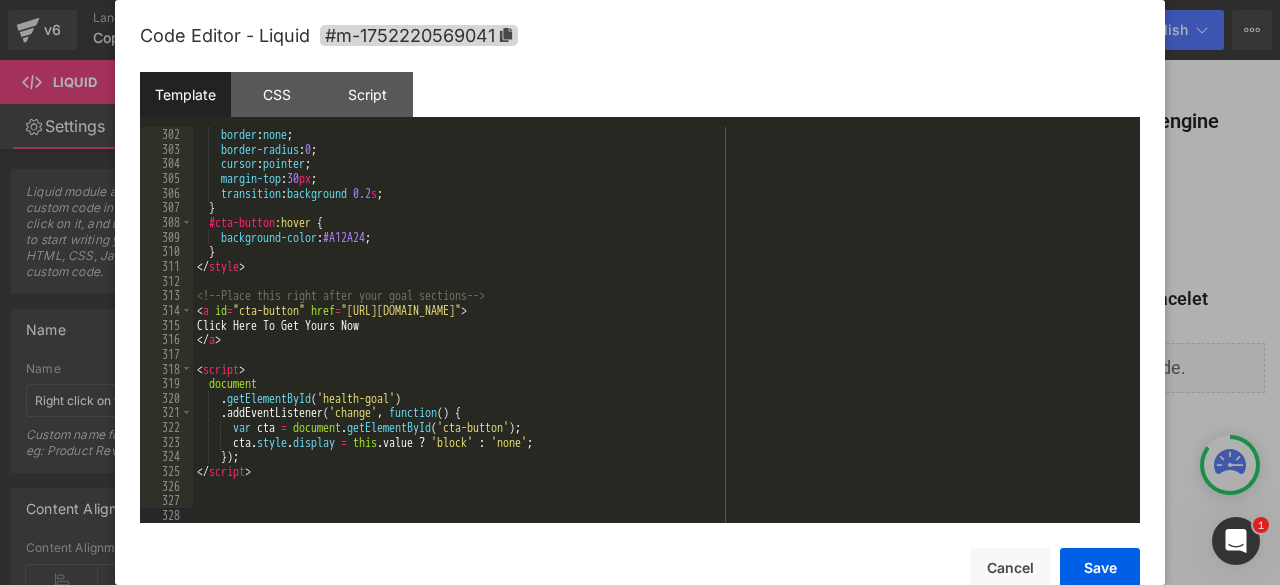 scroll, scrollTop: 5514, scrollLeft: 0, axis: vertical 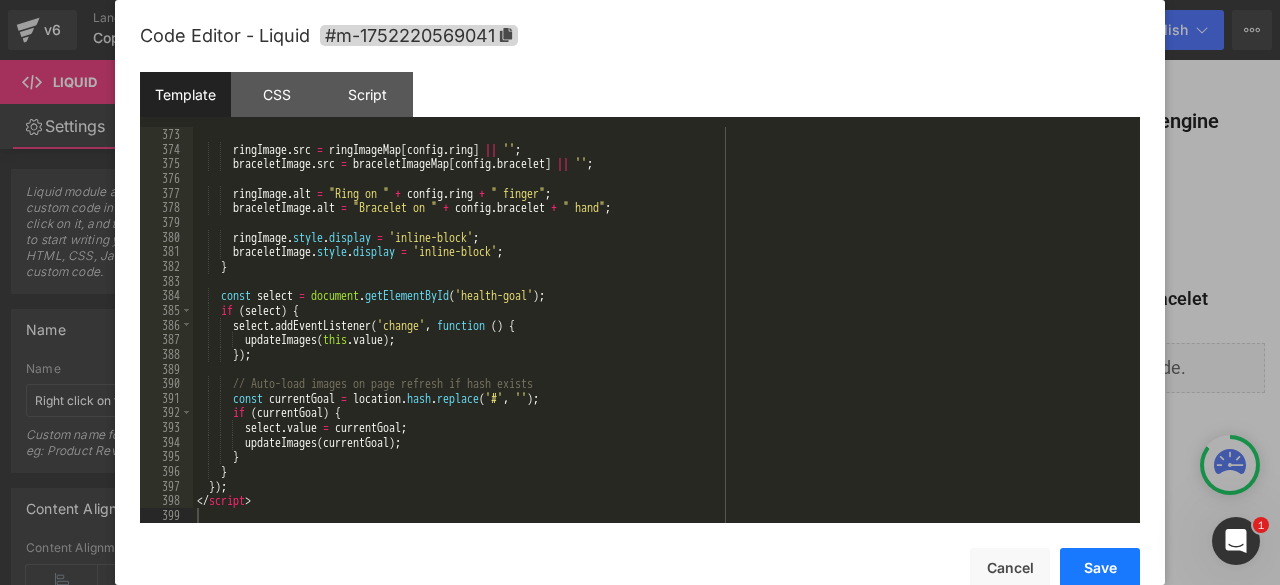 click on "Save" at bounding box center (1100, 568) 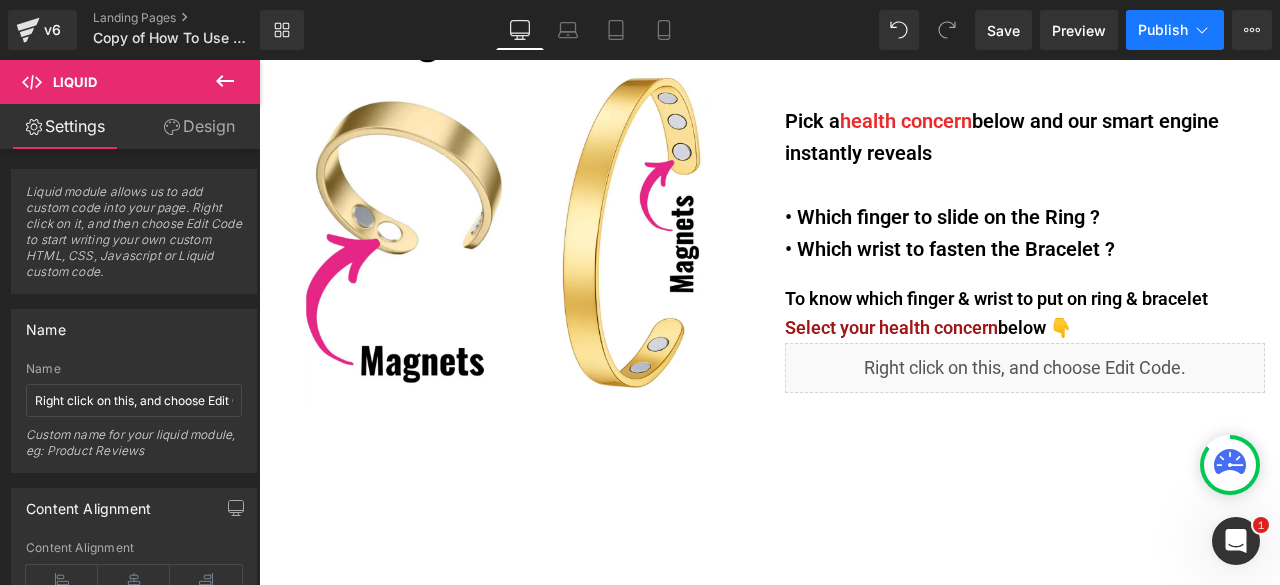 click on "Publish" at bounding box center (1175, 30) 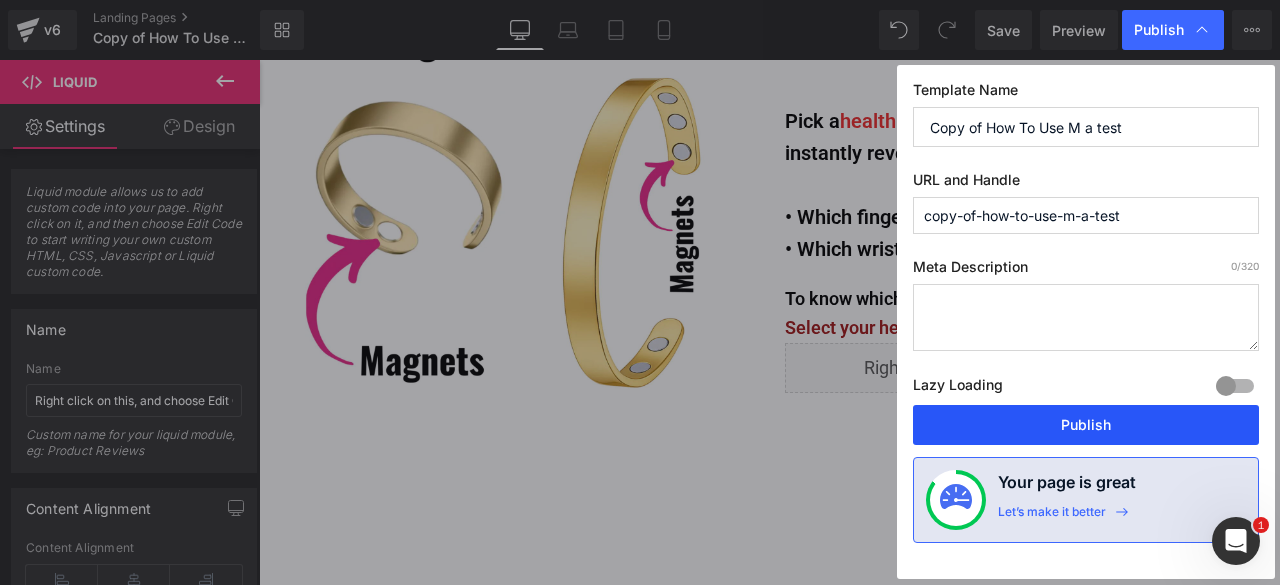 click on "Publish" at bounding box center [1086, 425] 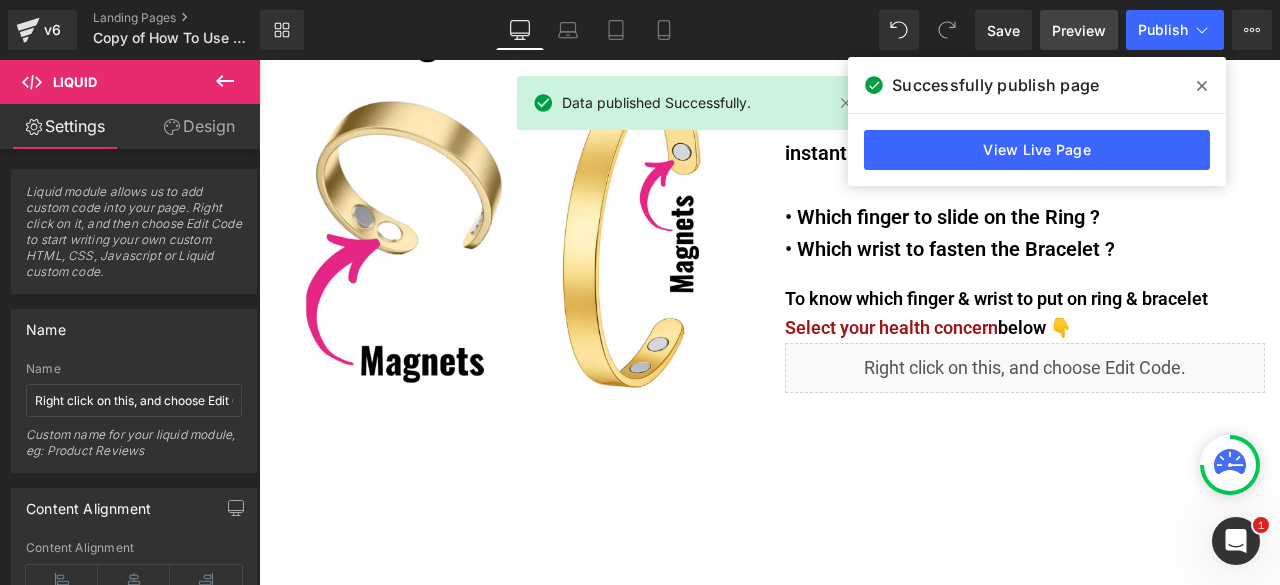 click on "Preview" at bounding box center (1079, 30) 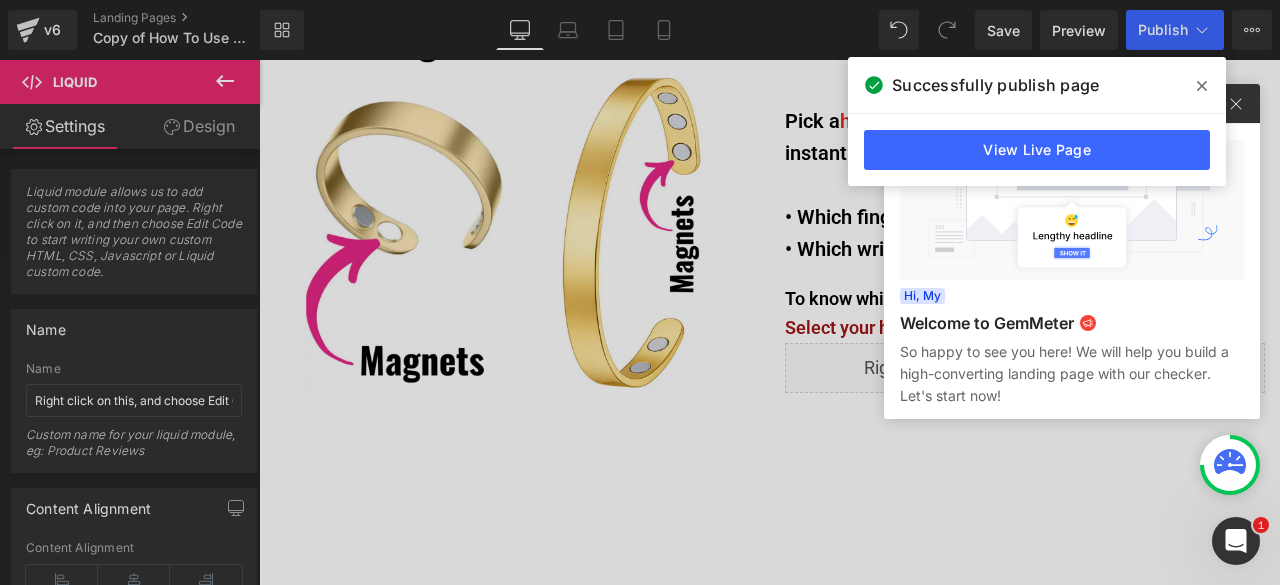 click 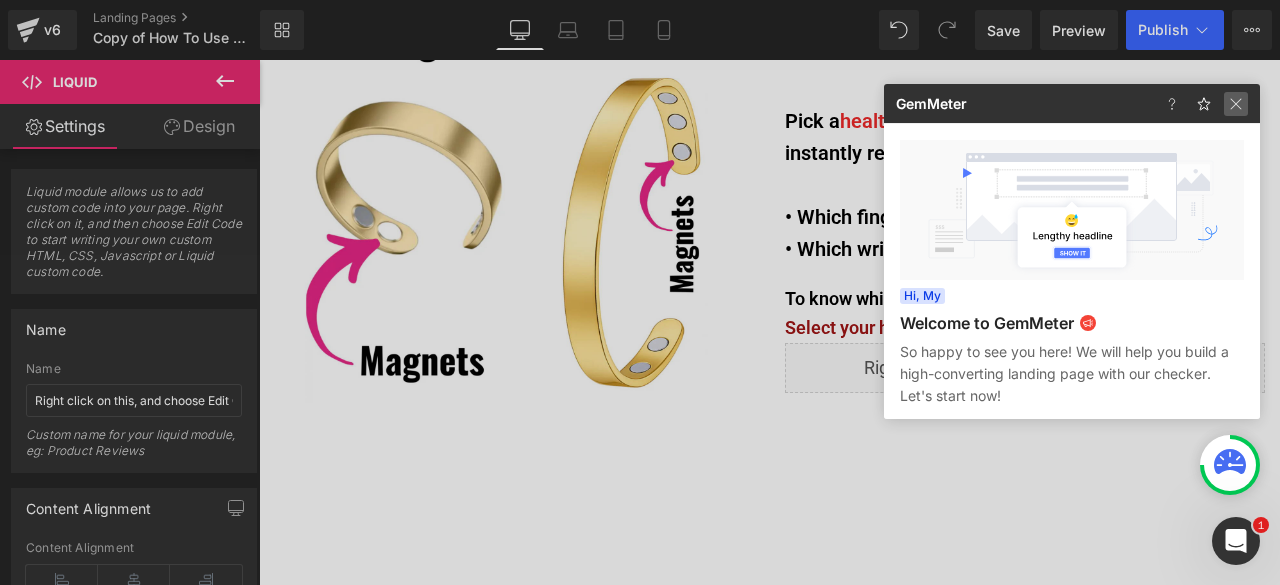 click 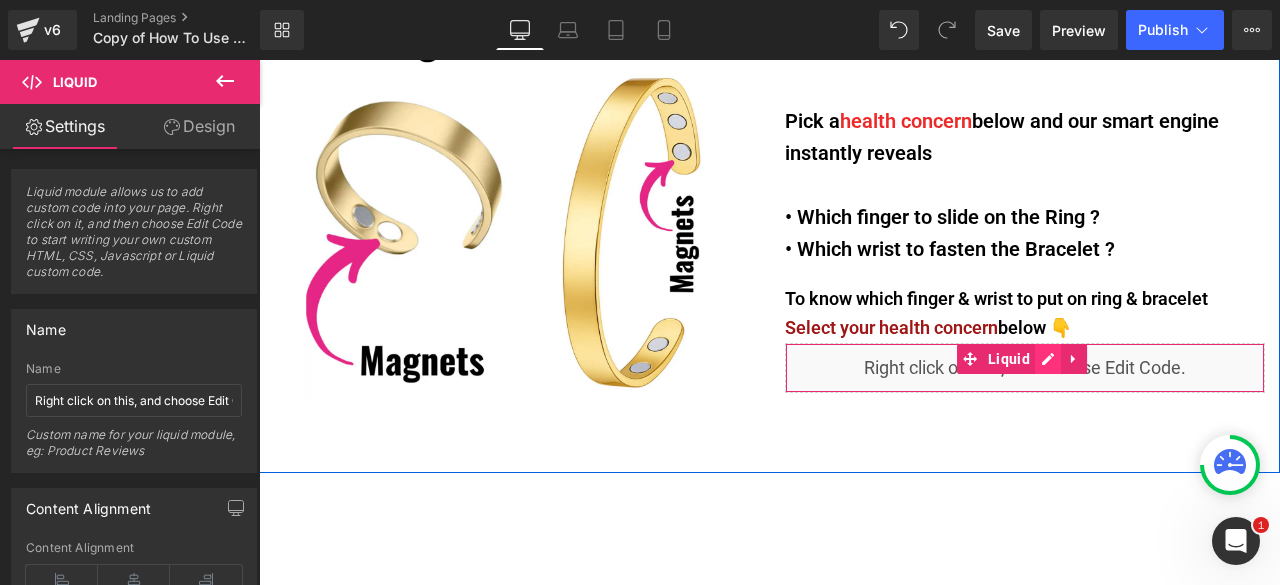 click on "Liquid" at bounding box center (1025, 368) 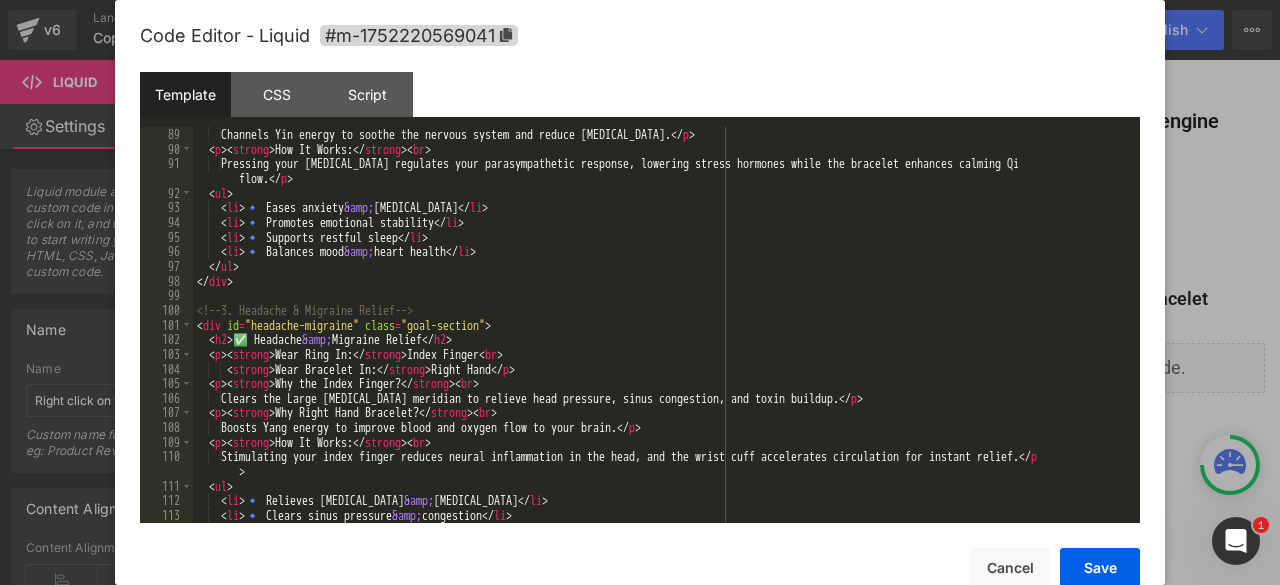 scroll, scrollTop: 1440, scrollLeft: 0, axis: vertical 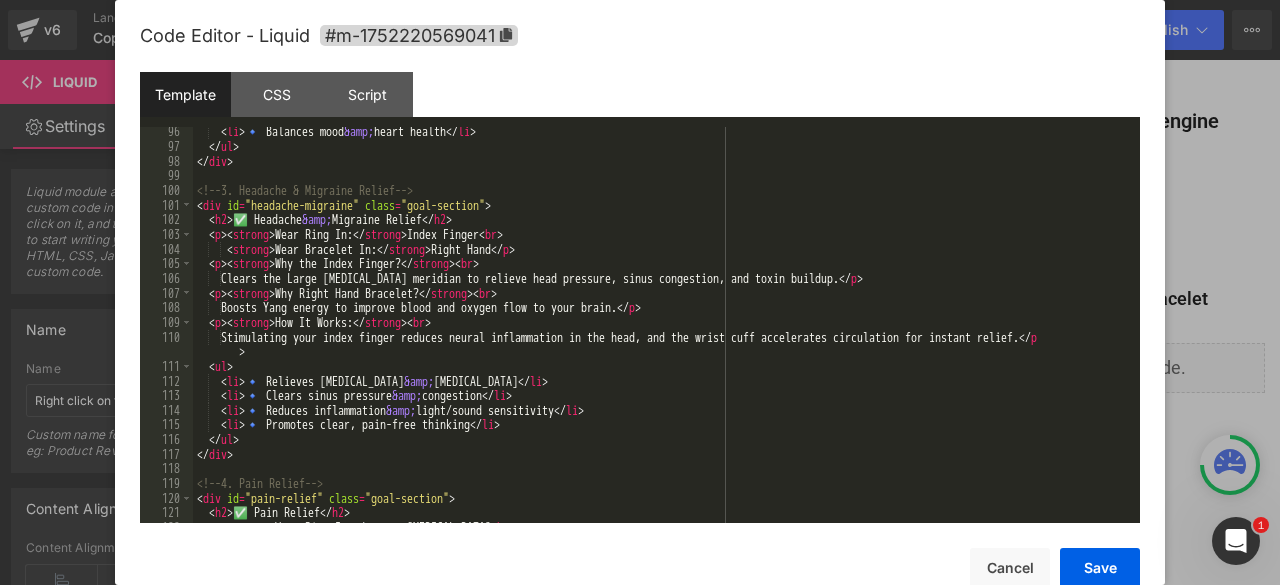 click at bounding box center [1133, 325] 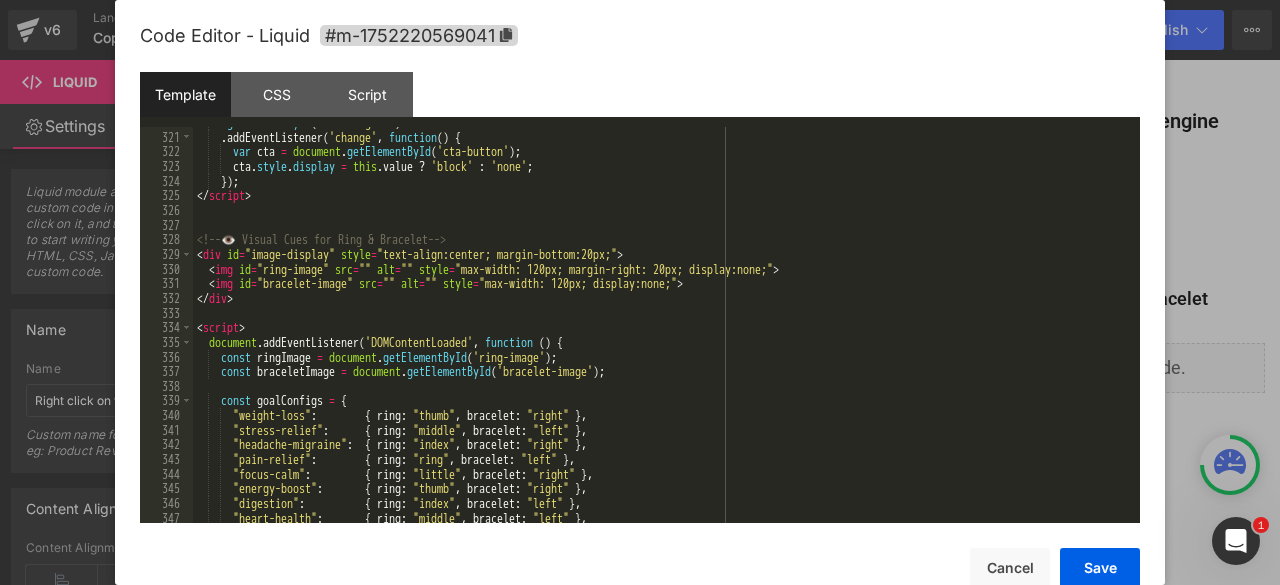 scroll, scrollTop: 4749, scrollLeft: 0, axis: vertical 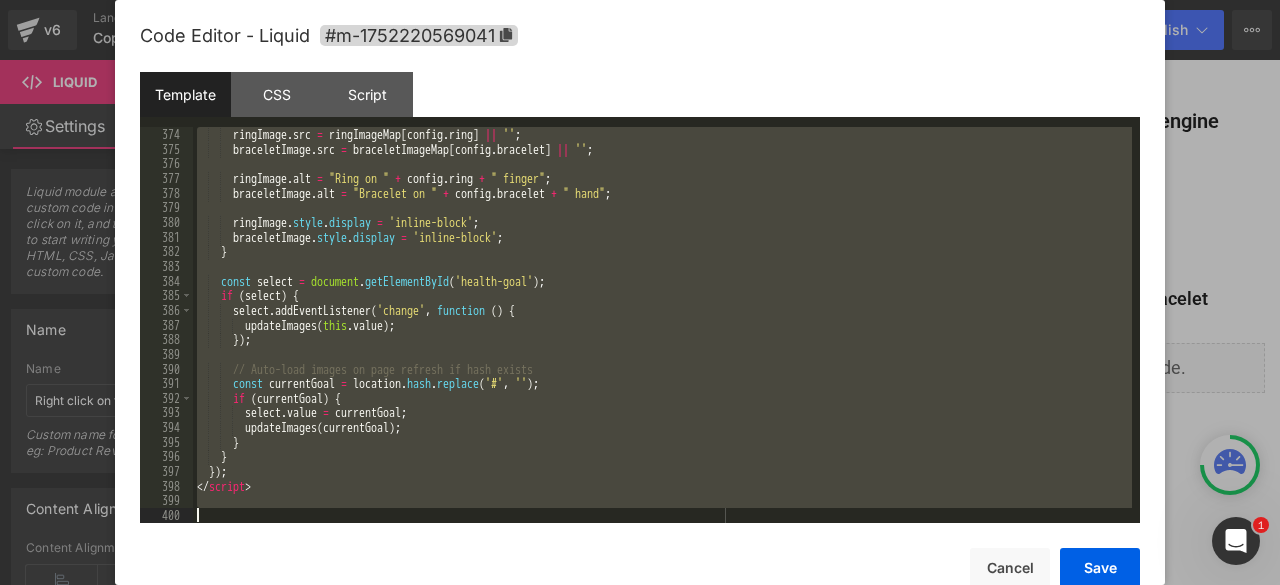drag, startPoint x: 196, startPoint y: 235, endPoint x: 498, endPoint y: 510, distance: 408.44705 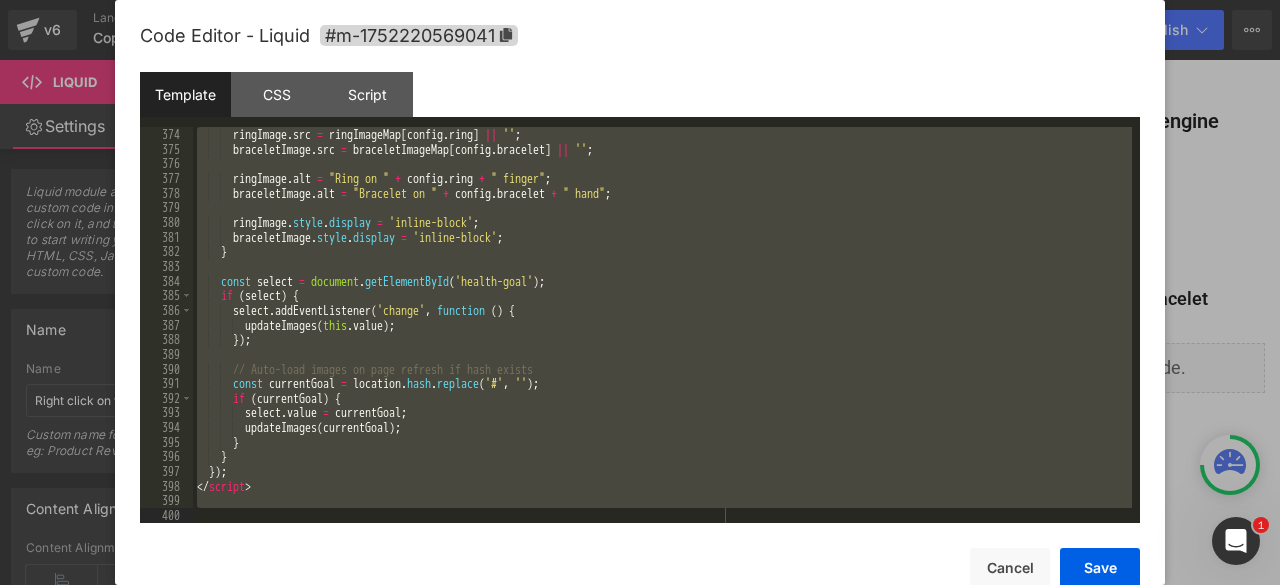 scroll, scrollTop: 4473, scrollLeft: 0, axis: vertical 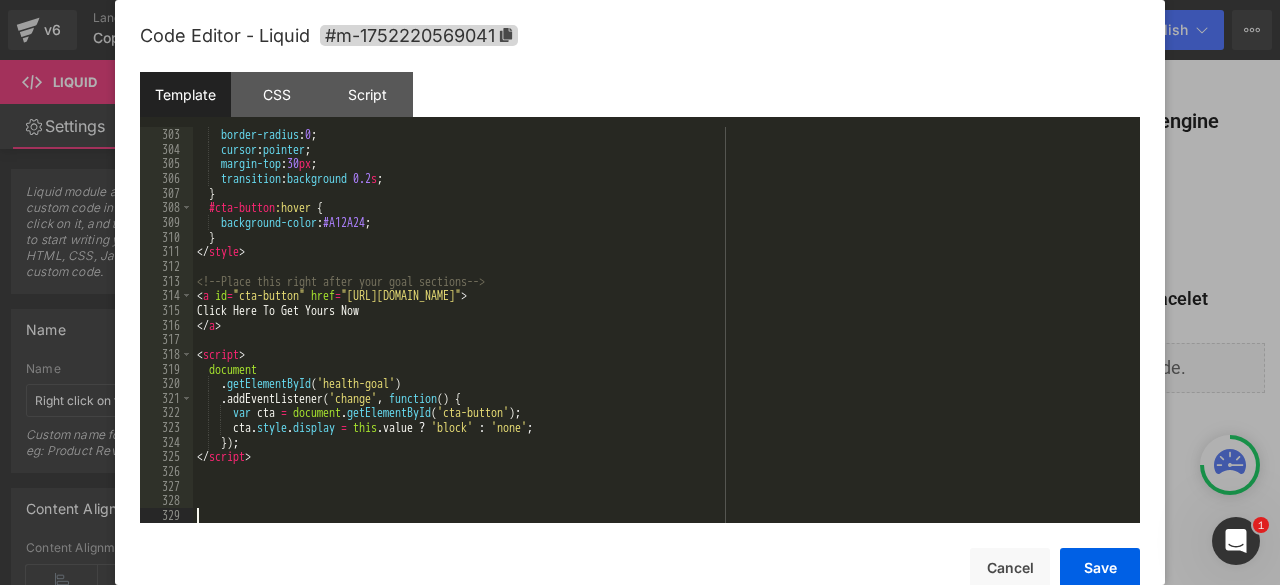 type 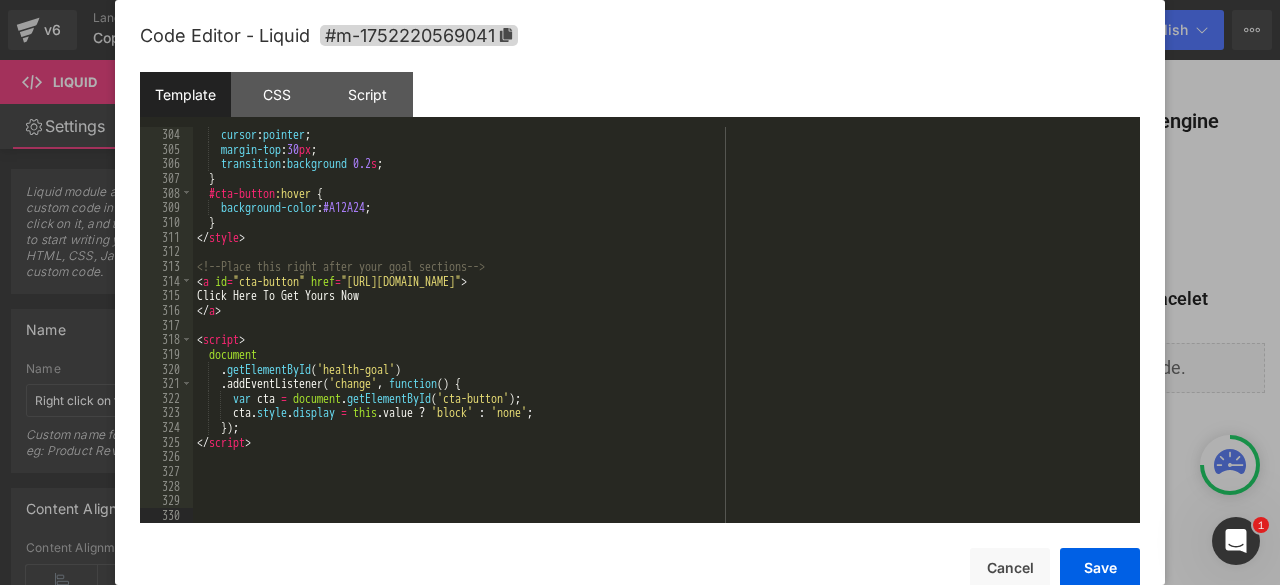scroll, scrollTop: 5544, scrollLeft: 0, axis: vertical 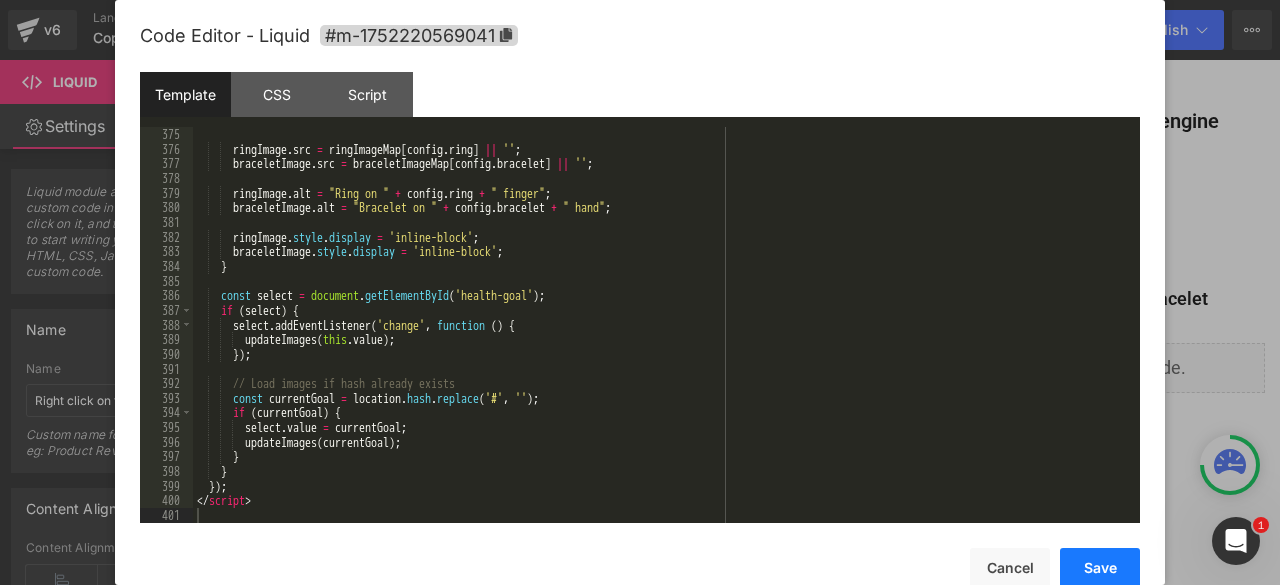 click on "Save" at bounding box center (1100, 568) 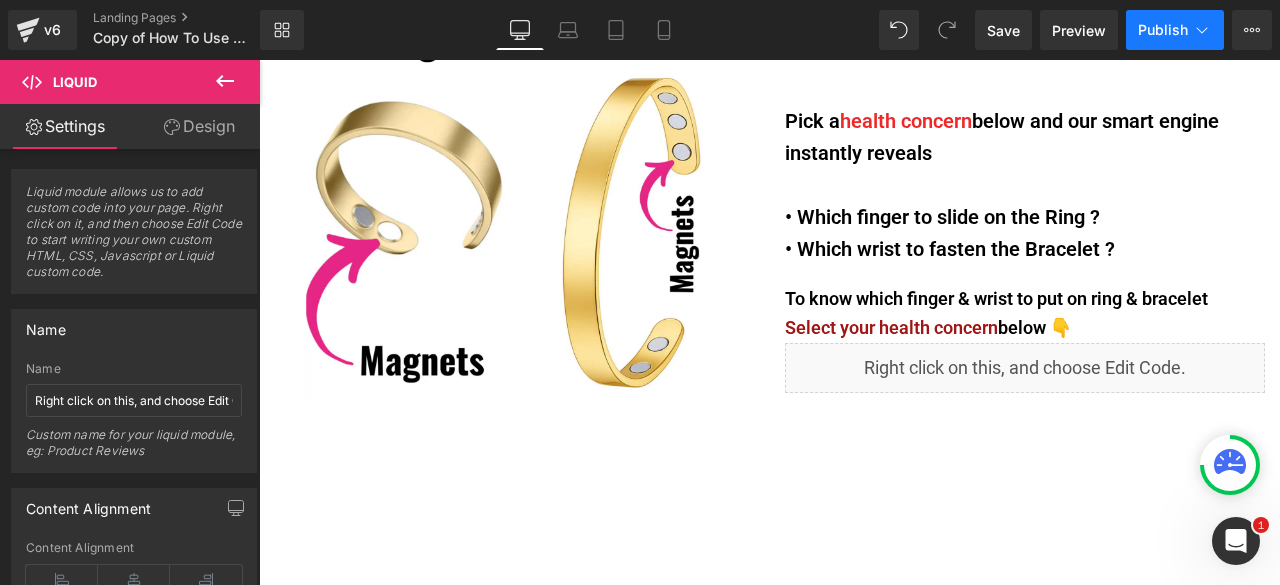 click on "Publish" at bounding box center [1163, 30] 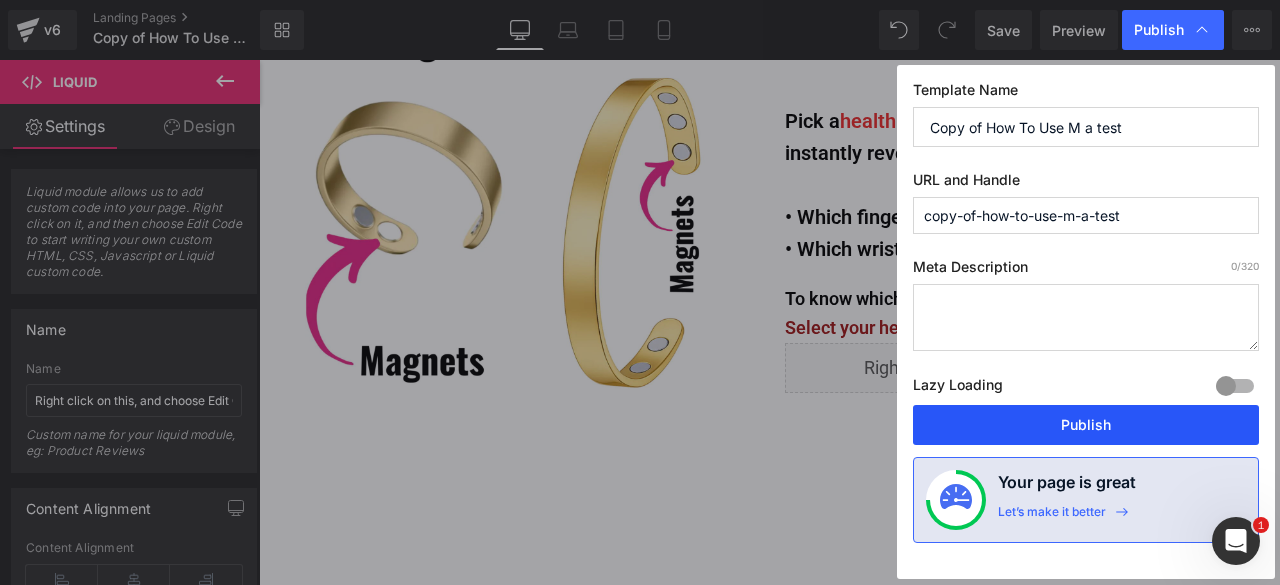 drag, startPoint x: 1102, startPoint y: 429, endPoint x: 853, endPoint y: 348, distance: 261.84348 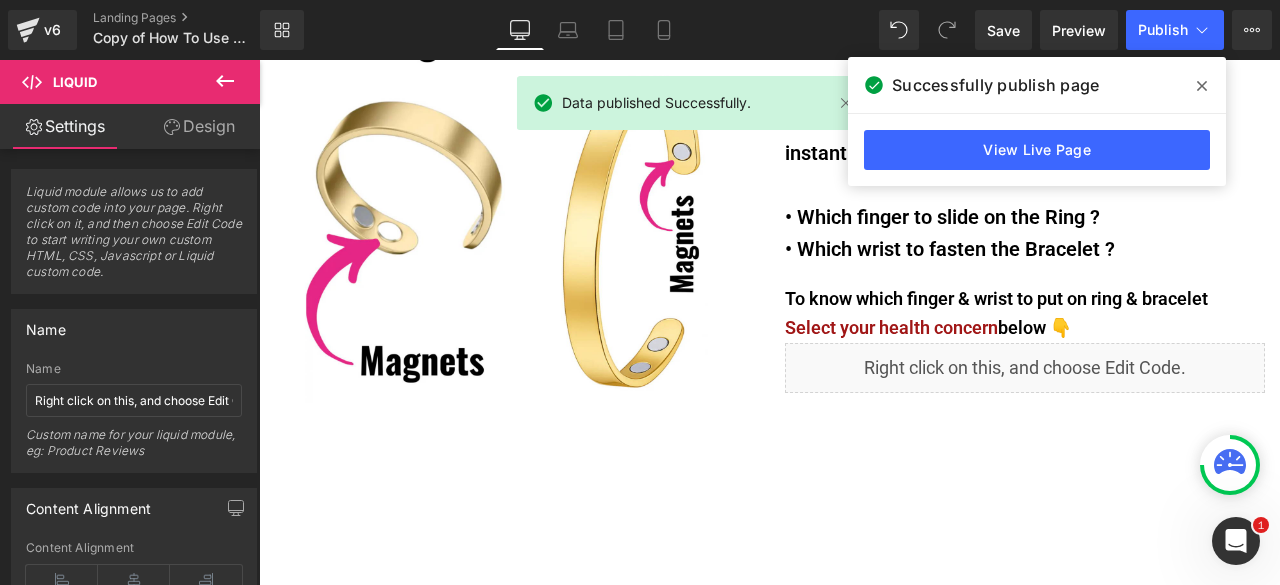 drag, startPoint x: 1196, startPoint y: 81, endPoint x: 899, endPoint y: 3, distance: 307.07166 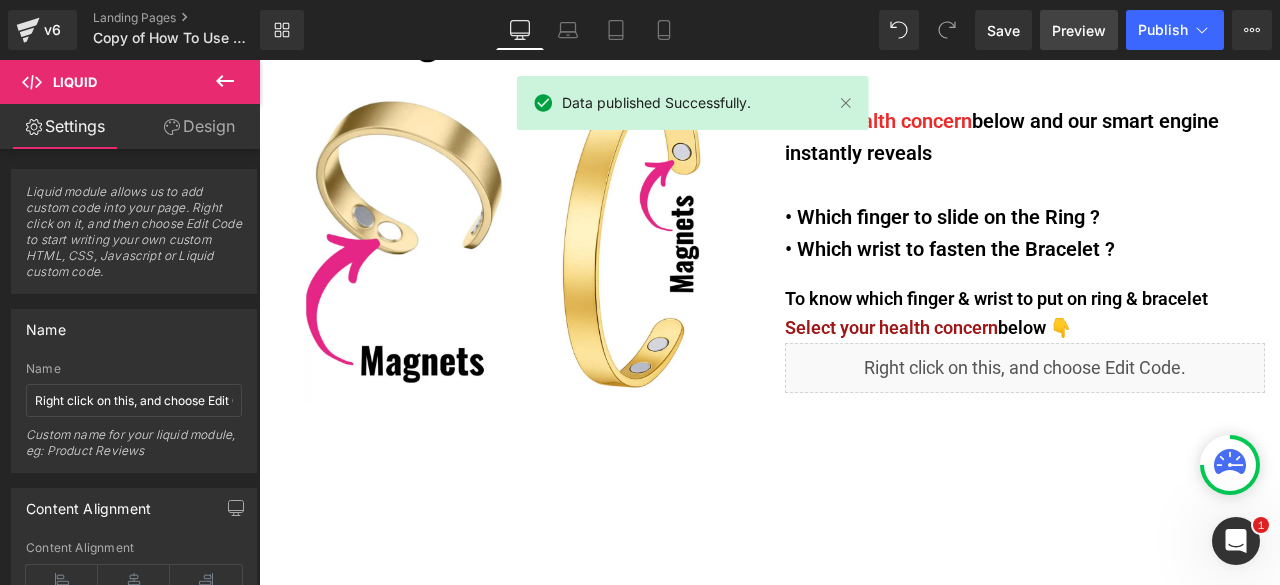 click on "Preview" at bounding box center [1079, 30] 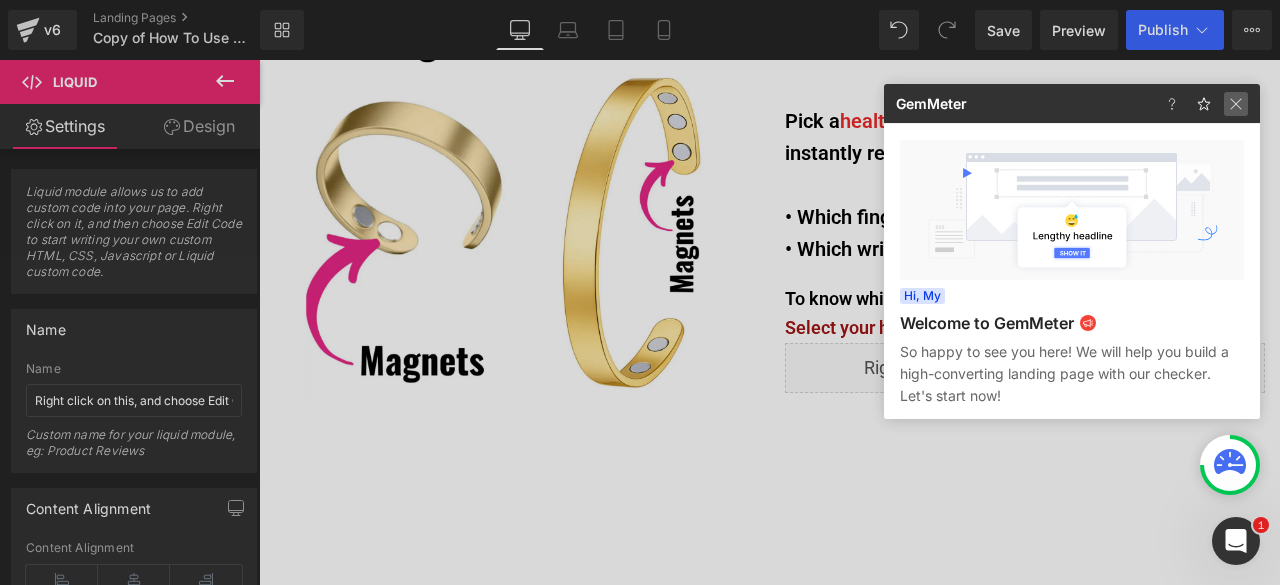 click 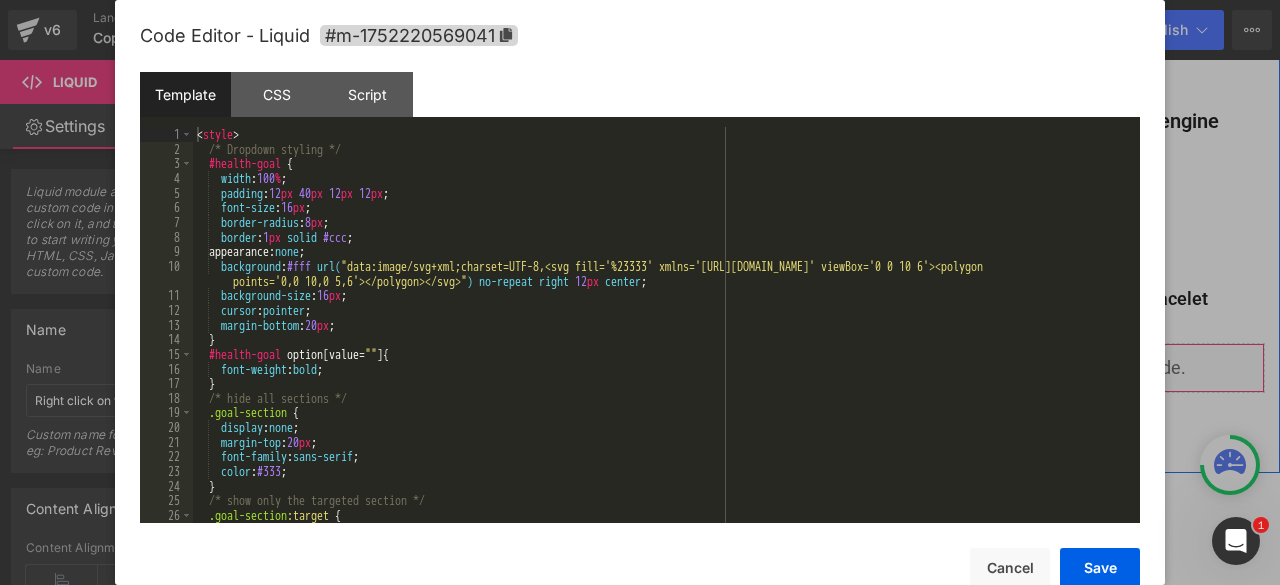click on "Liquid" at bounding box center (1025, 368) 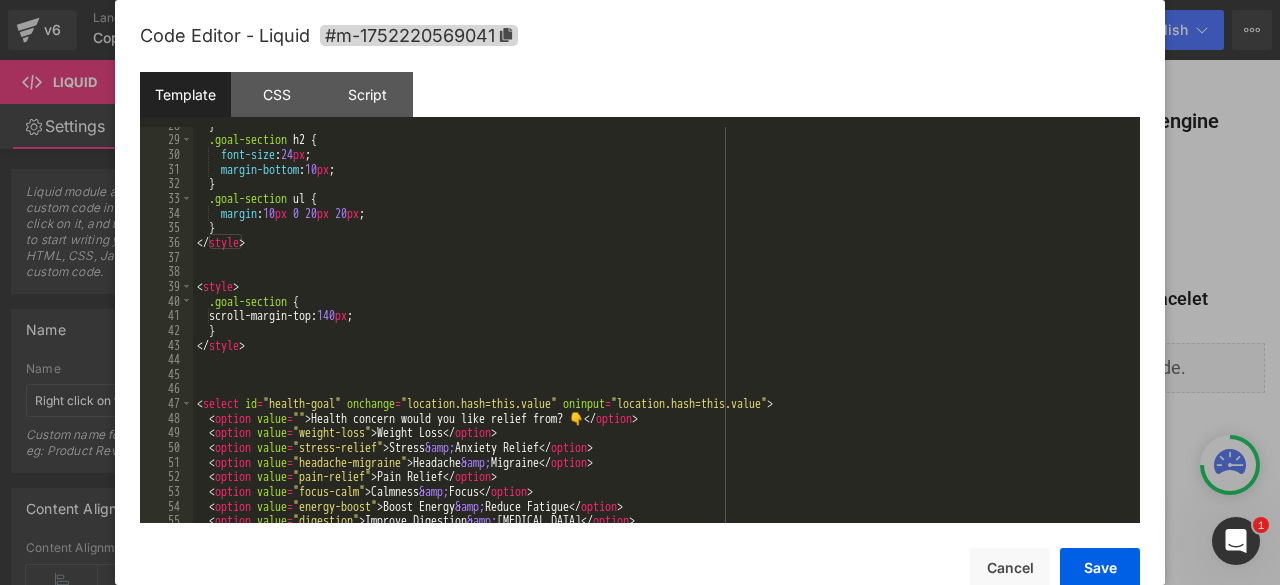 scroll, scrollTop: 420, scrollLeft: 0, axis: vertical 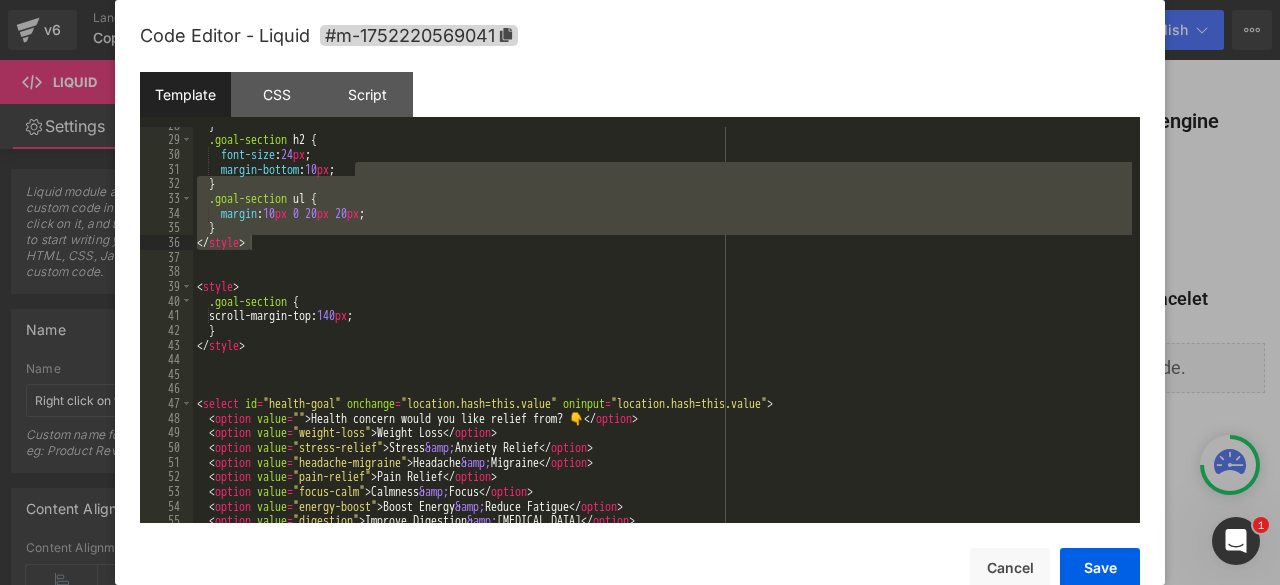 drag, startPoint x: 1130, startPoint y: 171, endPoint x: 1132, endPoint y: 258, distance: 87.02299 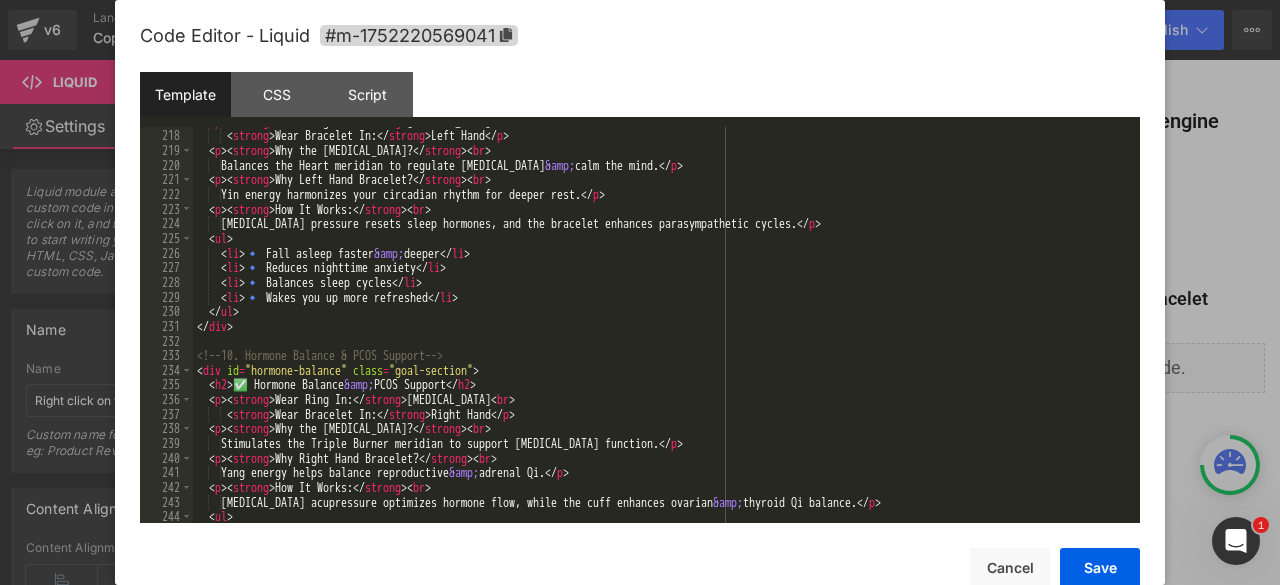 scroll, scrollTop: 3240, scrollLeft: 0, axis: vertical 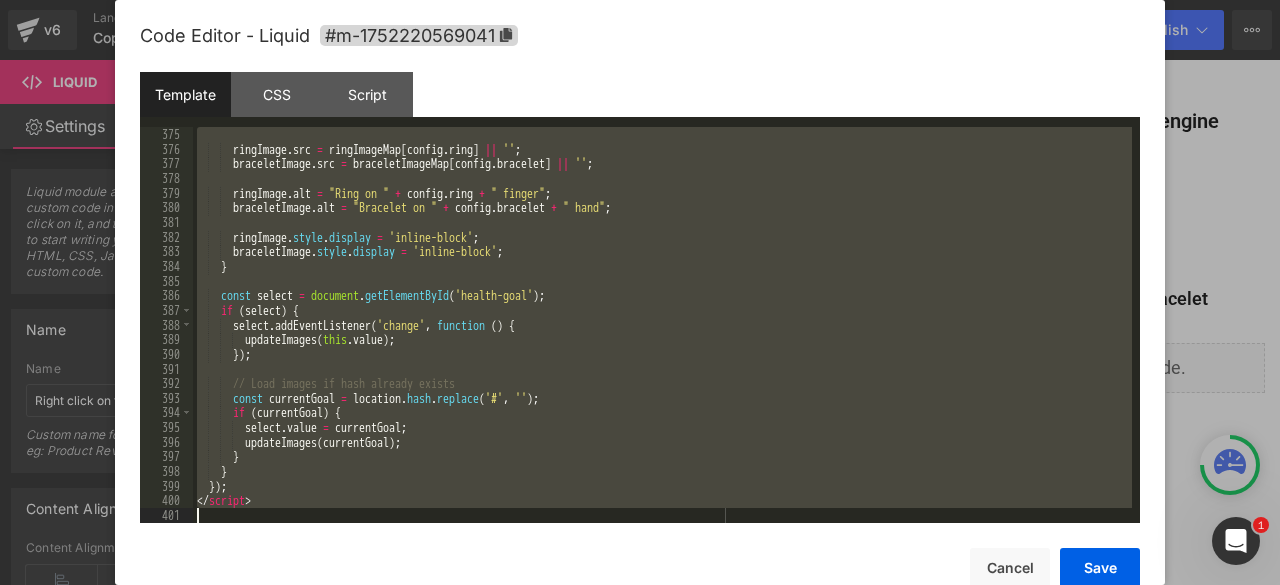 drag, startPoint x: 197, startPoint y: 257, endPoint x: 495, endPoint y: 515, distance: 394.16748 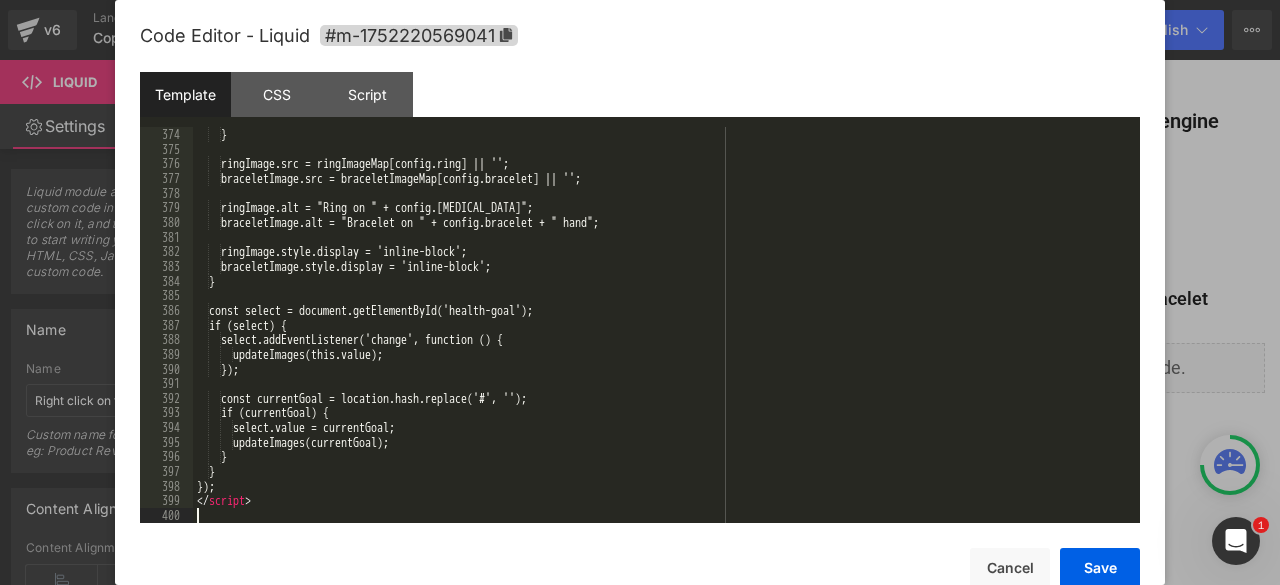 scroll, scrollTop: 5529, scrollLeft: 0, axis: vertical 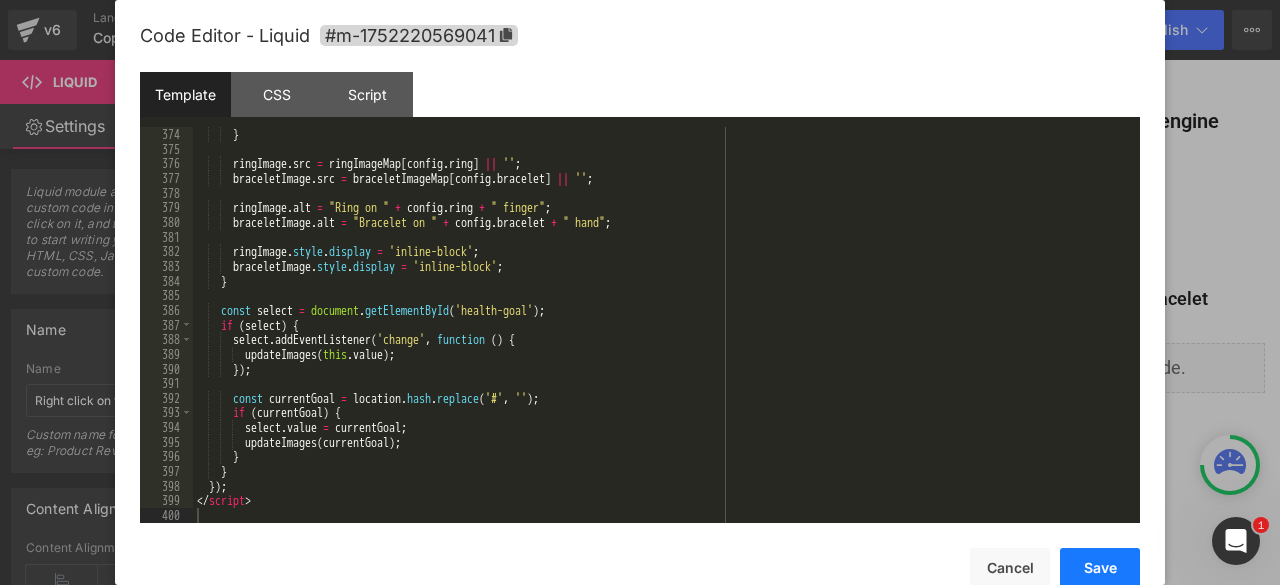 click on "Save" at bounding box center [1100, 568] 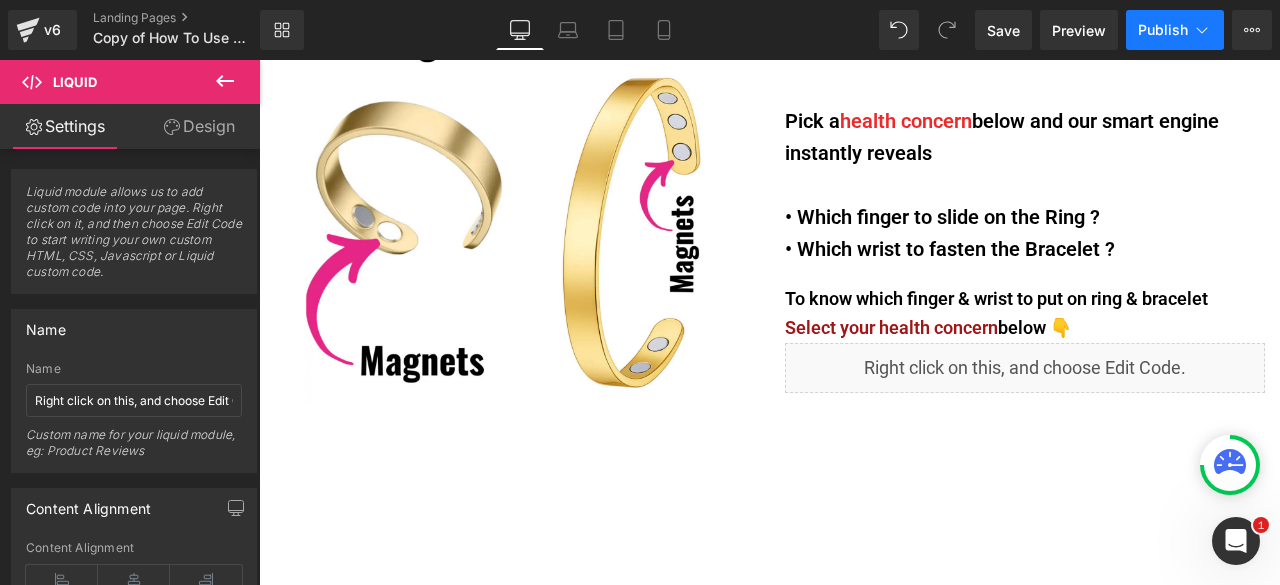 click on "Publish" at bounding box center [1163, 30] 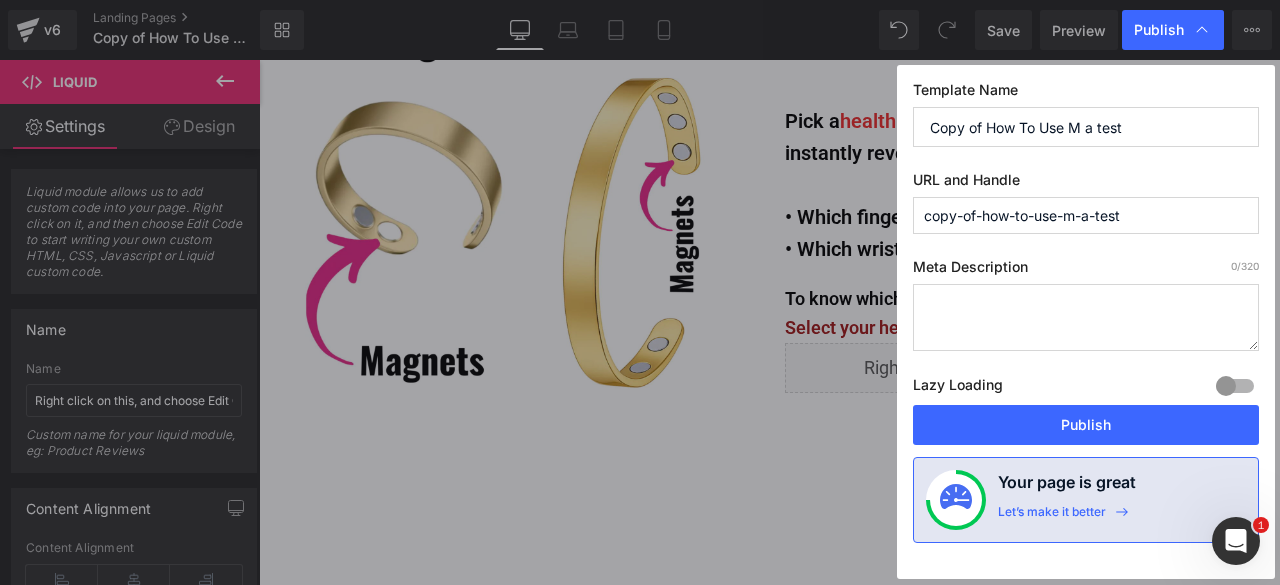click on "Template Name Copy of How To Use M a test URL and Handle copy-of-how-to-use-m-a-test Meta Description 0 /320
Lazy Loading
Build
Upgrade plan to unlock
Lazy loading helps you improve page loading time, enhance user experience & increase your SEO results.
Lazy loading is available on  Build, Optimize & Enterprise.
You’ve reached the maximum published page number of your plan  (10/999999) .
Upgrade plan to unlock more pages
Publish
Your page is great
Let’s make it better" at bounding box center (1086, 322) 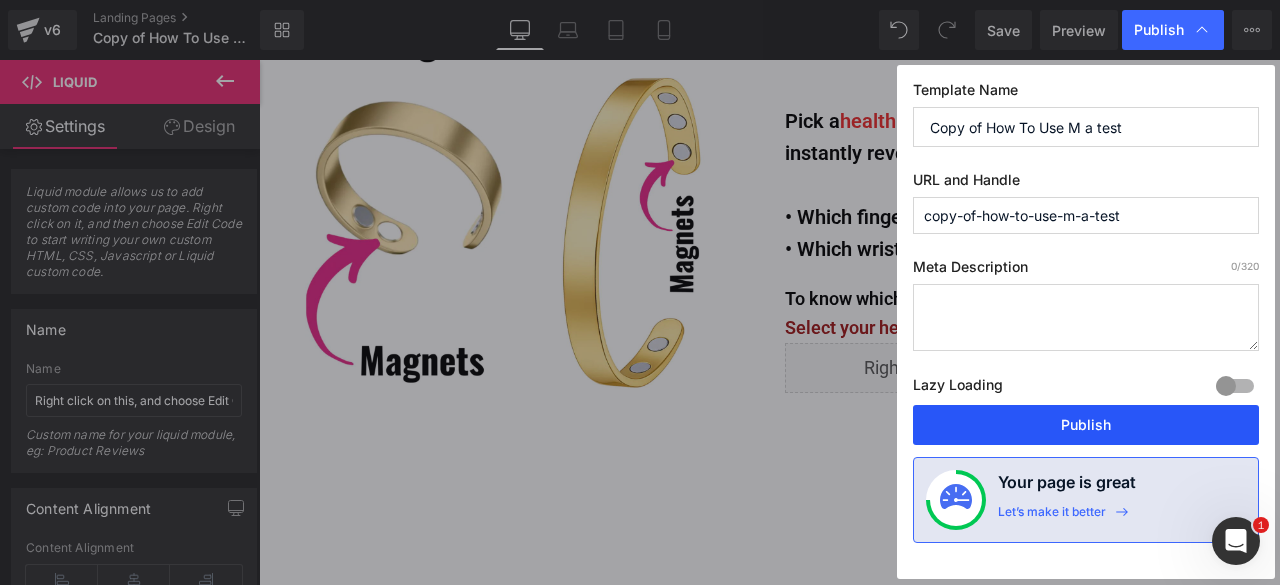 drag, startPoint x: 1022, startPoint y: 430, endPoint x: 755, endPoint y: 356, distance: 277.06497 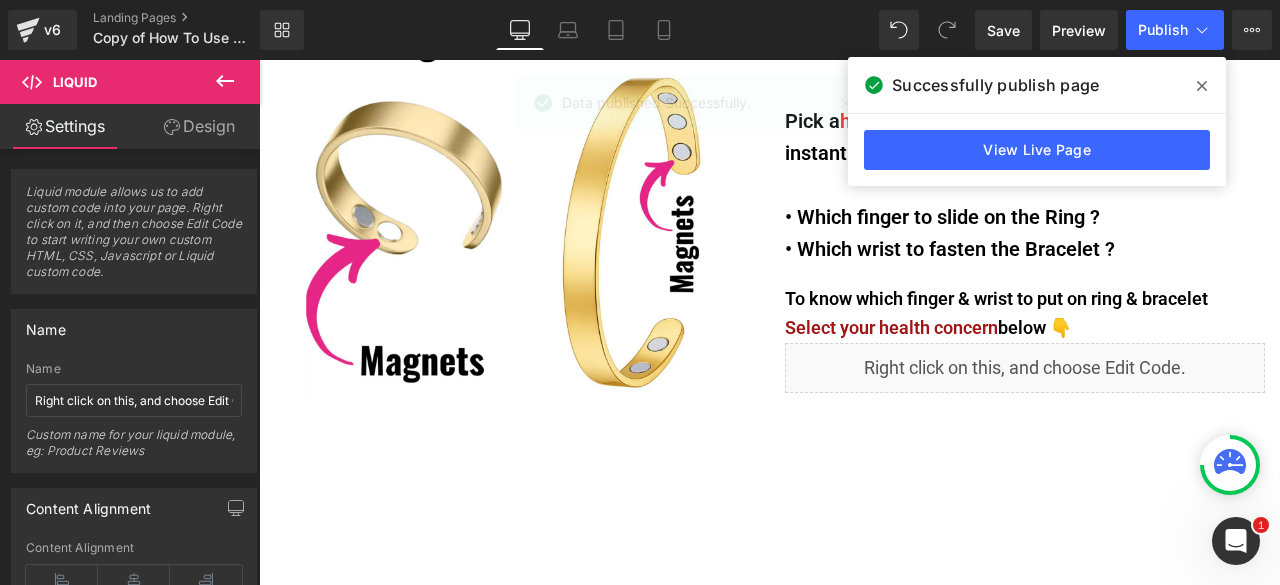 click 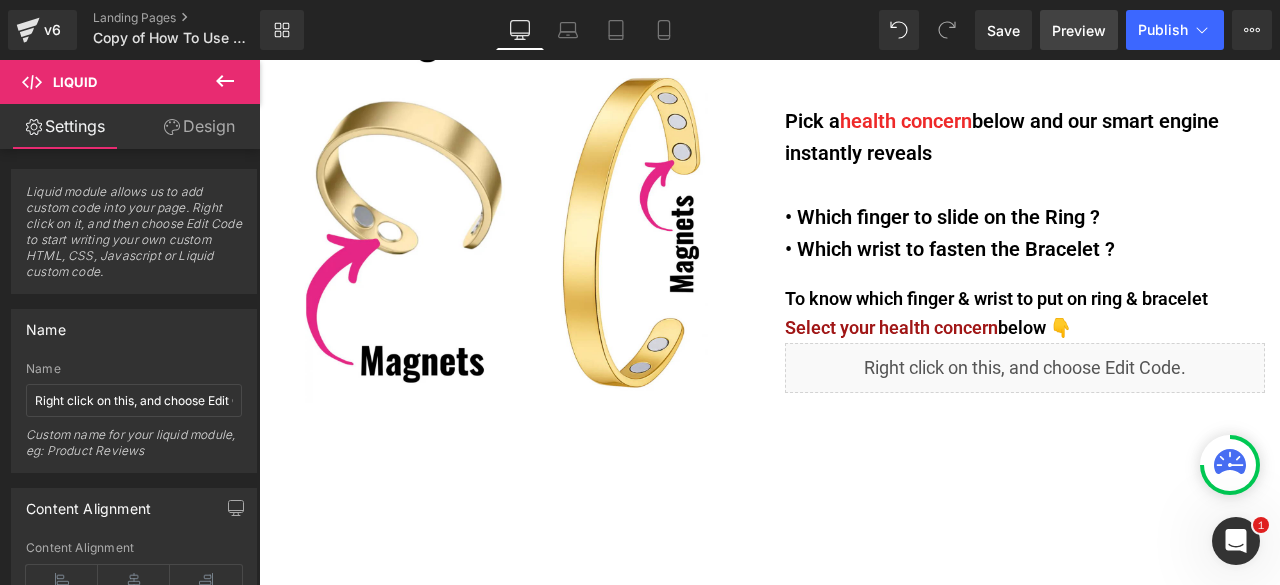 click on "Preview" at bounding box center [1079, 30] 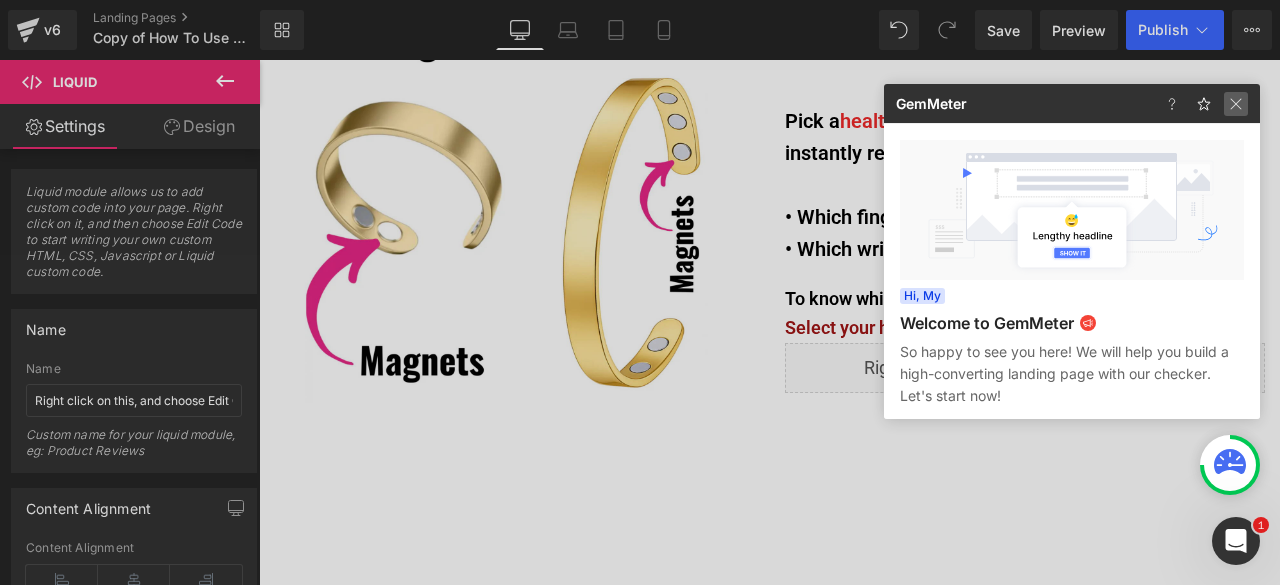click 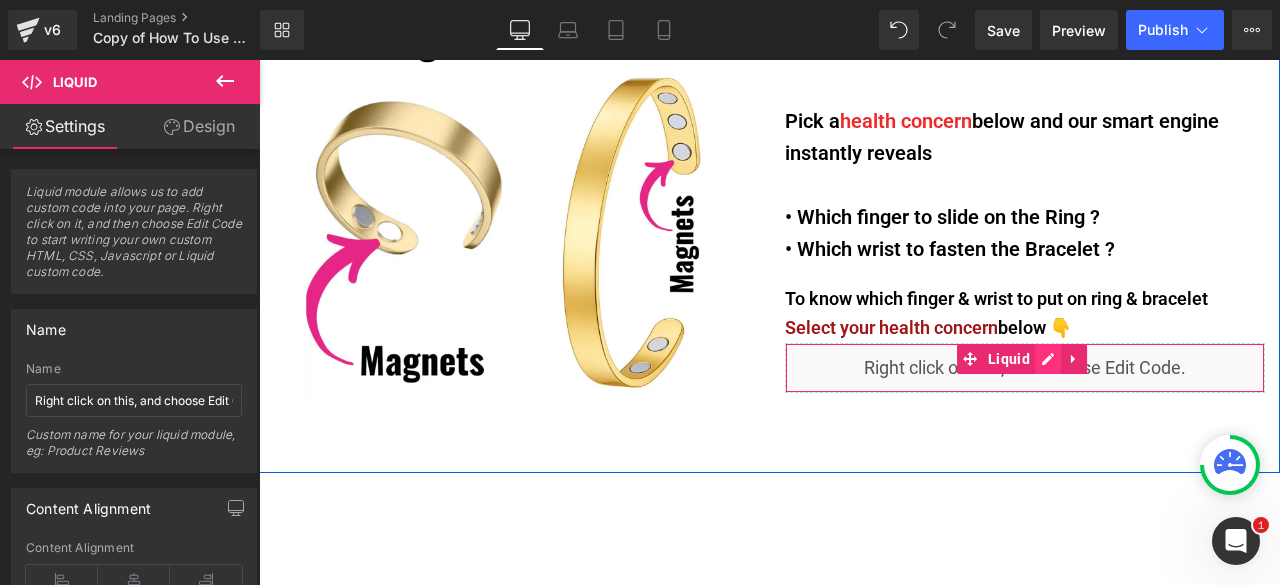 click on "Liquid" at bounding box center (1025, 368) 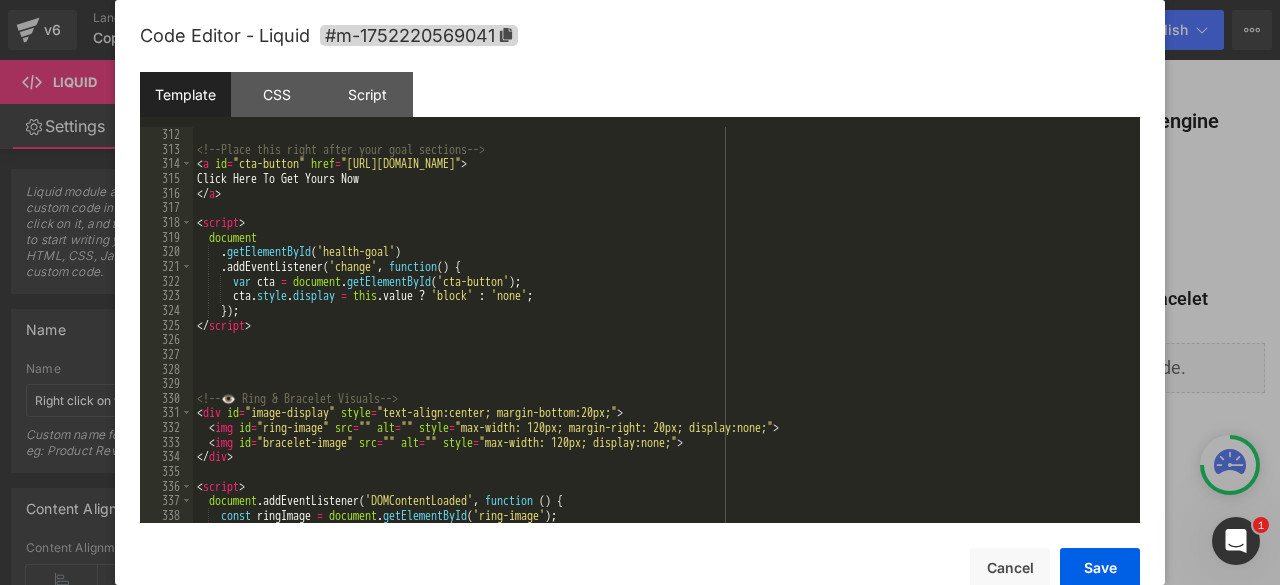 scroll, scrollTop: 4680, scrollLeft: 0, axis: vertical 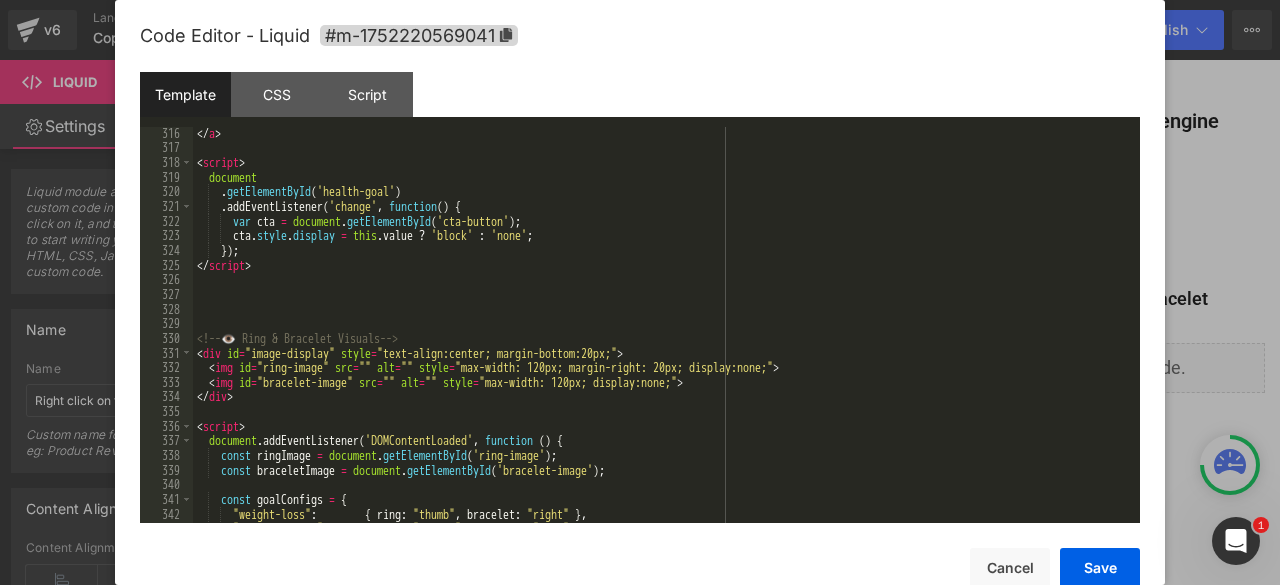 click on "</ a > < script >    document       . getElementById ( 'health-goal' )       . addEventListener ( 'change' ,   function ( )   {          var   cta   =   document . getElementById ( 'cta-button' ) ;          cta . style . display   =   this . value   ?   'block'   :   'none' ;       }) ; </ script > <!--  👁️ Ring & Bracelet Visuals  --> < div   id = "image-display"   style = "text-align:center; margin-bottom:20px;" >    < img   id = "ring-image"   src = ""   alt = ""   style = "max-width: 120px; margin-right: 20px; display:none;" >    < img   id = "bracelet-image"   src = ""   alt = ""   style = "max-width: 120px; display:none;" > </ div > < script >    document . addEventListener ( 'DOMContentLoaded' ,   function   ( )   {       const   ringImage   =   document . getElementById ( 'ring-image' ) ;       const   braceletImage   =   document . getElementById ( 'bracelet-image' ) ;       const   goalConfigs   =   {          "weight-loss" :          {   ring :   "thumb" ,   bracelet :   "right"   } ," at bounding box center [662, 338] 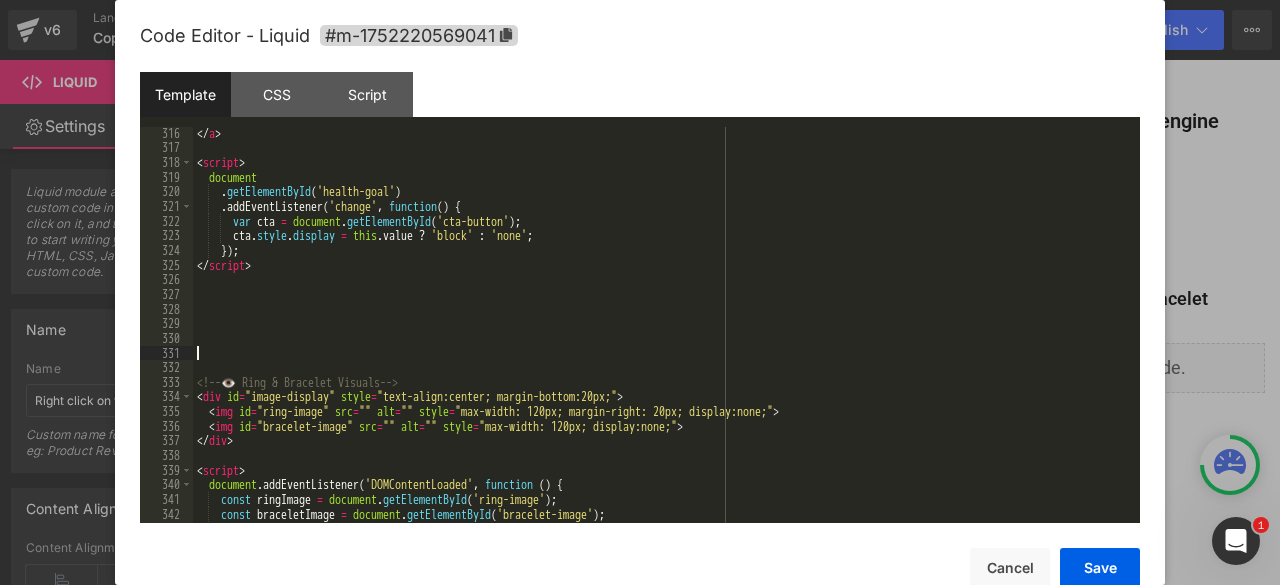 type 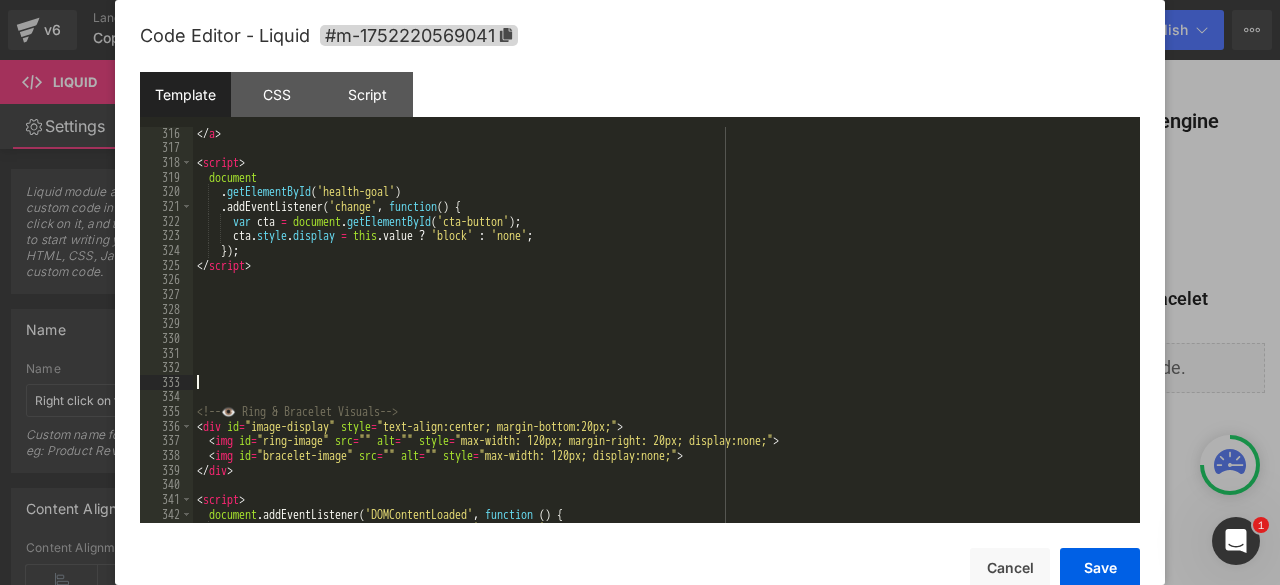 scroll, scrollTop: 4800, scrollLeft: 0, axis: vertical 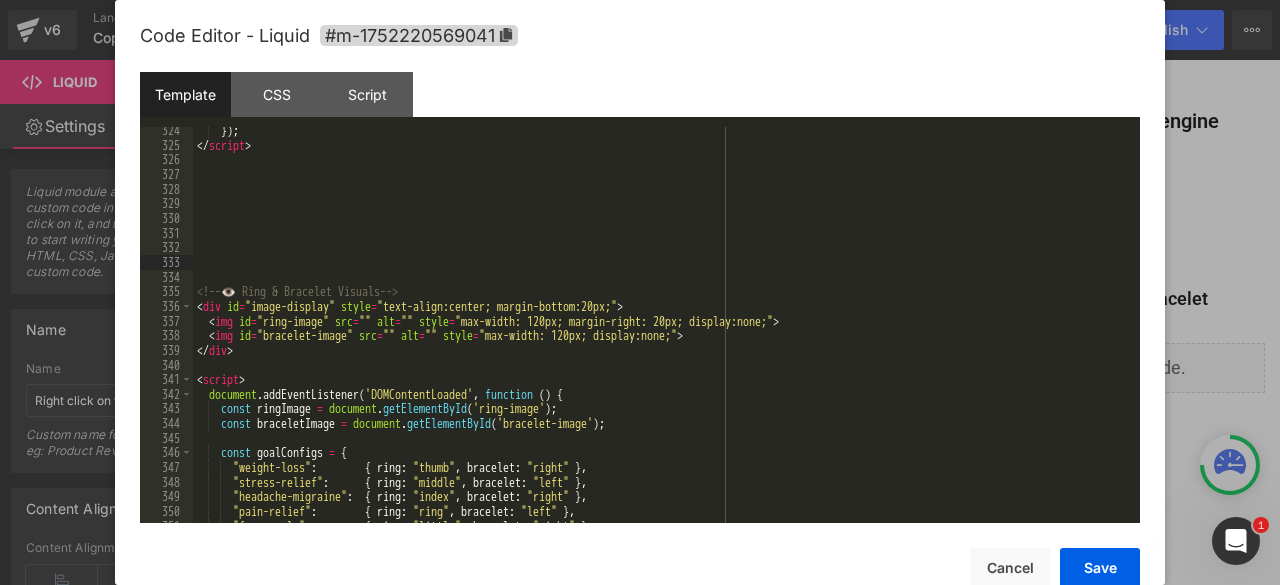 click on "335" at bounding box center [166, 291] 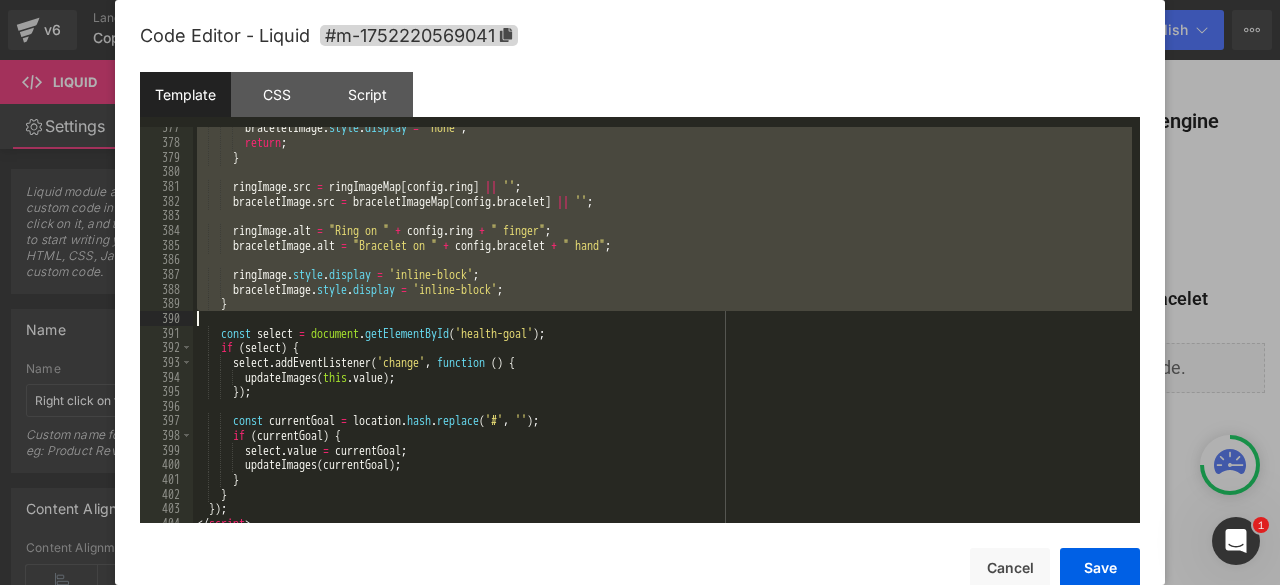scroll, scrollTop: 5602, scrollLeft: 0, axis: vertical 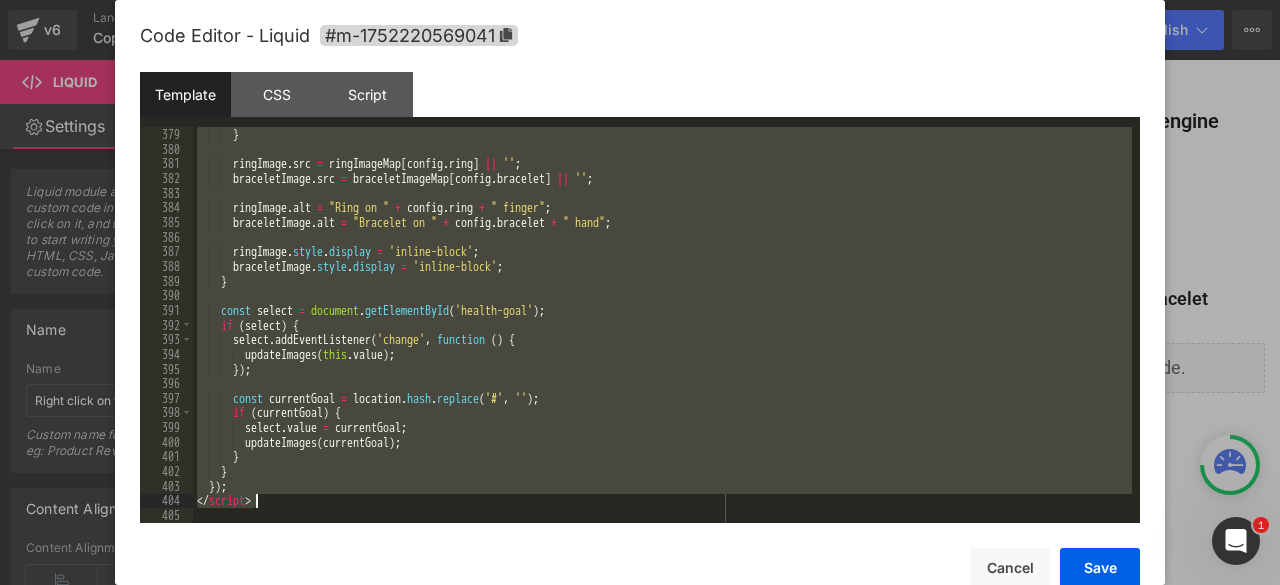 drag, startPoint x: 196, startPoint y: 291, endPoint x: 395, endPoint y: 507, distance: 293.69543 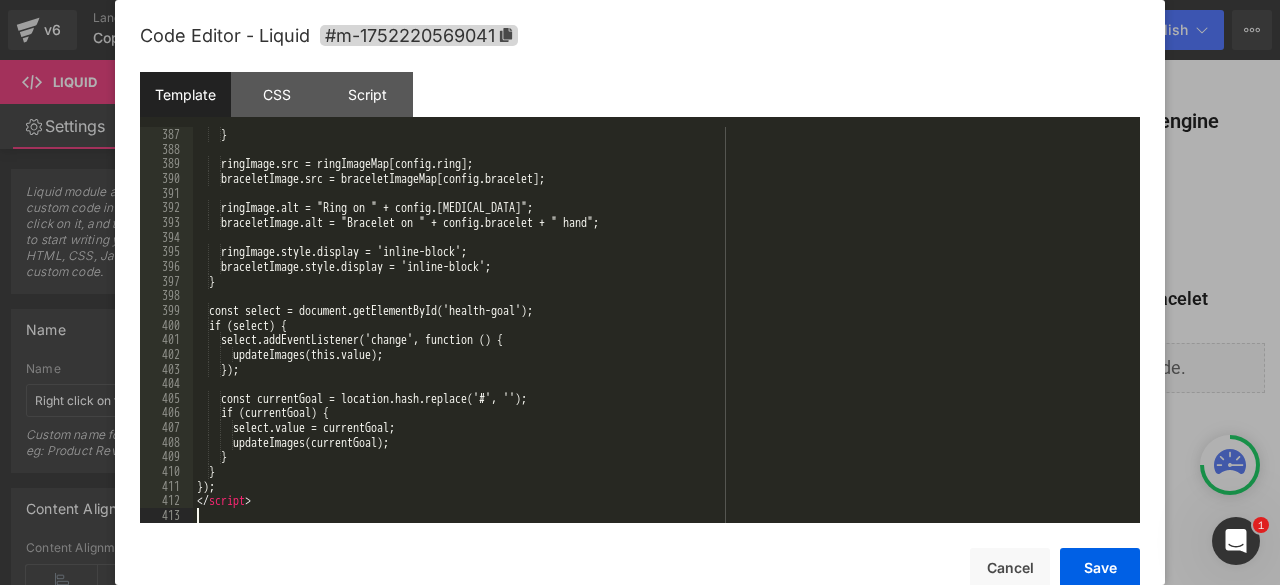scroll, scrollTop: 5749, scrollLeft: 0, axis: vertical 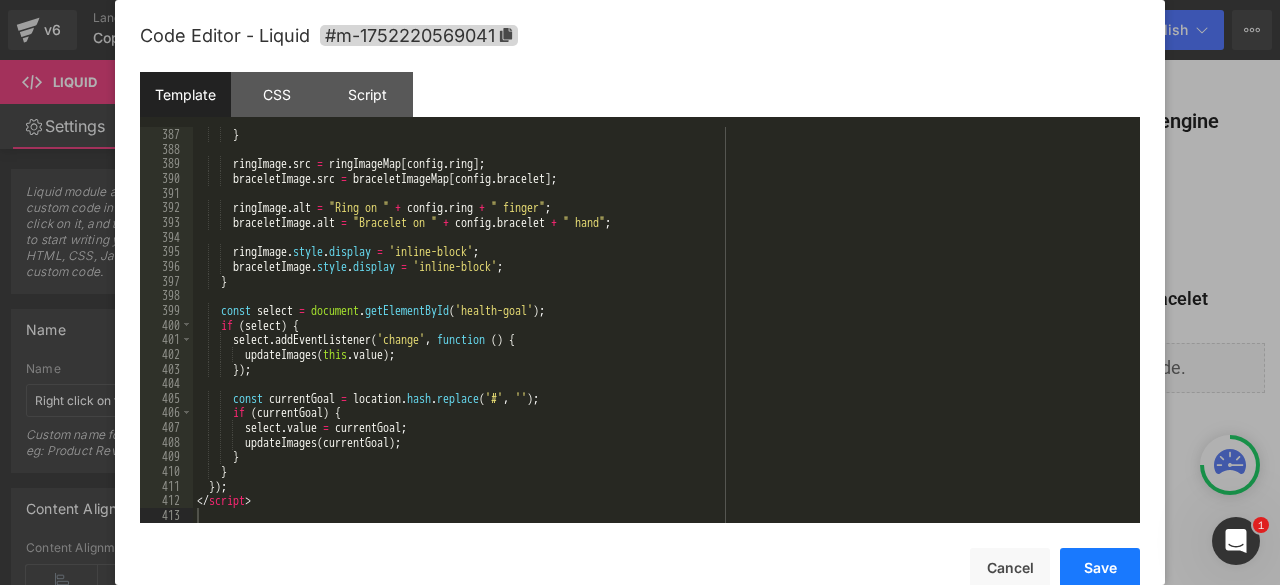 click on "Save" at bounding box center [1100, 568] 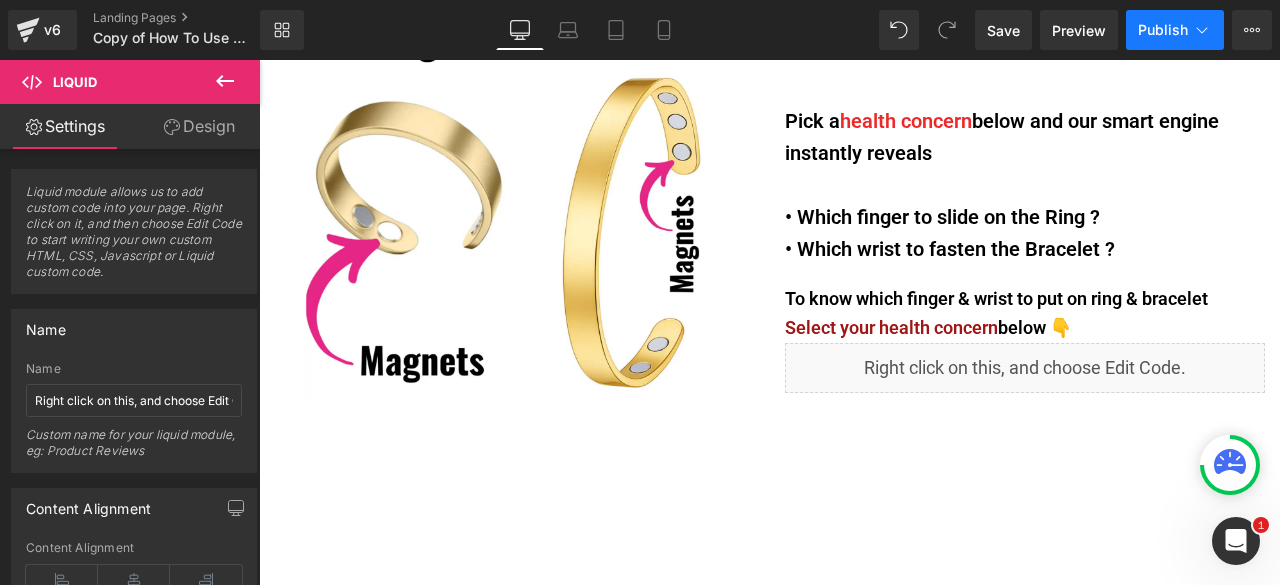click on "Publish" at bounding box center (1175, 30) 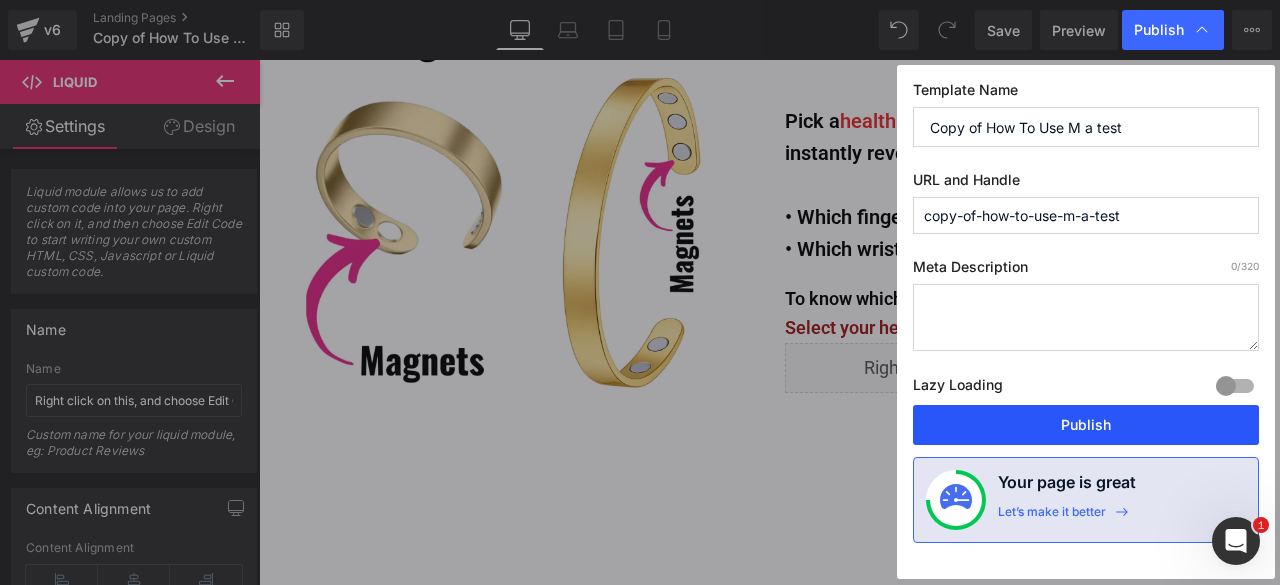 drag, startPoint x: 1061, startPoint y: 419, endPoint x: 741, endPoint y: 305, distance: 339.69986 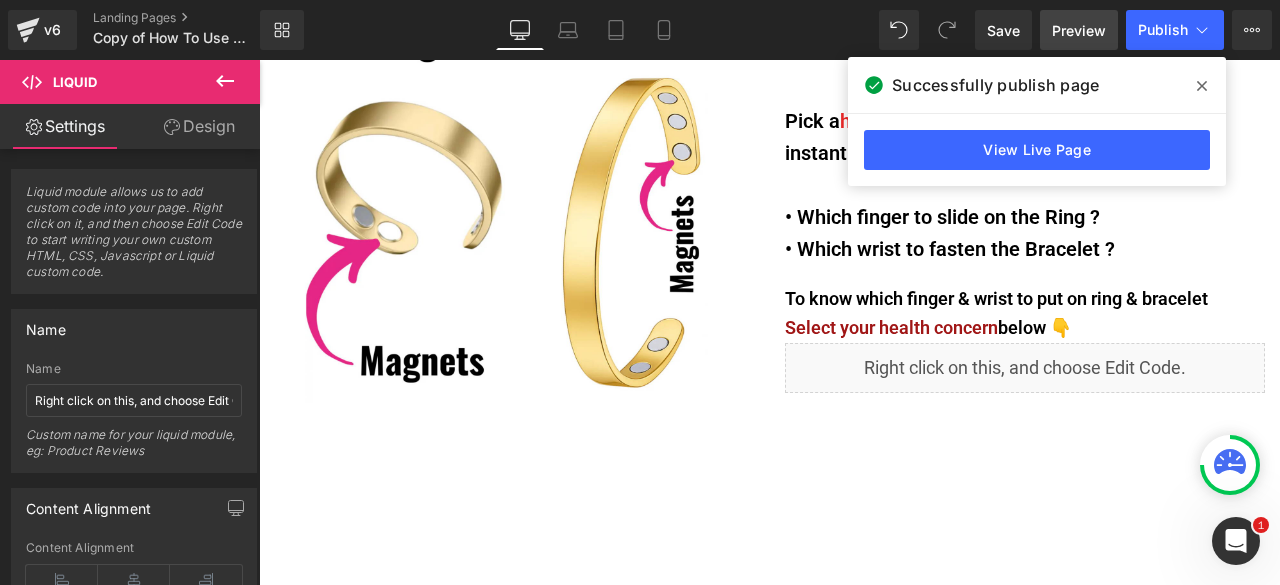 click on "Preview" at bounding box center (1079, 30) 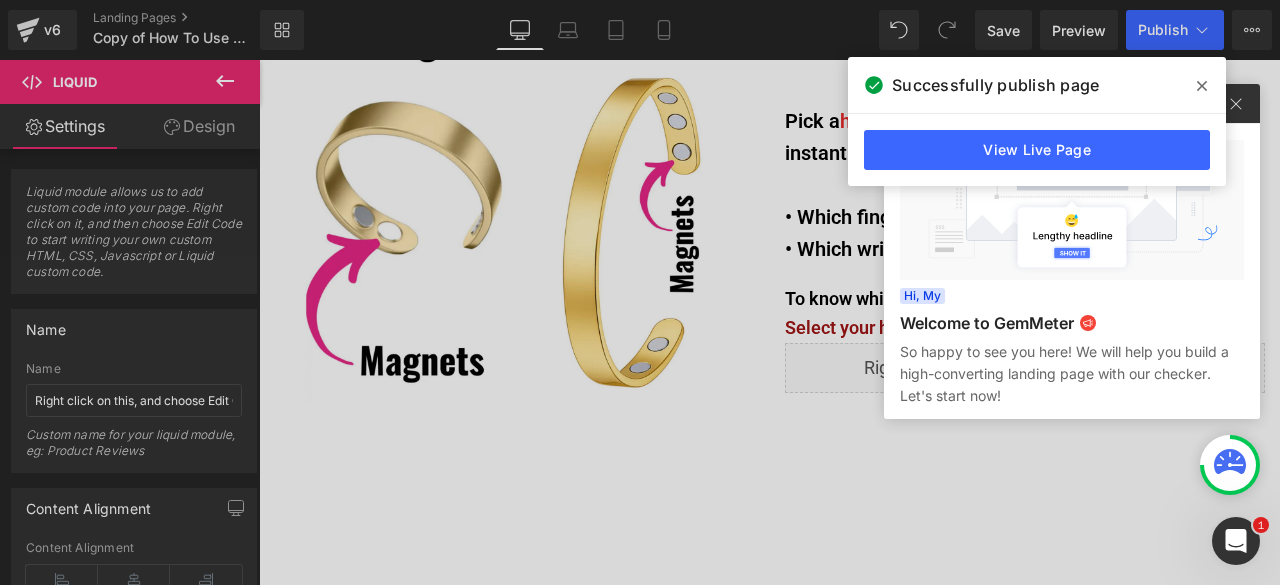 click at bounding box center [640, 292] 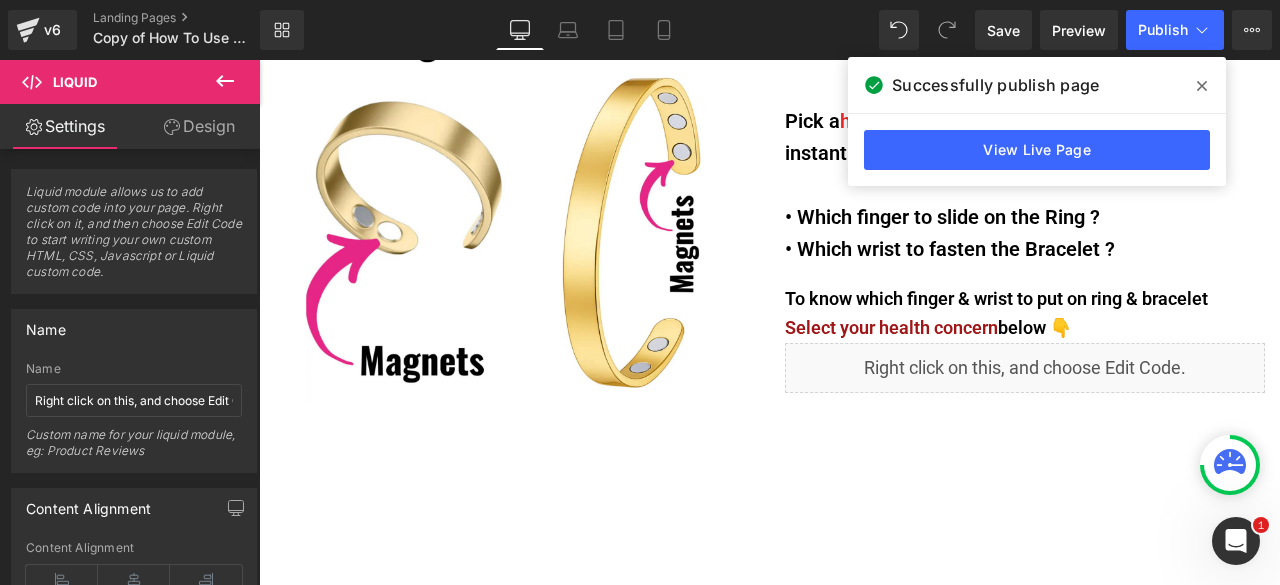 click on "Preview" at bounding box center (1079, 30) 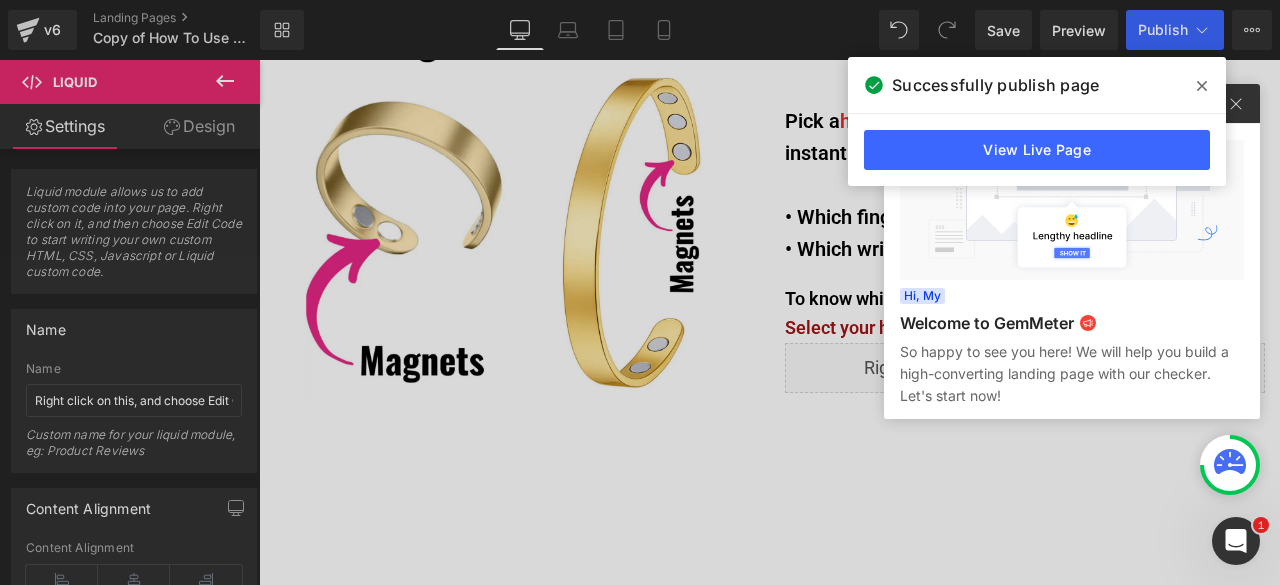 click at bounding box center (640, 292) 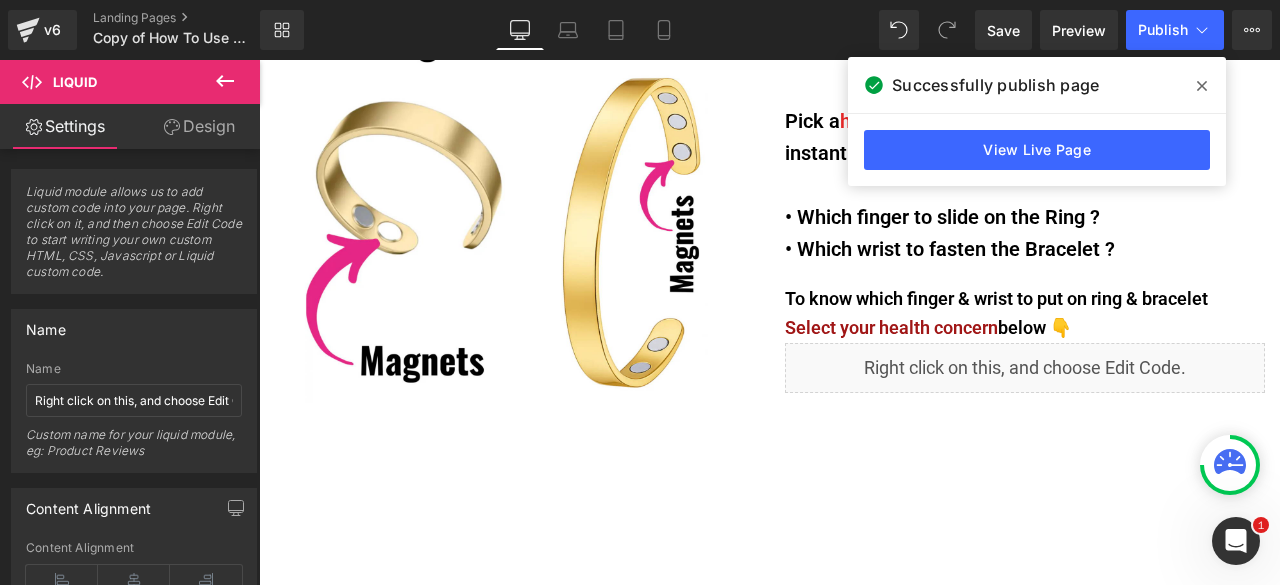 click on "Preview" at bounding box center (1079, 30) 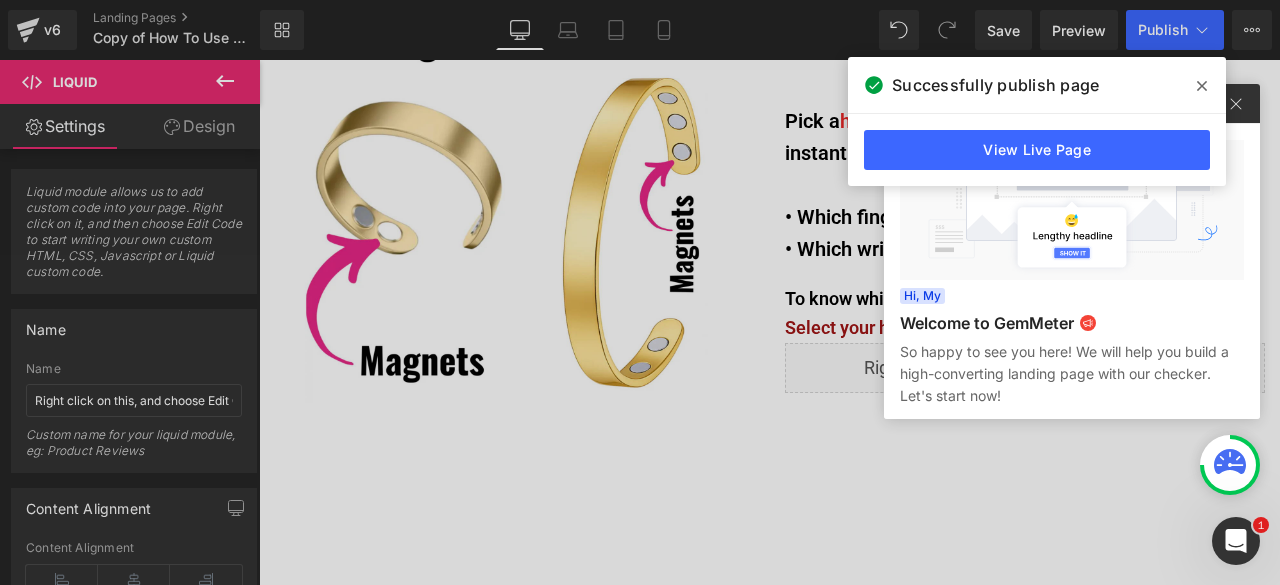 click 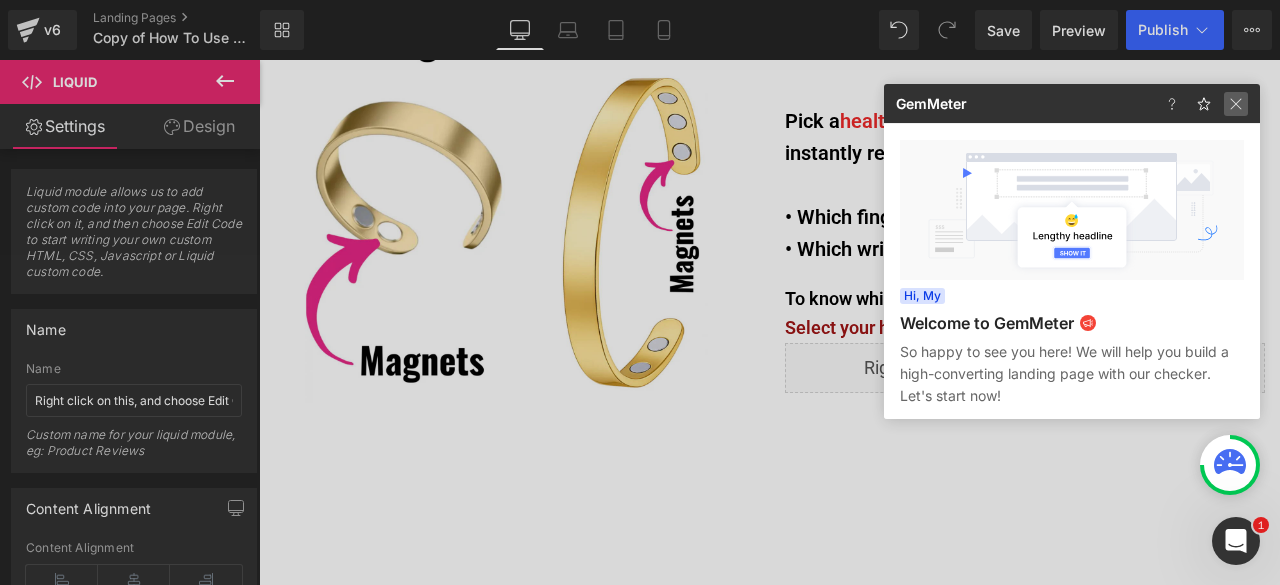 click 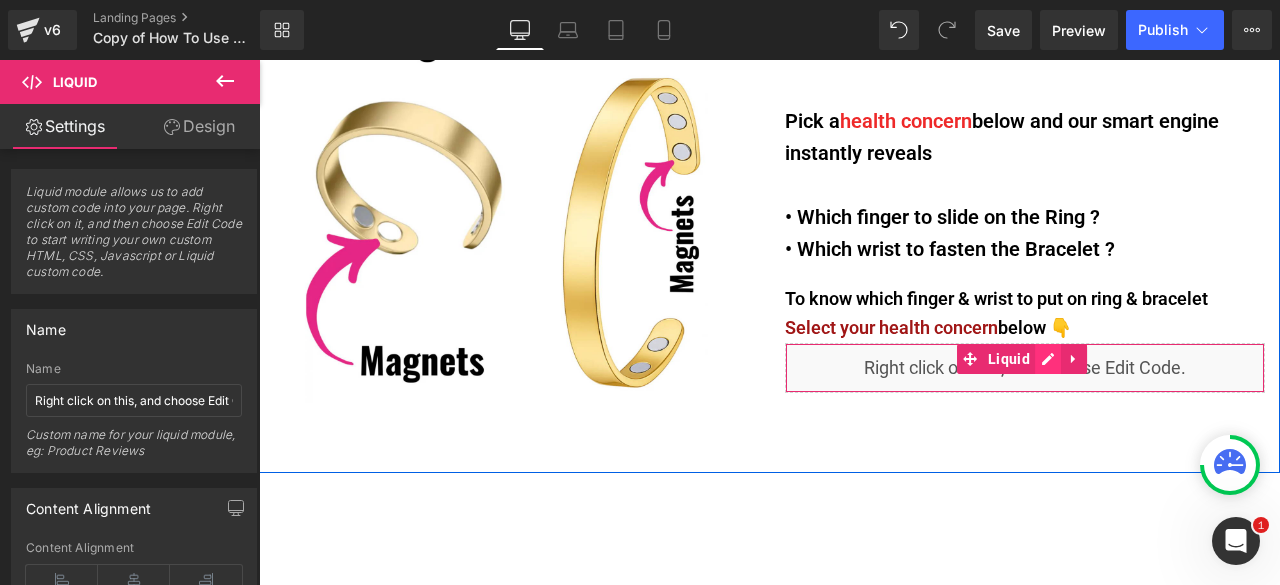 click on "Liquid" at bounding box center (1025, 368) 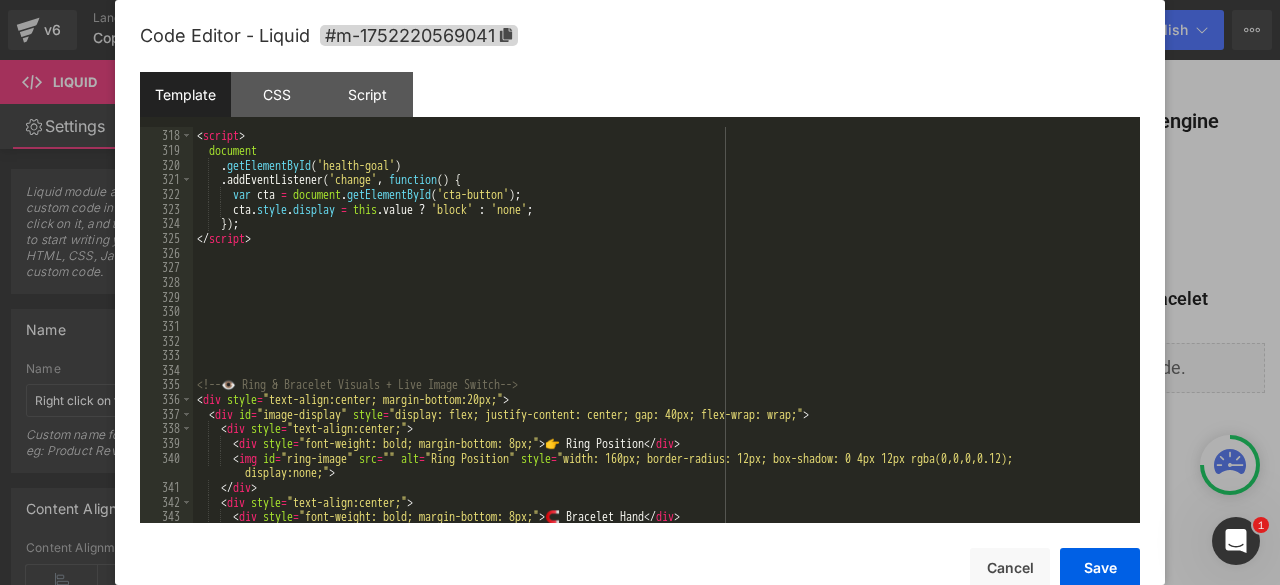 scroll, scrollTop: 4706, scrollLeft: 0, axis: vertical 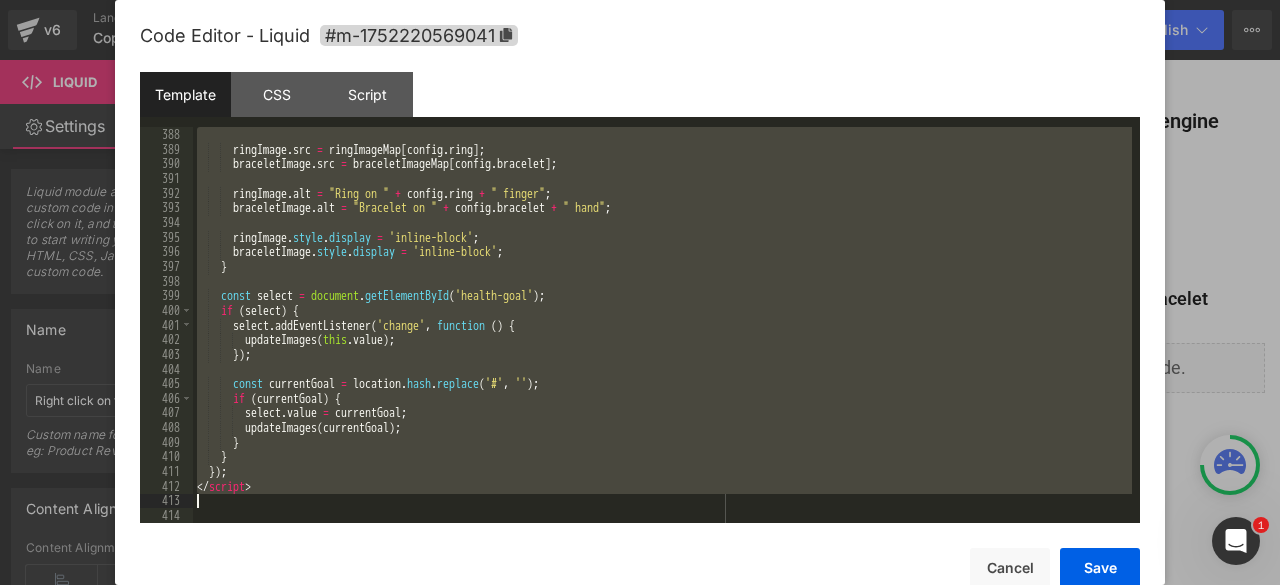 drag, startPoint x: 197, startPoint y: 389, endPoint x: 494, endPoint y: 505, distance: 318.8495 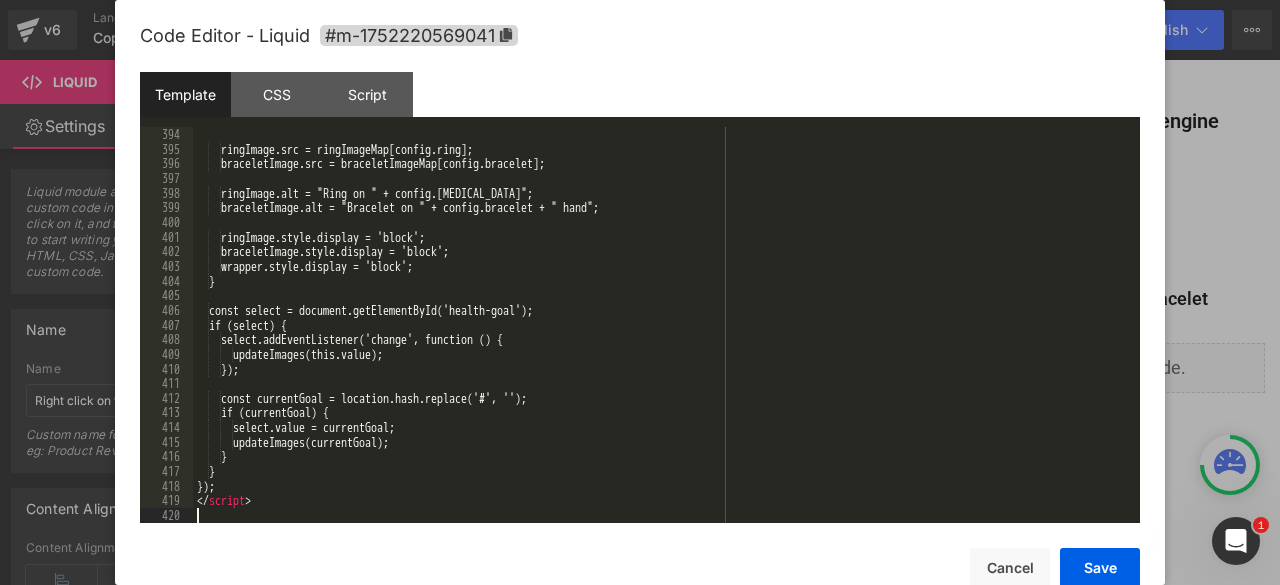 scroll, scrollTop: 5822, scrollLeft: 0, axis: vertical 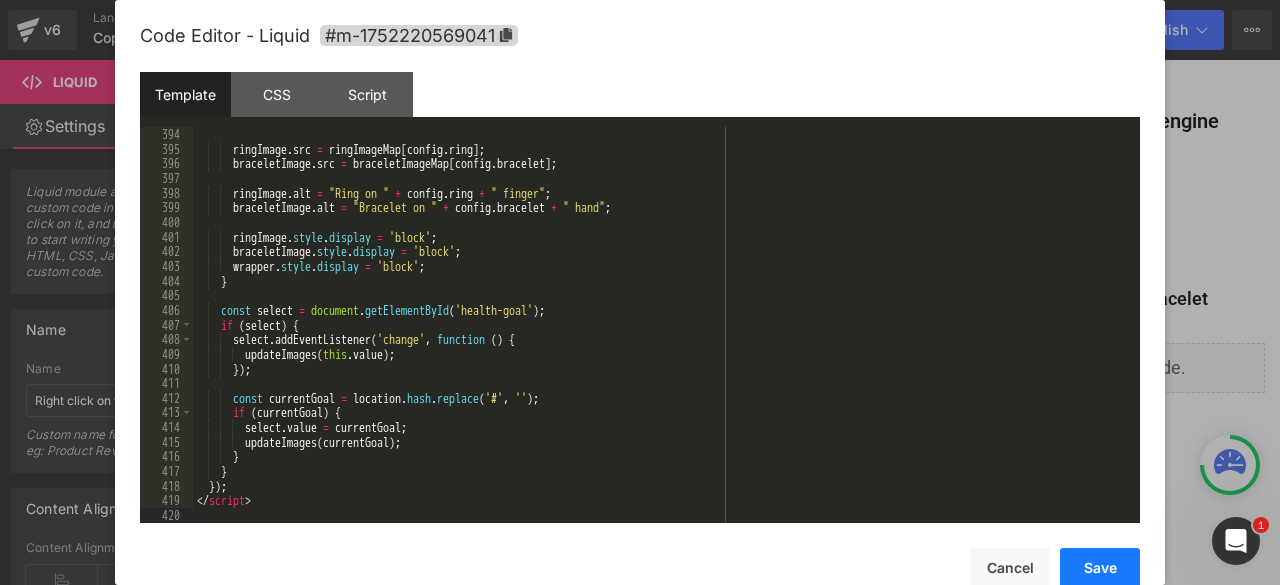 click on "Save" at bounding box center (1100, 568) 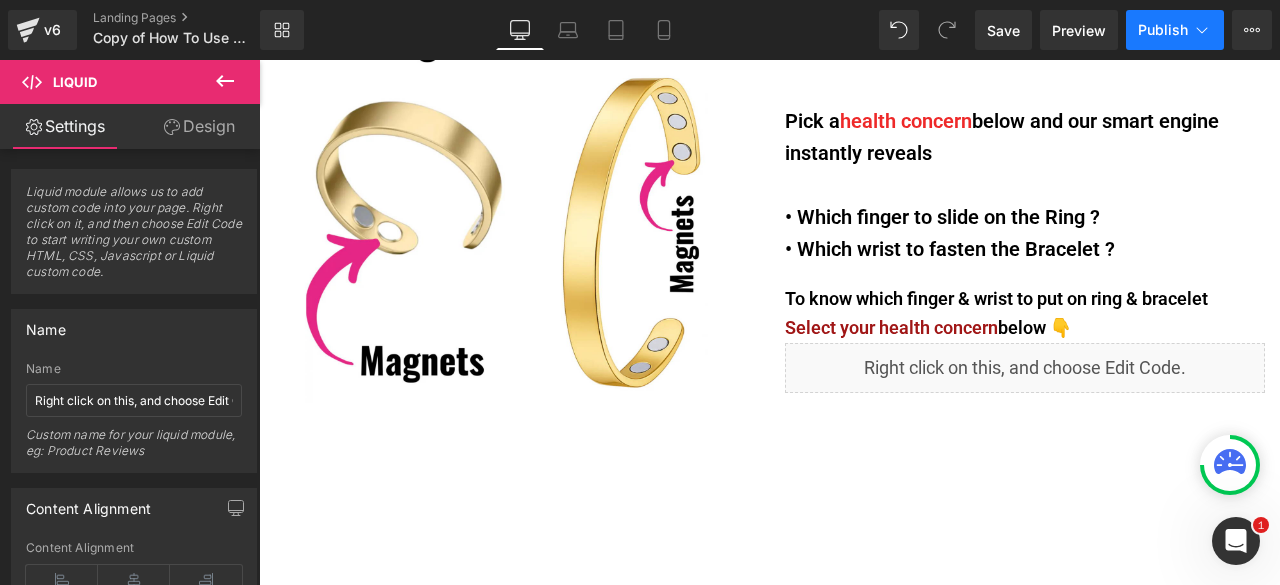 click on "Publish" at bounding box center (1163, 30) 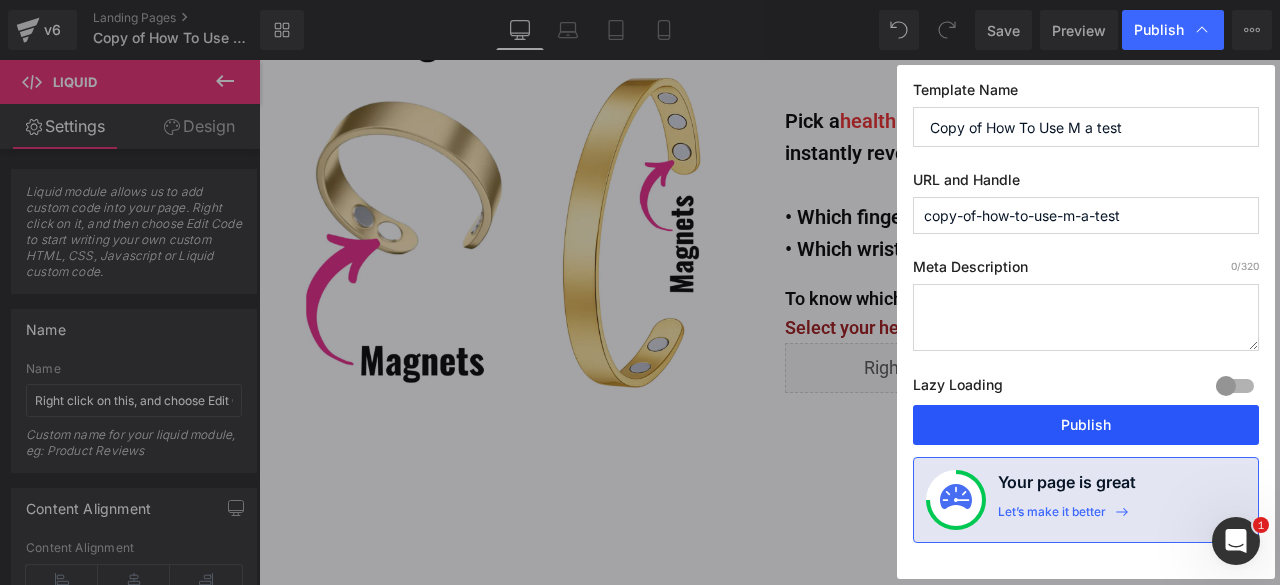 click on "Publish" at bounding box center [1086, 425] 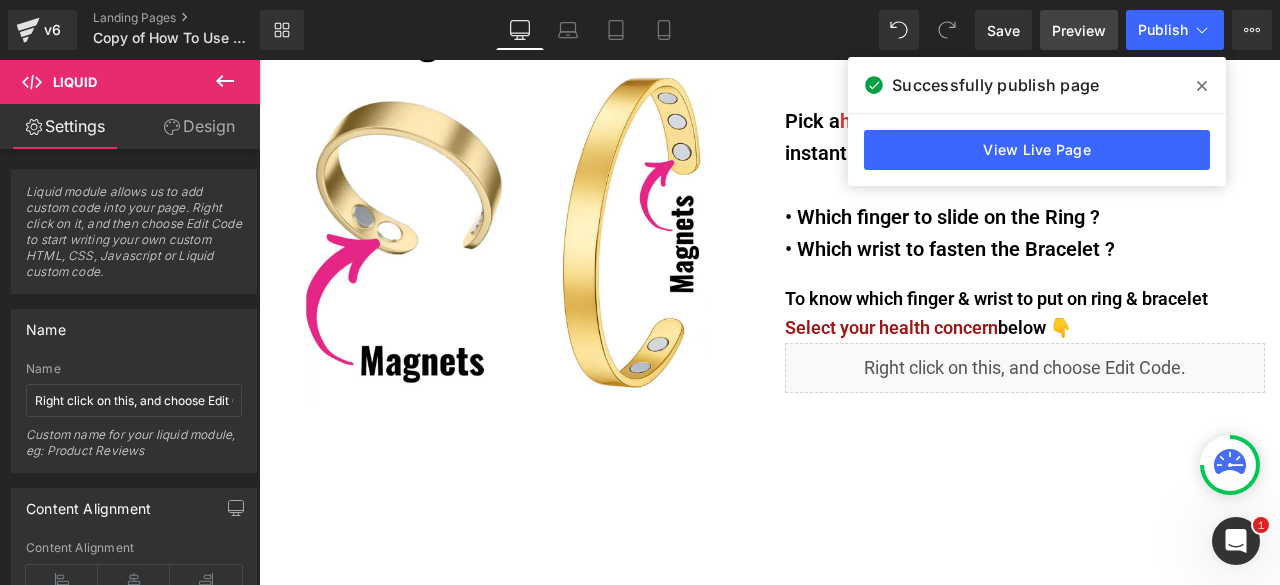 click on "Preview" at bounding box center [1079, 30] 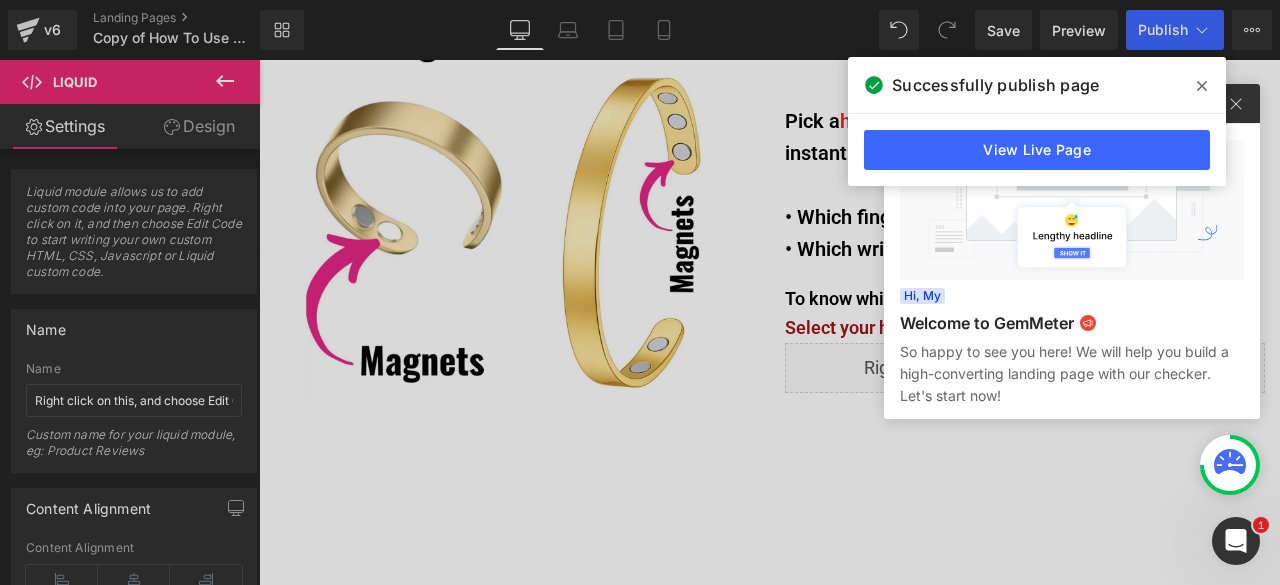 click 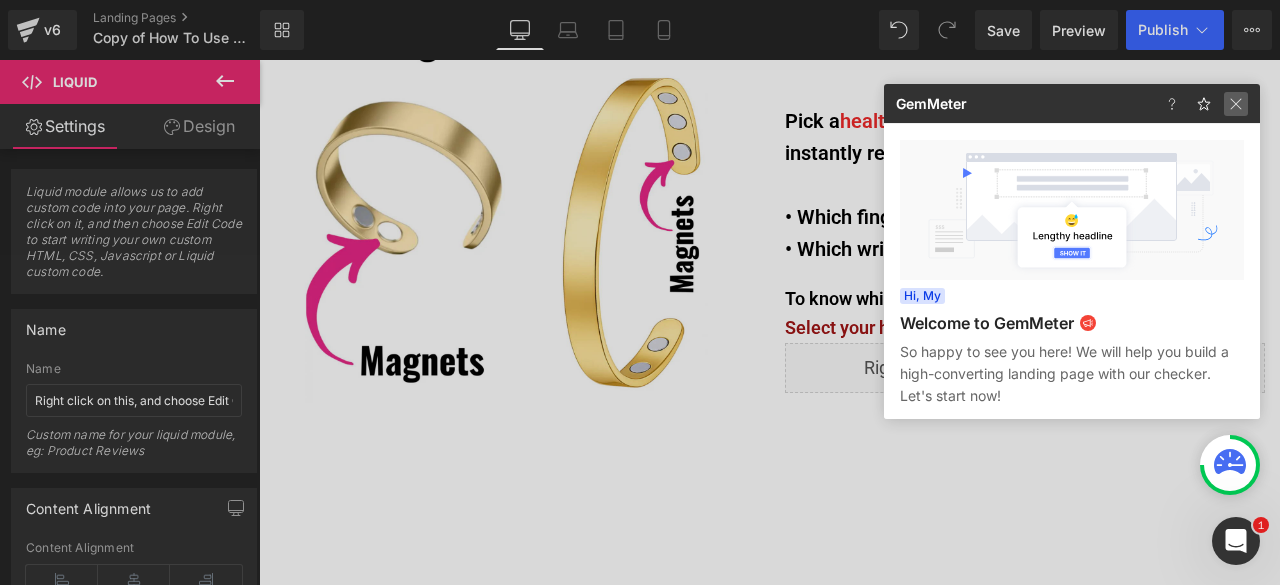 click 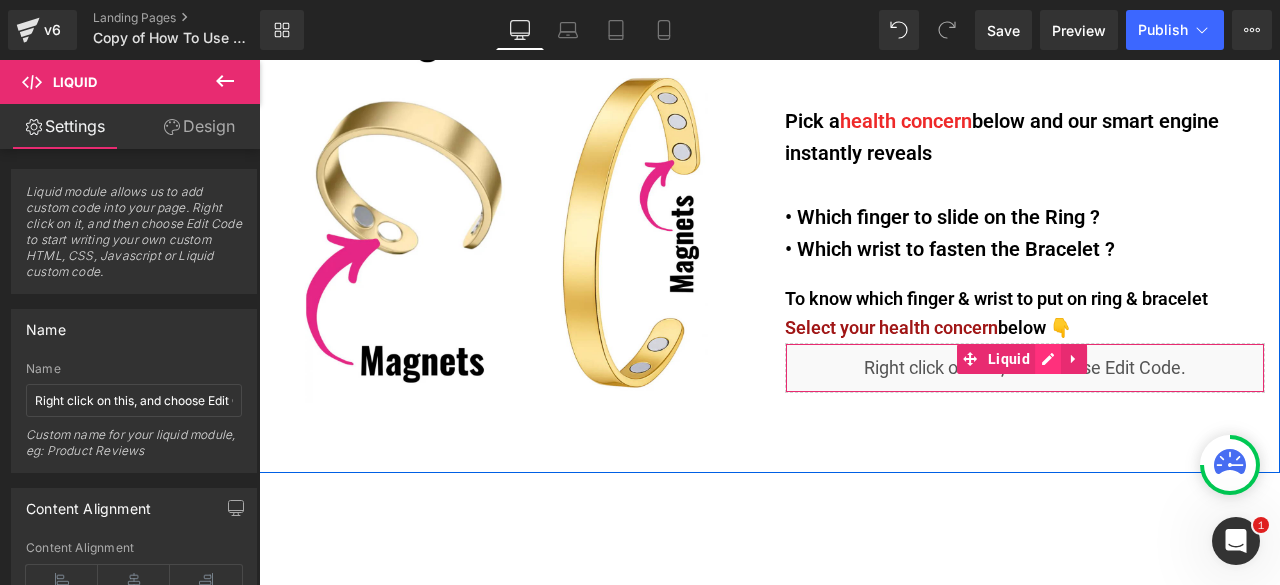 click on "Liquid" at bounding box center [1025, 368] 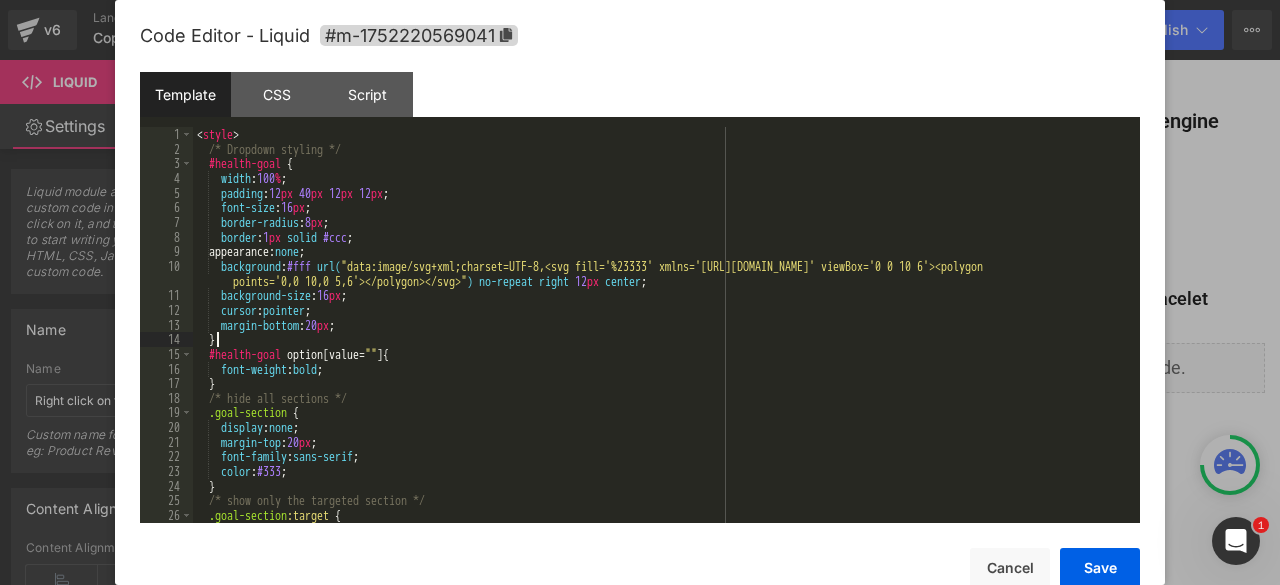 click on "< style >    /* Dropdown styling */    #health-goal   {       width :  100 % ;       padding :  12 px   40 px   12 px   12 px ;       font-size :  16 px ;       border-radius :  8 px ;       border :  1 px   solid   #ccc ;      appearance:  none ;       background :  #fff   url( "data:image/svg+xml;charset=UTF-8,<svg fill='%23333' xmlns='http://www.w3.org/2000/svg' viewBox='0 0 10 6'><polygon         points='0,0 10,0 5,6'></polygon></svg>" )   no-repeat   right   12 px   center ;       background-size :  16 px ;       cursor :  pointer ;       margin-bottom :  20 px ;    }    #health-goal   option [ value = " " ]  {       font-weight :  bold ;    }    /* hide all sections */    .goal-section   {       display :  none ;       margin-top :  20 px ;       font-family :  sans-serif ;       color :  #333 ;    }    /* show only the targeted section */    .goal-section :target   {       display :  block ;" at bounding box center [662, 339] 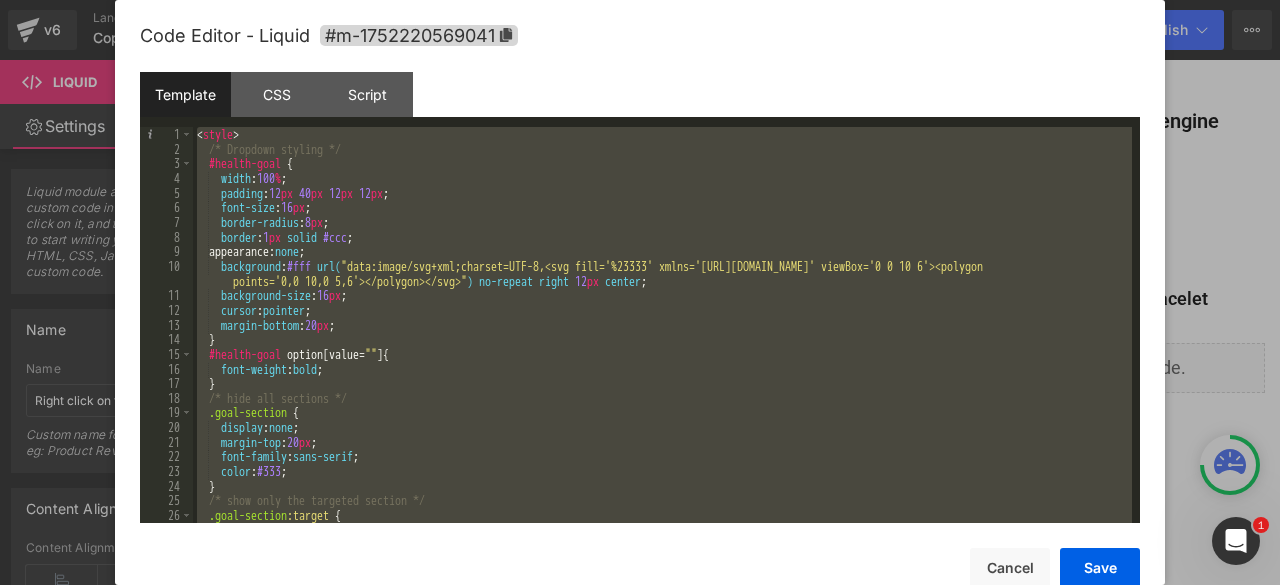click on "< style >    /* Dropdown styling */    #health-goal   {       width :  100 % ;       padding :  12 px   40 px   12 px   12 px ;       font-size :  16 px ;       border-radius :  8 px ;       border :  1 px   solid   #ccc ;      appearance:  none ;       background :  #fff   url( "data:image/svg+xml;charset=UTF-8,<svg fill='%23333' xmlns='http://www.w3.org/2000/svg' viewBox='0 0 10 6'><polygon         points='0,0 10,0 5,6'></polygon></svg>" )   no-repeat   right   12 px   center ;       background-size :  16 px ;       cursor :  pointer ;       margin-bottom :  20 px ;    }    #health-goal   option [ value = " " ]  {       font-weight :  bold ;    }    /* hide all sections */    .goal-section   {       display :  none ;       margin-top :  20 px ;       font-family :  sans-serif ;       color :  #333 ;    }    /* show only the targeted section */    .goal-section :target   {       display :  block ;" at bounding box center (662, 325) 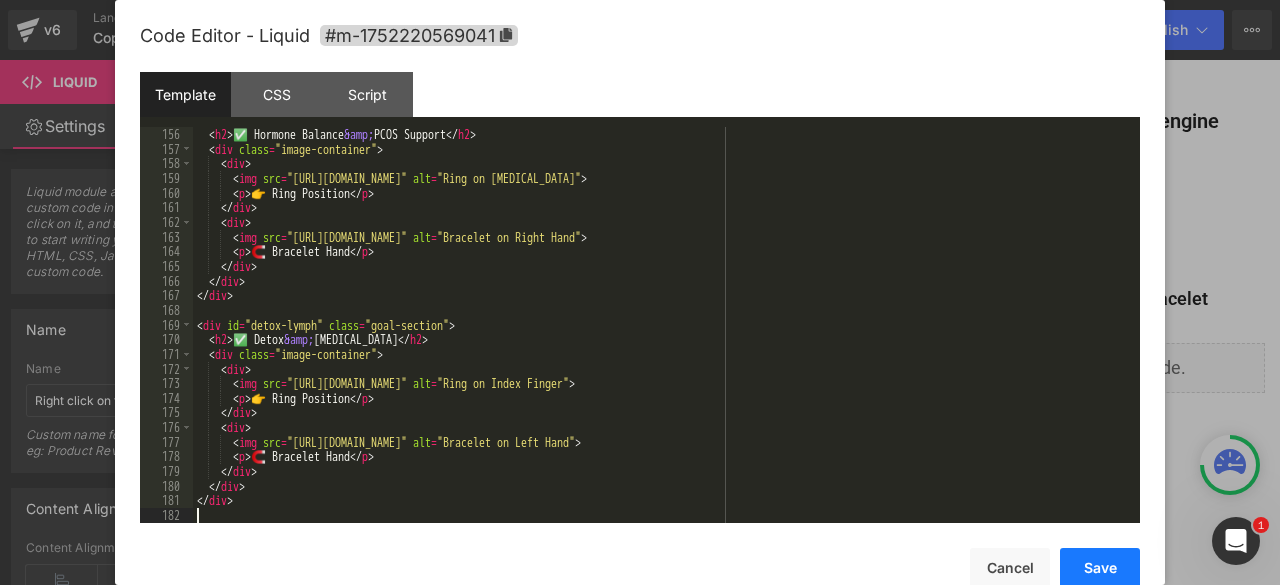 click on "Save" at bounding box center [1100, 568] 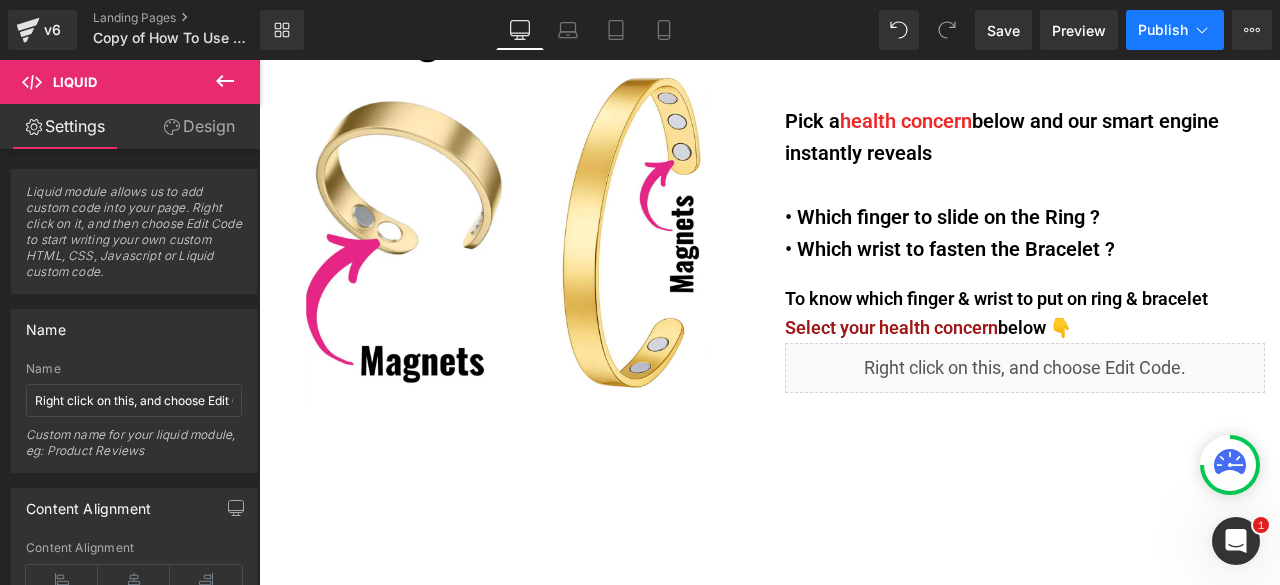 click on "Publish" at bounding box center [1163, 30] 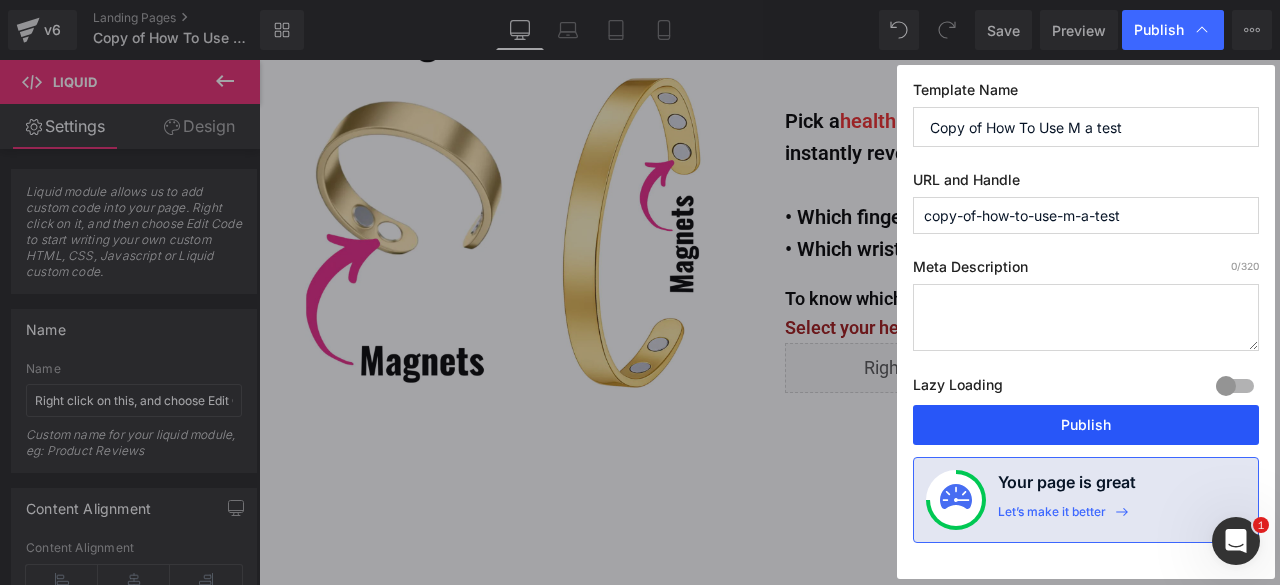 drag, startPoint x: 1063, startPoint y: 415, endPoint x: 795, endPoint y: 321, distance: 284.00705 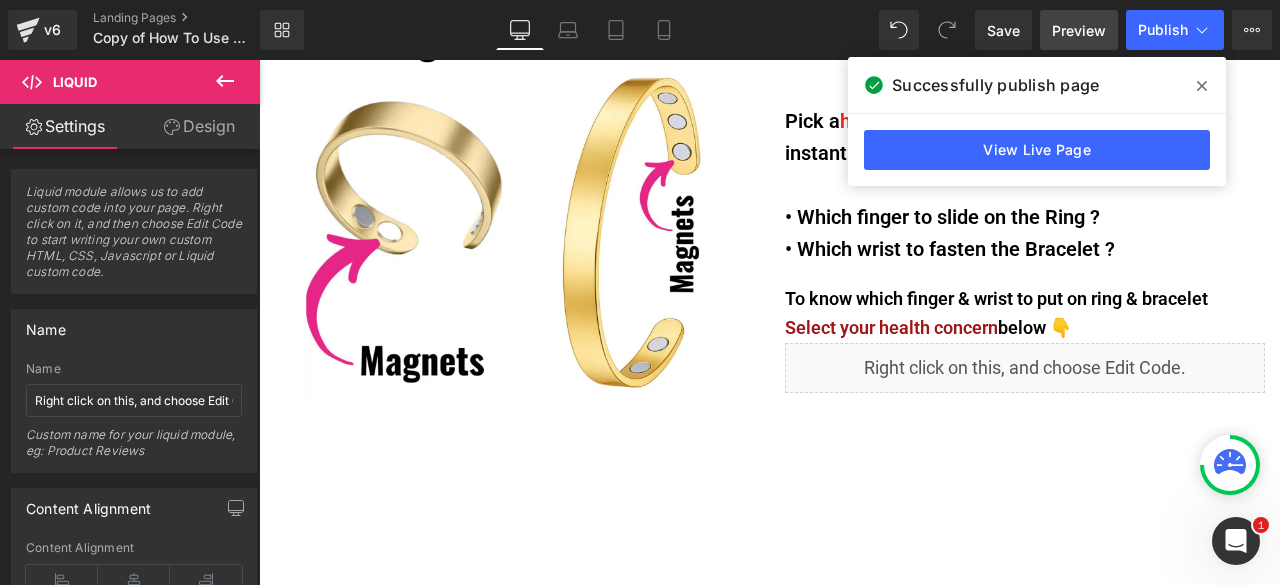 click on "Preview" at bounding box center (1079, 30) 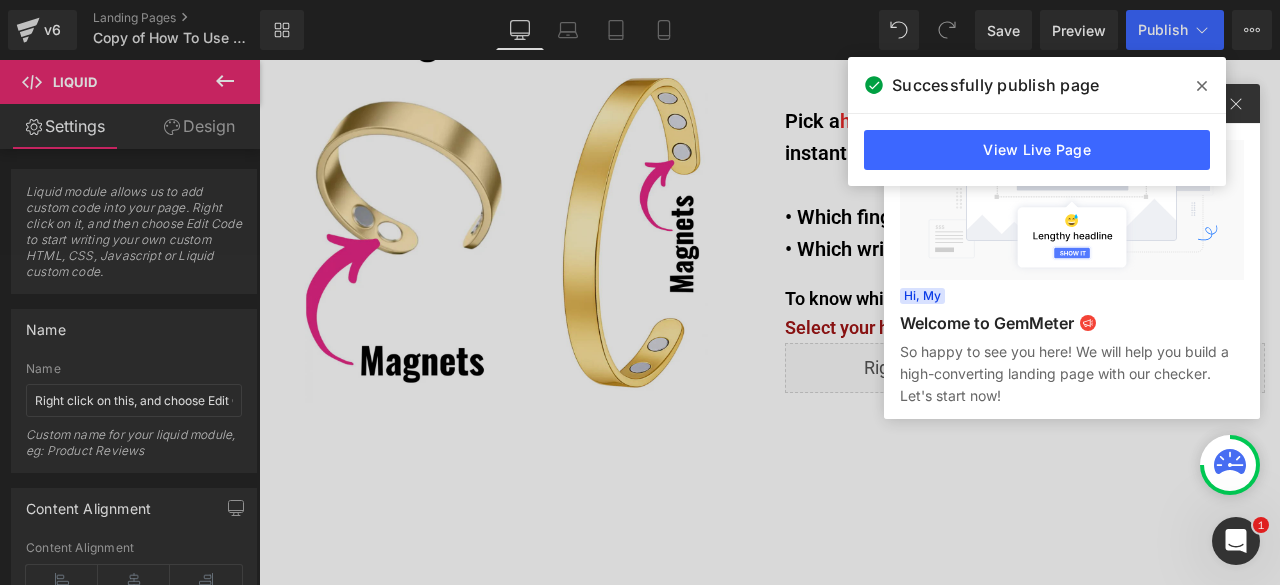 click 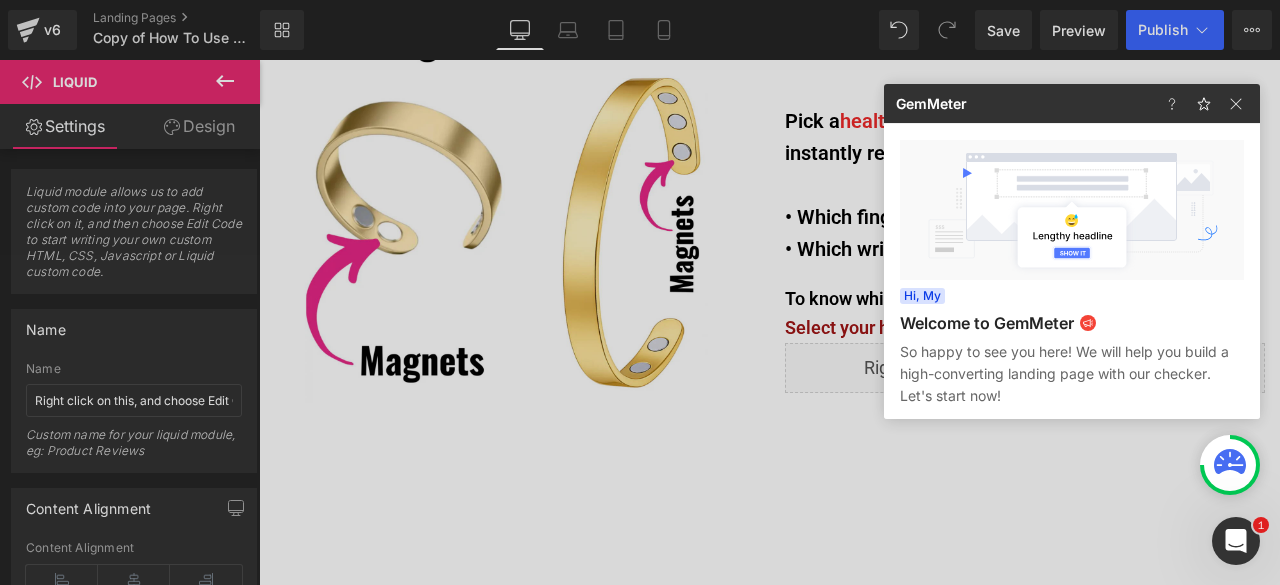 click at bounding box center [640, 292] 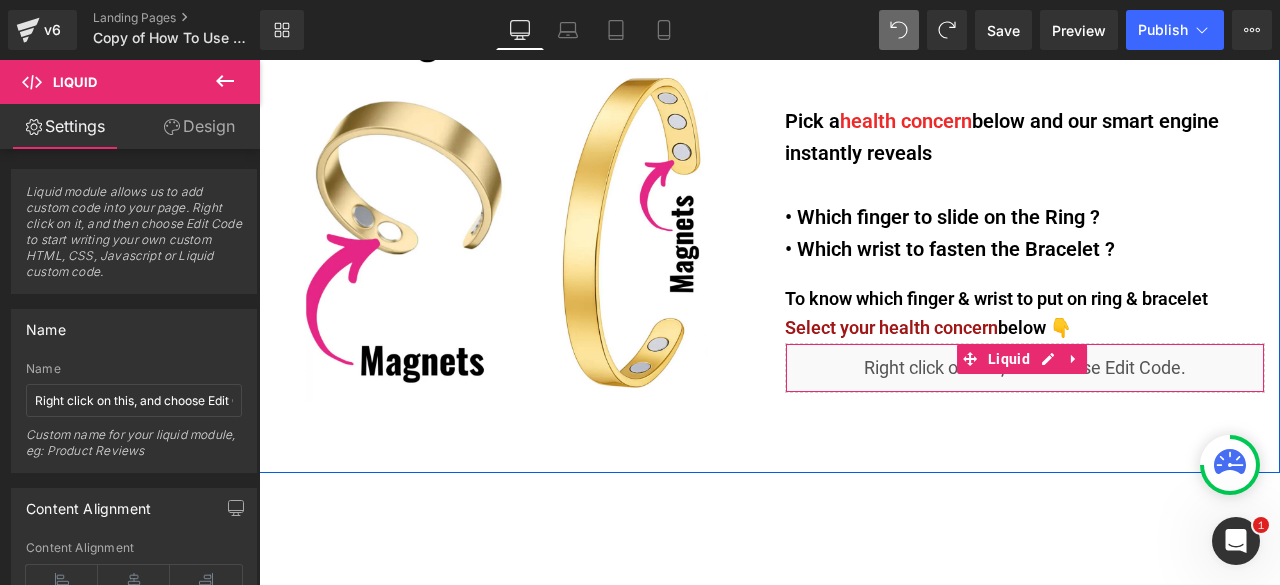 click on "Liquid" at bounding box center (1025, 368) 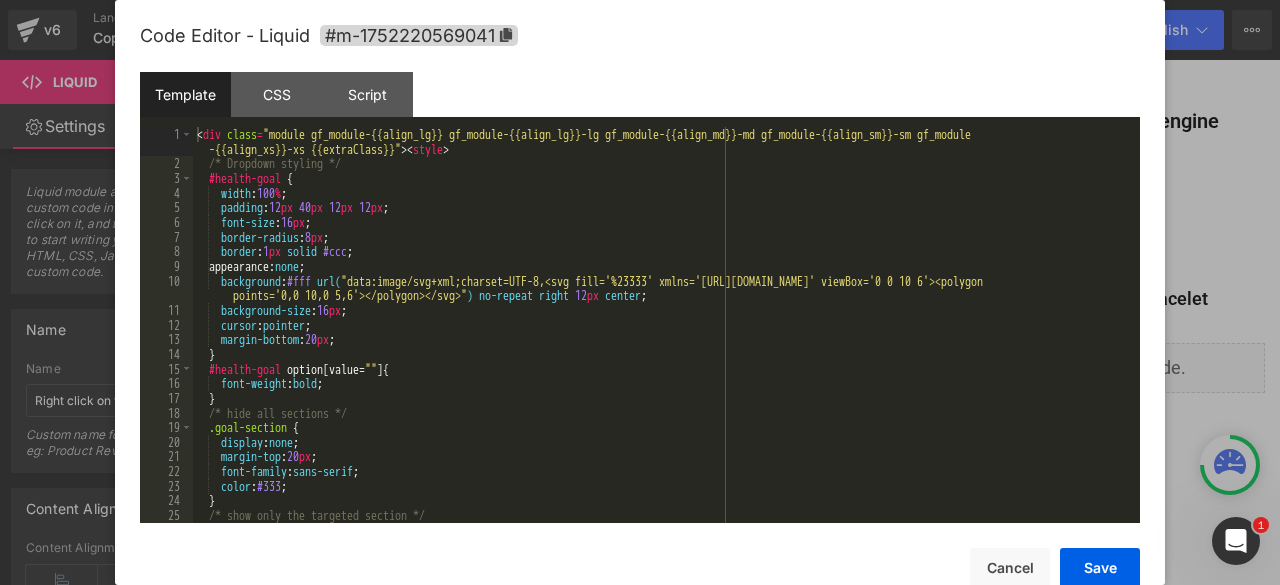 click on "< div   class = "module gf_module-{{align_lg}} gf_module-{{align_lg}}-lg gf_module-{{align_md}}-md gf_module-{{align_sm}}-sm gf_module    -{{align_xs}}-xs {{extraClass}}" > < style >    /* Dropdown styling */    #health-goal   {       width :  100 % ;       padding :  12 px   40 px   12 px   12 px ;       font-size :  16 px ;       border-radius :  8 px ;       border :  1 px   solid   #ccc ;      appearance:  none ;       background :  #fff   url( "data:image/svg+xml;charset=UTF-8,<svg fill='%23333' xmlns='http://www.w3.org/2000/svg' viewBox='0 0 10 6'><polygon         points='0,0 10,0 5,6'></polygon></svg>" )   no-repeat   right   12 px   center ;       background-size :  16 px ;       cursor :  pointer ;       margin-bottom :  20 px ;    }    #health-goal   option [ value = " " ]  {       font-weight :  bold ;    }    /* hide all sections */    .goal-section   {       display :  none ;       margin-top :  20 px ;       font-family :  sans-serif ;       color :  #333 ;    }       .goal-section   {" at bounding box center [662, 347] 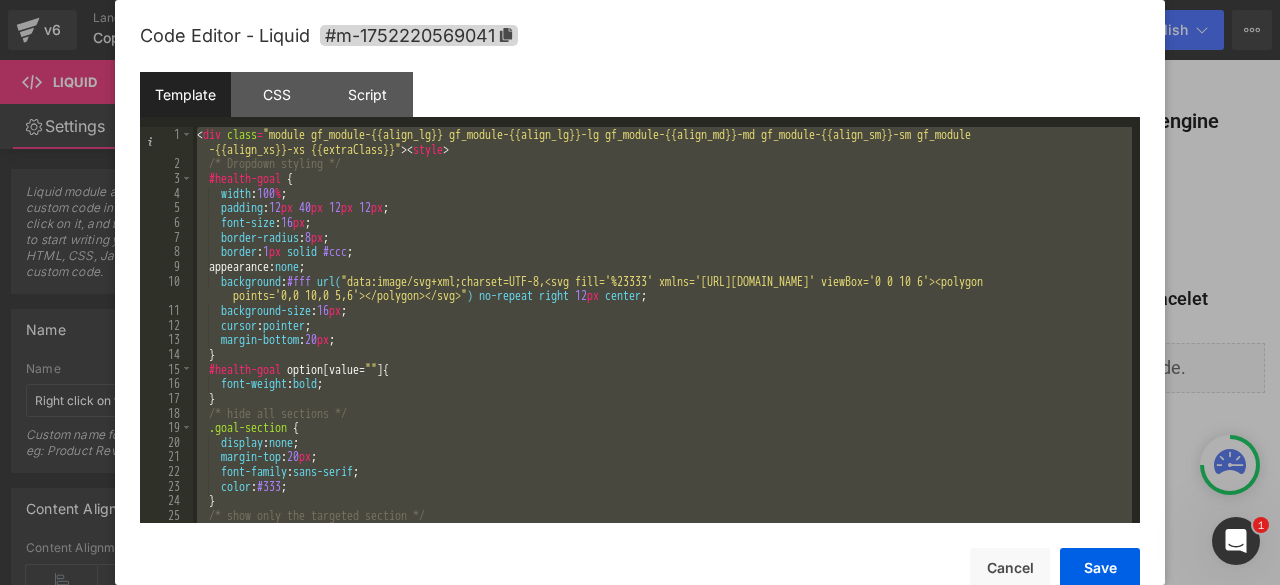 scroll, scrollTop: 2684, scrollLeft: 0, axis: vertical 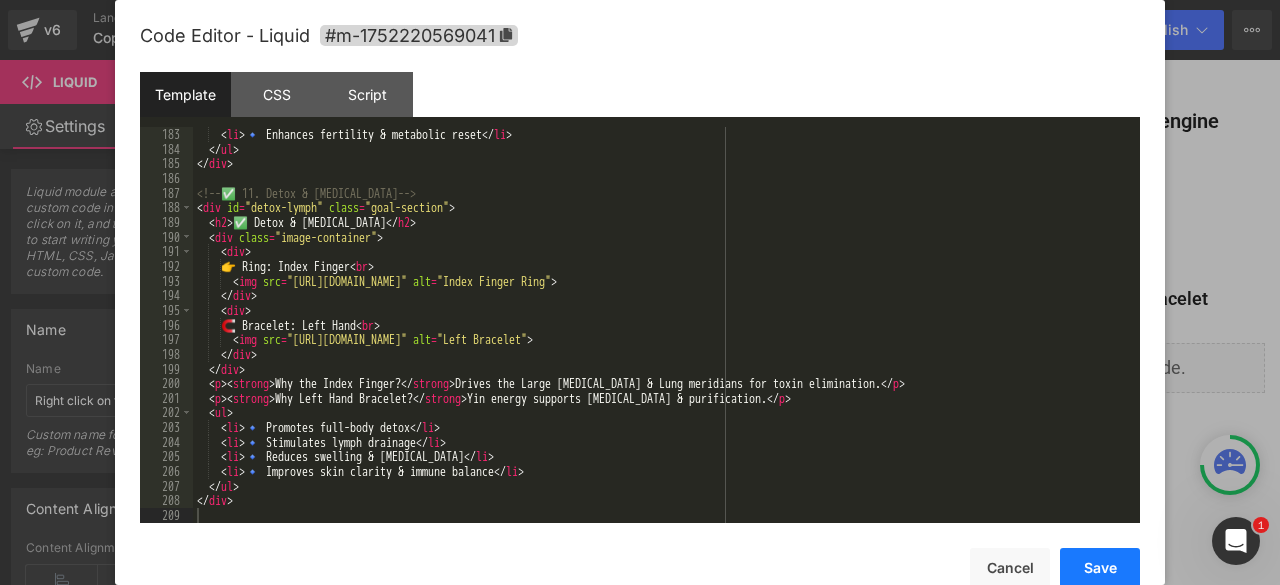 click on "Save" at bounding box center (1100, 568) 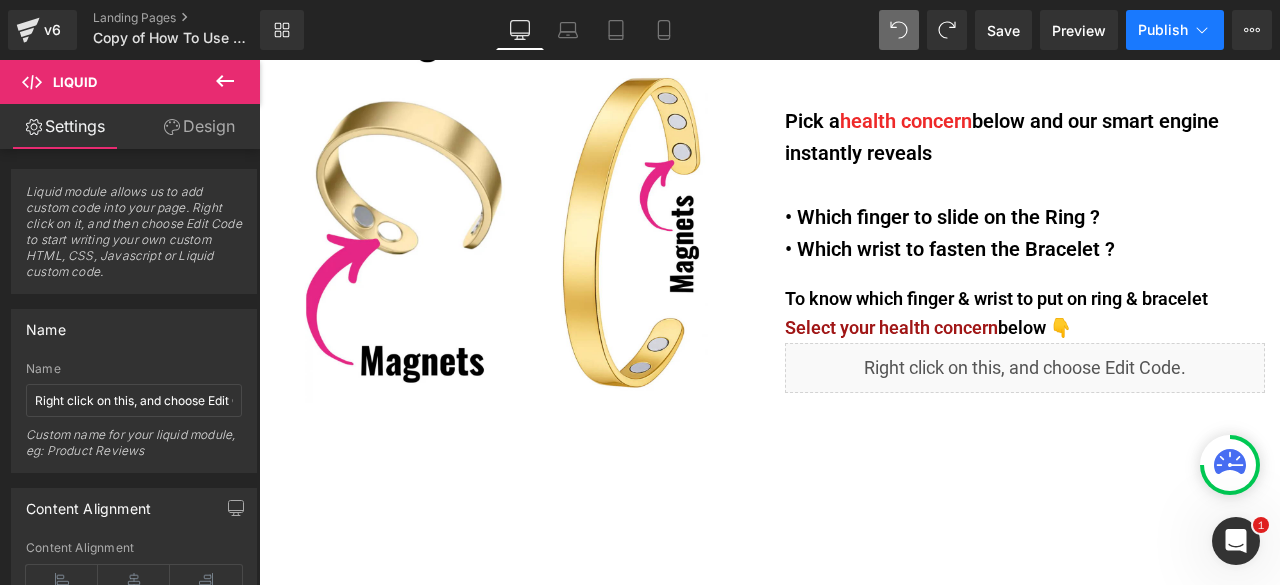 click on "Publish" at bounding box center [1163, 30] 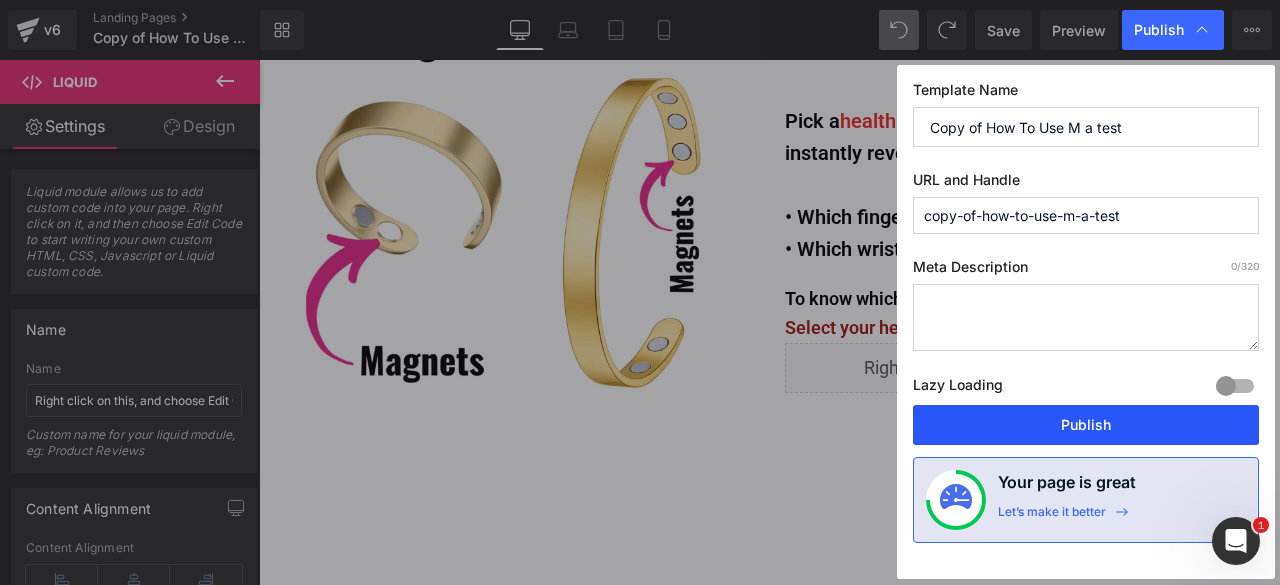 click on "Publish" at bounding box center [1086, 425] 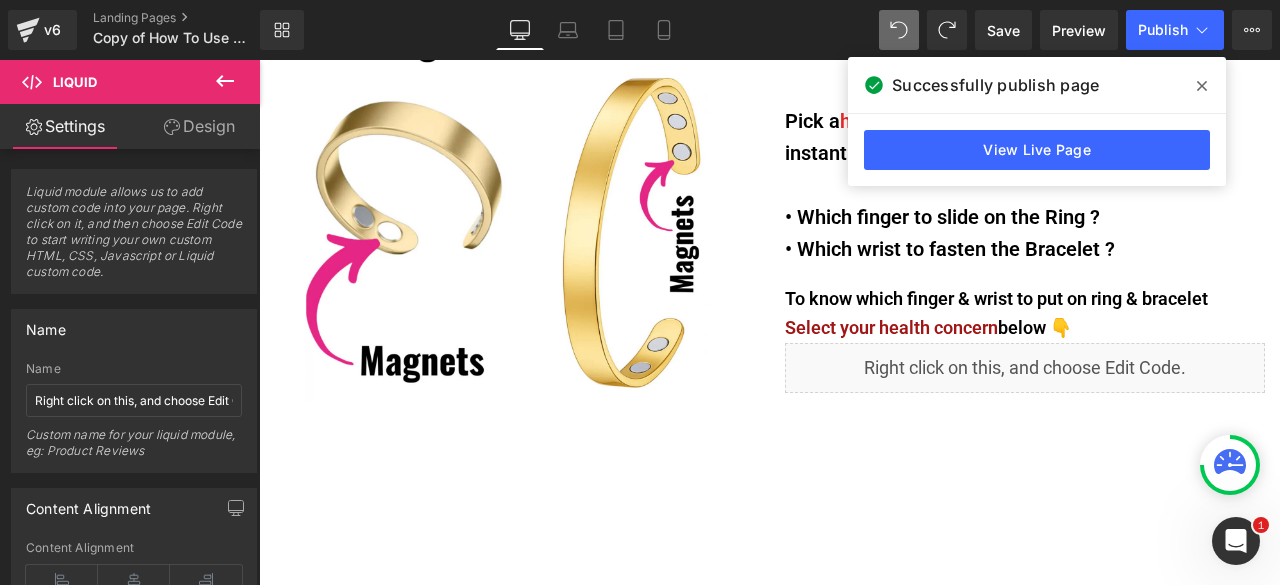 click at bounding box center (1202, 86) 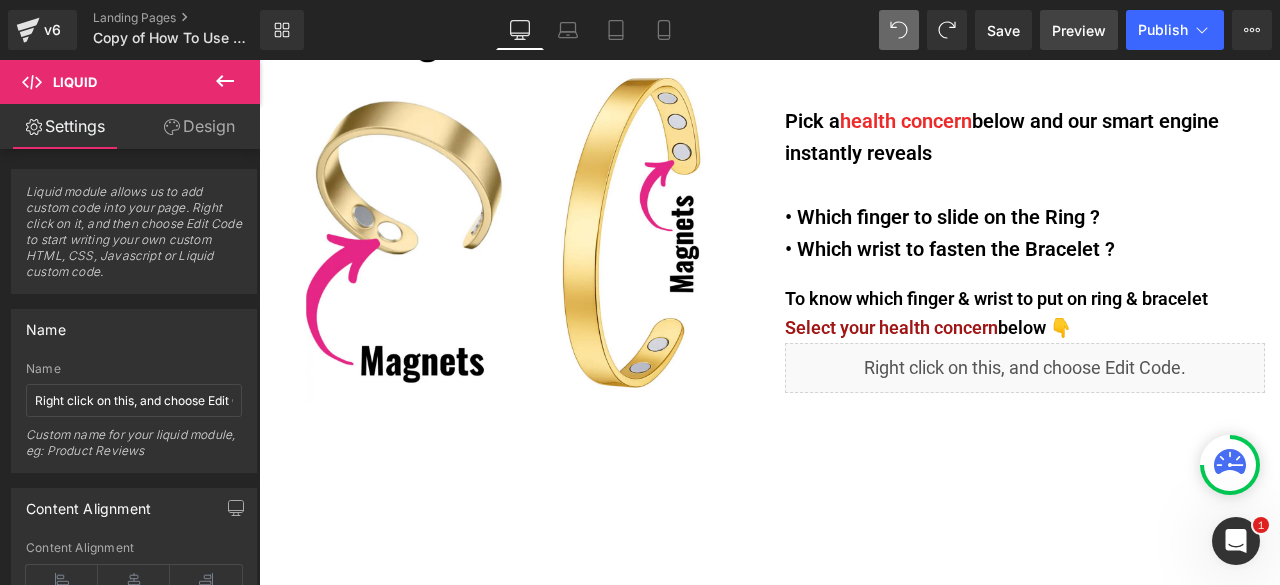 click on "Preview" at bounding box center (1079, 30) 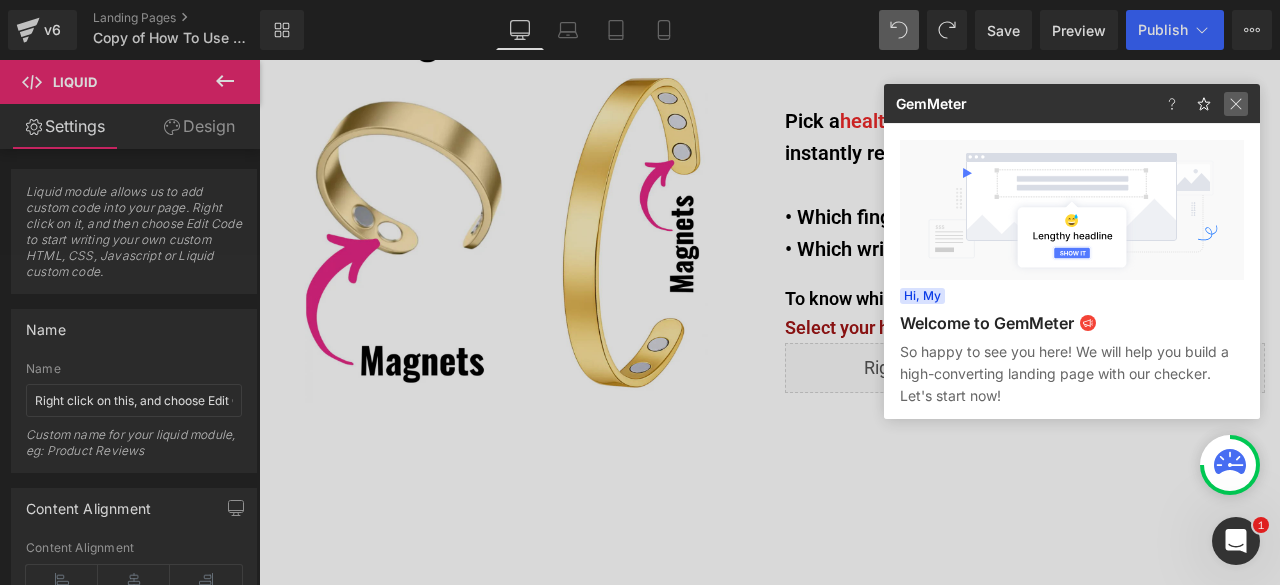 click 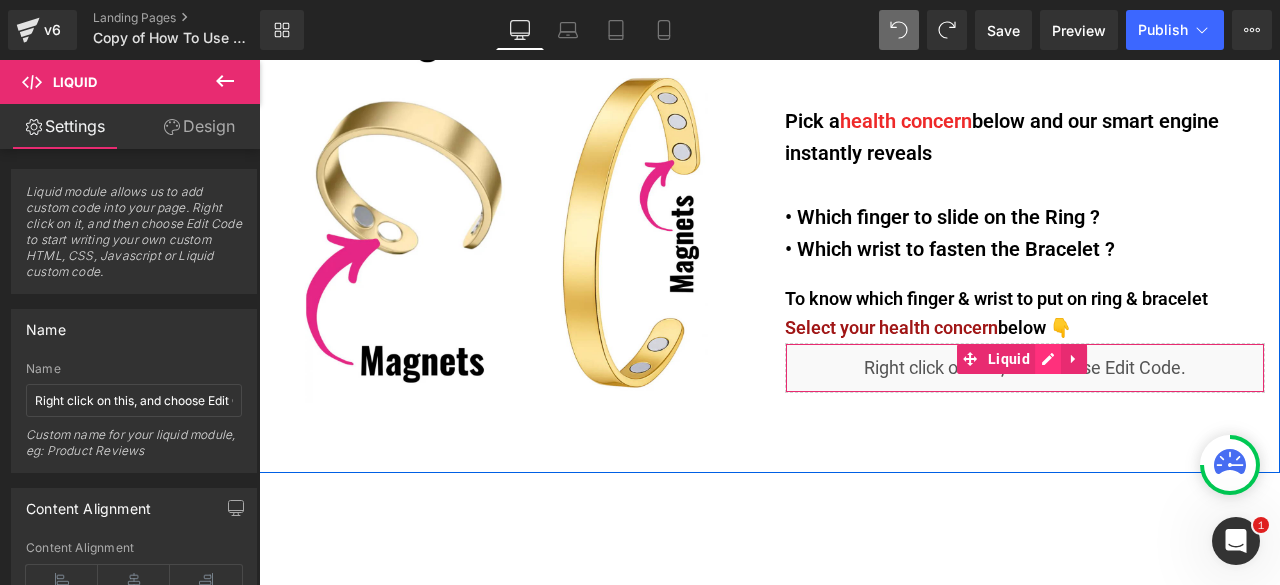 click on "Liquid" at bounding box center (1025, 368) 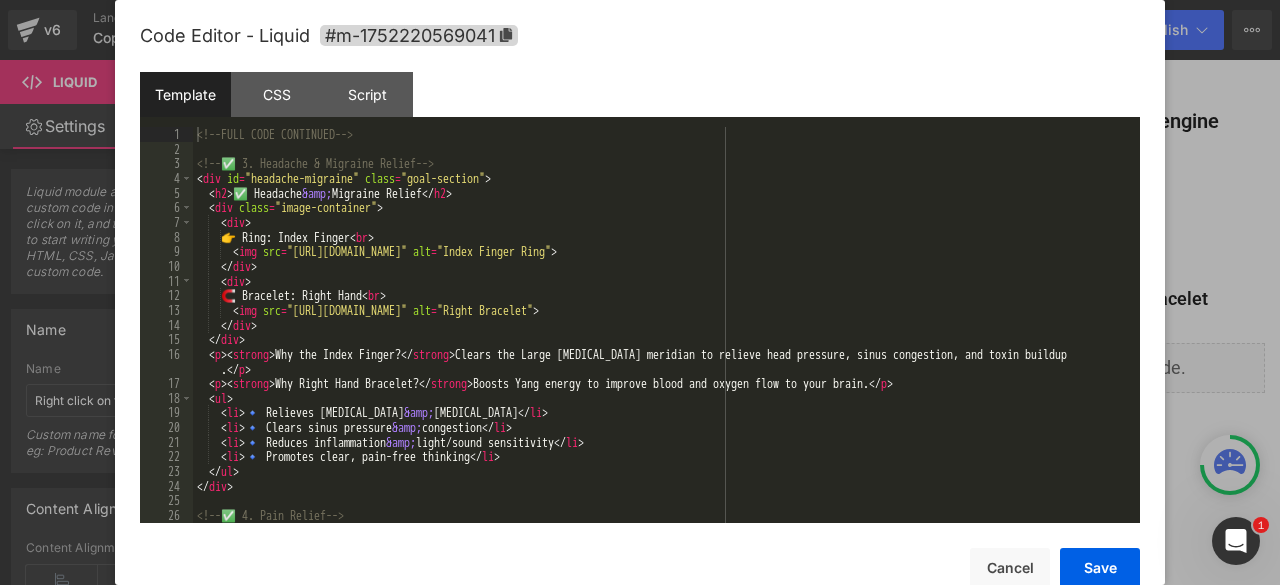 click on "<!--  FULL CODE CONTINUED  --> <!--  ✅ 3. Headache & Migraine Relief  --> < div   id = "headache-migraine"   class = "goal-section" >    < h2 > ✅ Headache  &amp;  Migraine Relief </ h2 >    < div   class = "image-container" >       < div >         👉 Ring: Index Finger < br >          < img   src = "https://cdn.shopify.com/s/files/1/0925/5442/8696/files/ring-index_jpg.png?v=1752592667"   alt = "Index Finger Ring" >       </ div >       < div >         🧲 Bracelet: Right Hand < br >          < img   src = "https://cdn.shopify.com/s/files/1/0925/5442/8696/files/bracelet-right_jpg.png?v=1752592676"   alt = "Right Bracelet" >       </ div >    </ div >    < p > < strong > Why the Index Finger? </ strong >  Clears the Large Intestine meridian to relieve head pressure, sinus congestion, and toxin buildup      . </ p >    < p > < strong > Why Right Hand Bracelet? </ strong >  Boosts Yang energy to improve blood and oxygen flow to your brain. </ p >    < ul >       < li > 🔹 Relieves migraines  &amp; </" at bounding box center (662, 339) 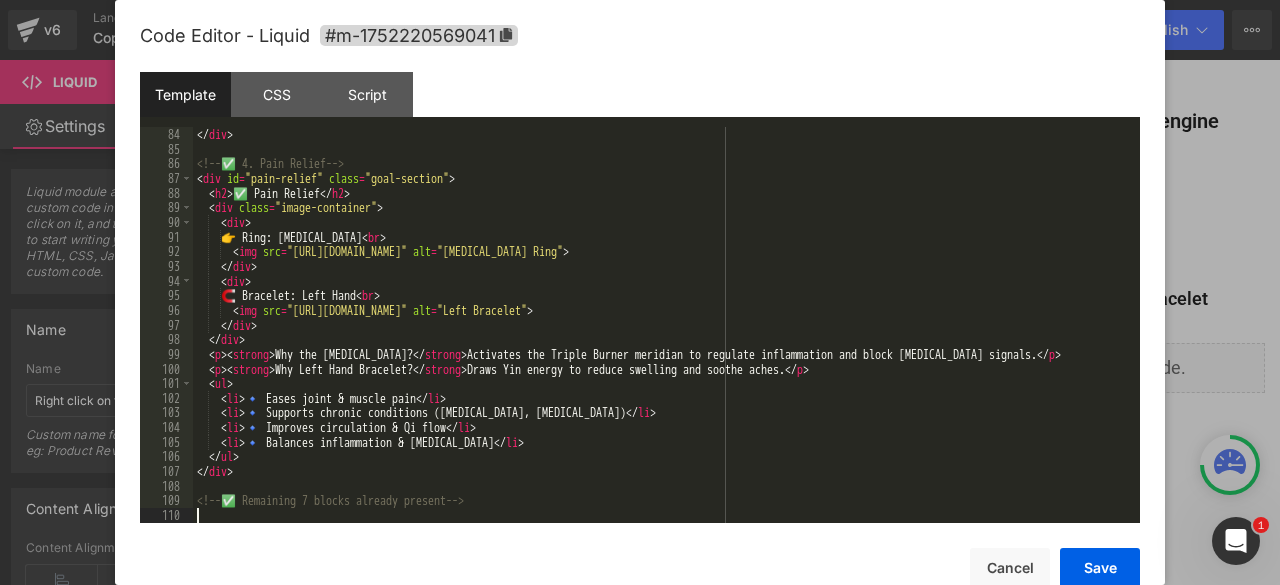 scroll, scrollTop: 1232, scrollLeft: 0, axis: vertical 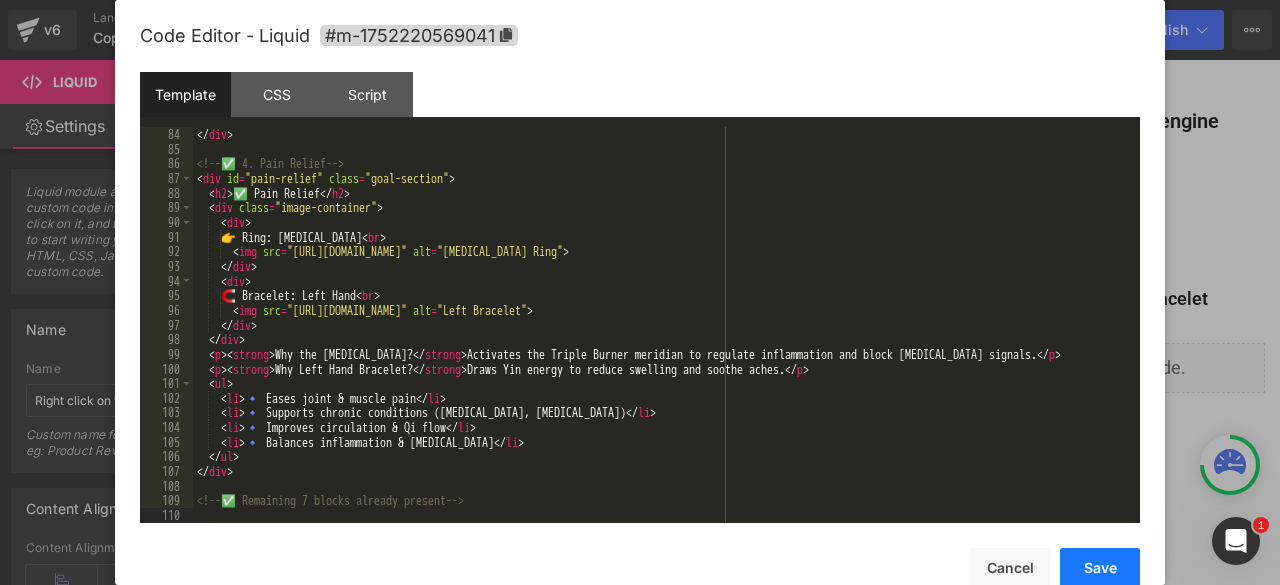 click on "Save" at bounding box center (1100, 568) 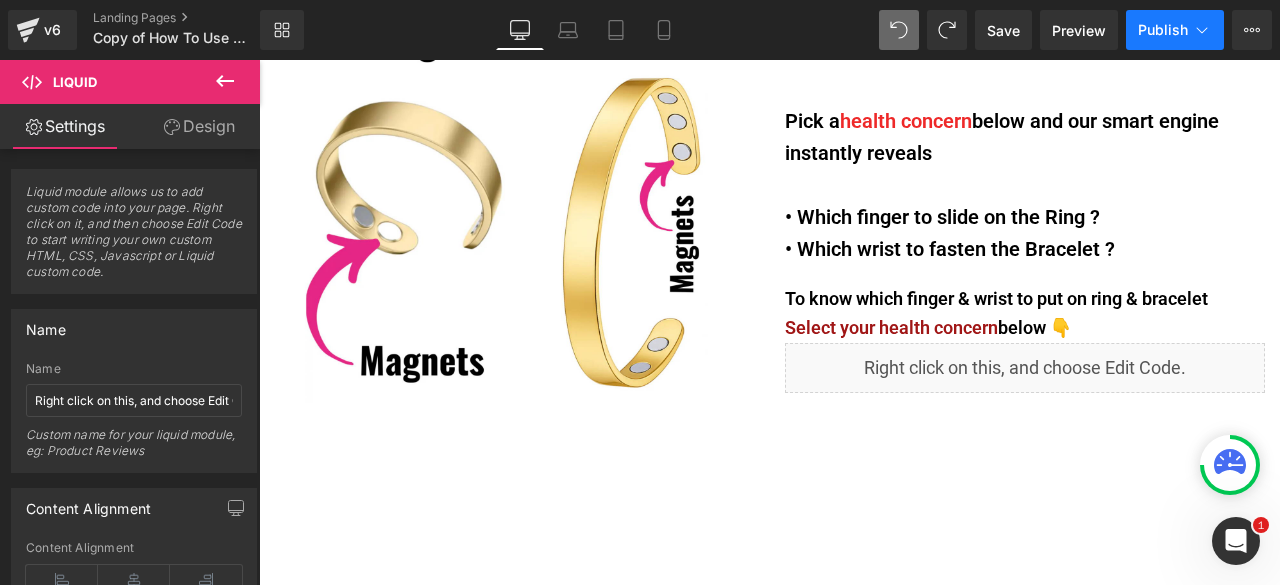 click on "Publish" at bounding box center (1163, 30) 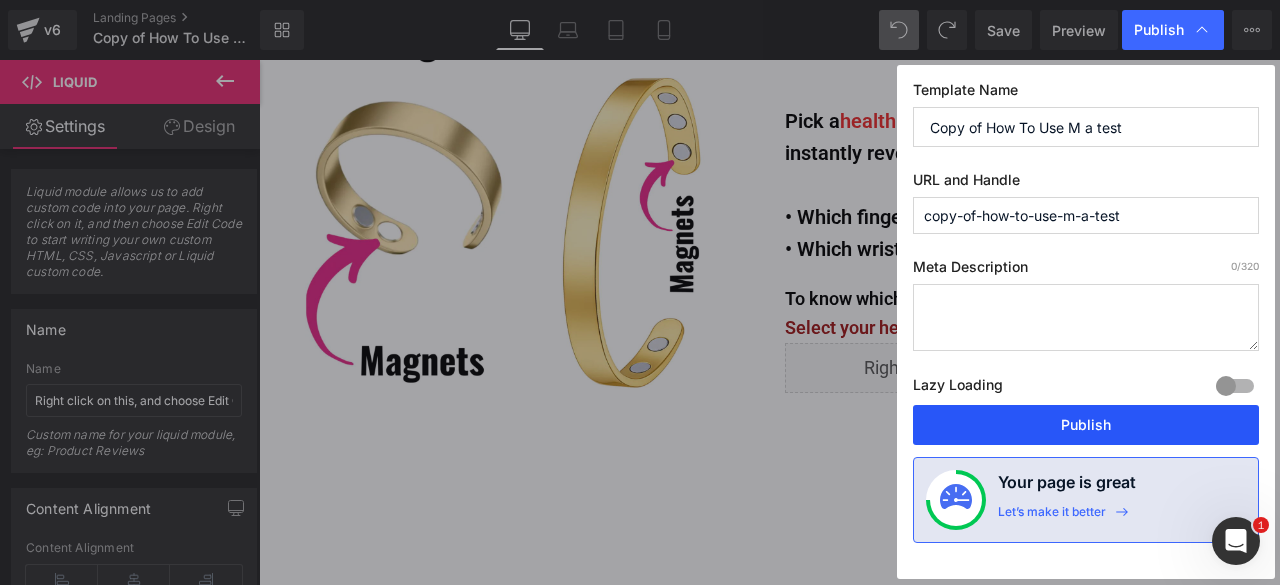 click on "Publish" at bounding box center (1086, 425) 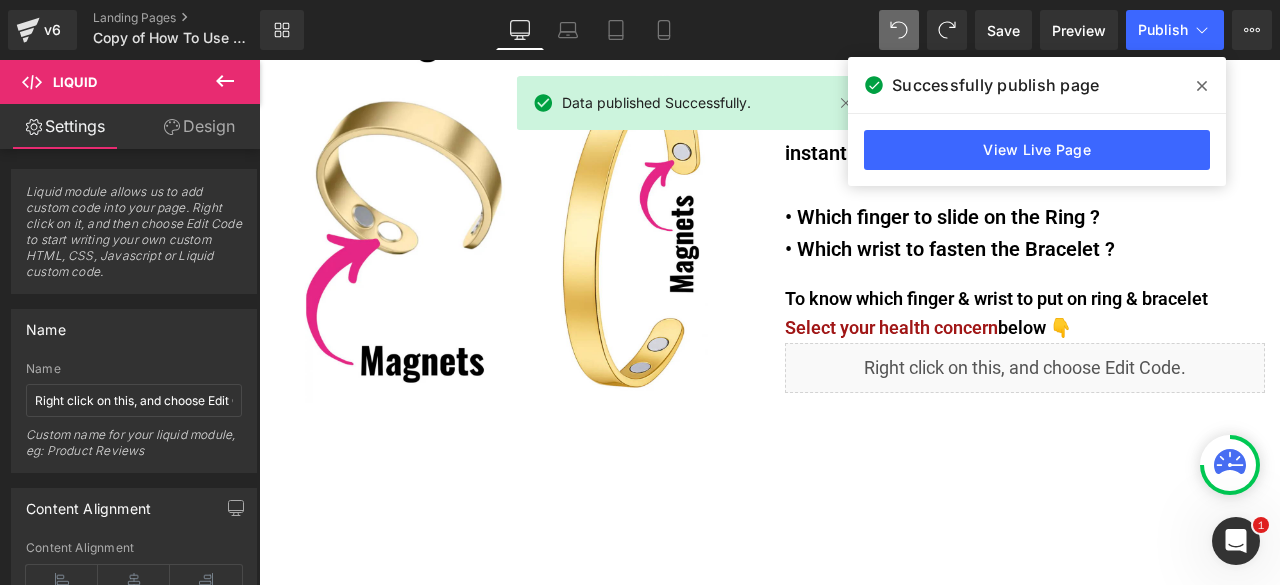 drag, startPoint x: 1208, startPoint y: 86, endPoint x: 911, endPoint y: 5, distance: 307.84735 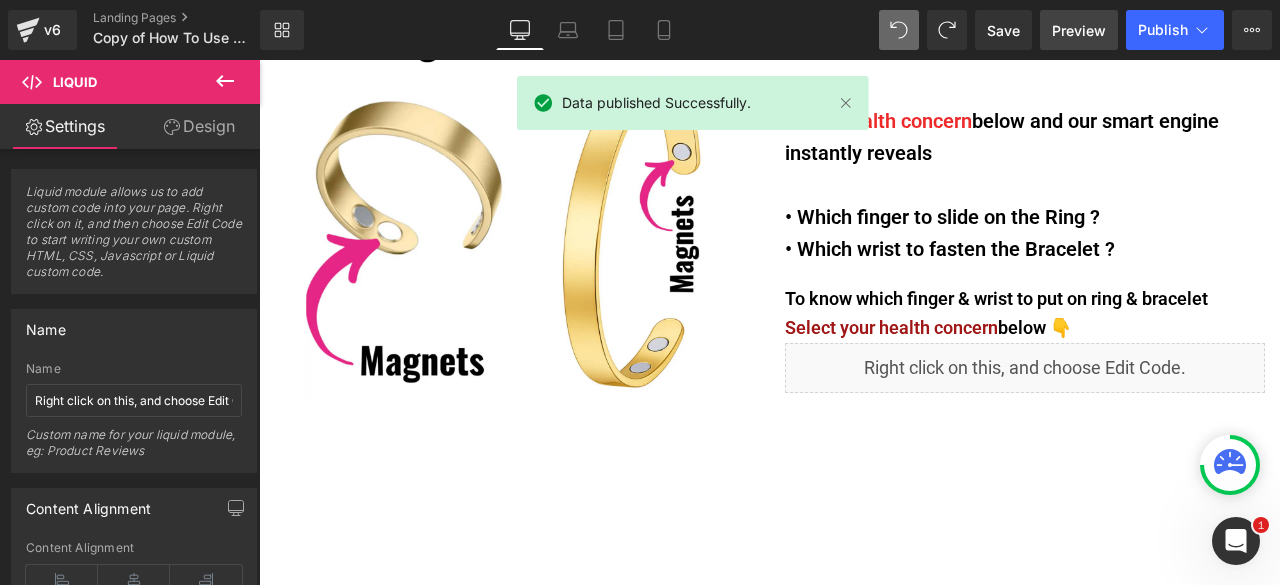 click on "Preview" at bounding box center (1079, 30) 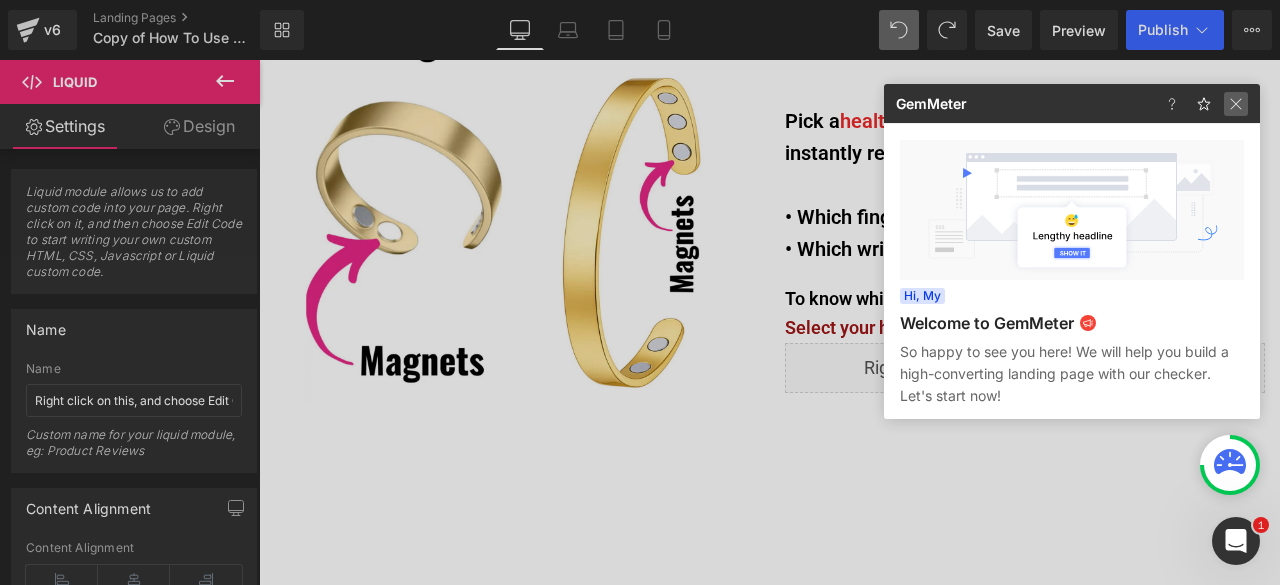 click 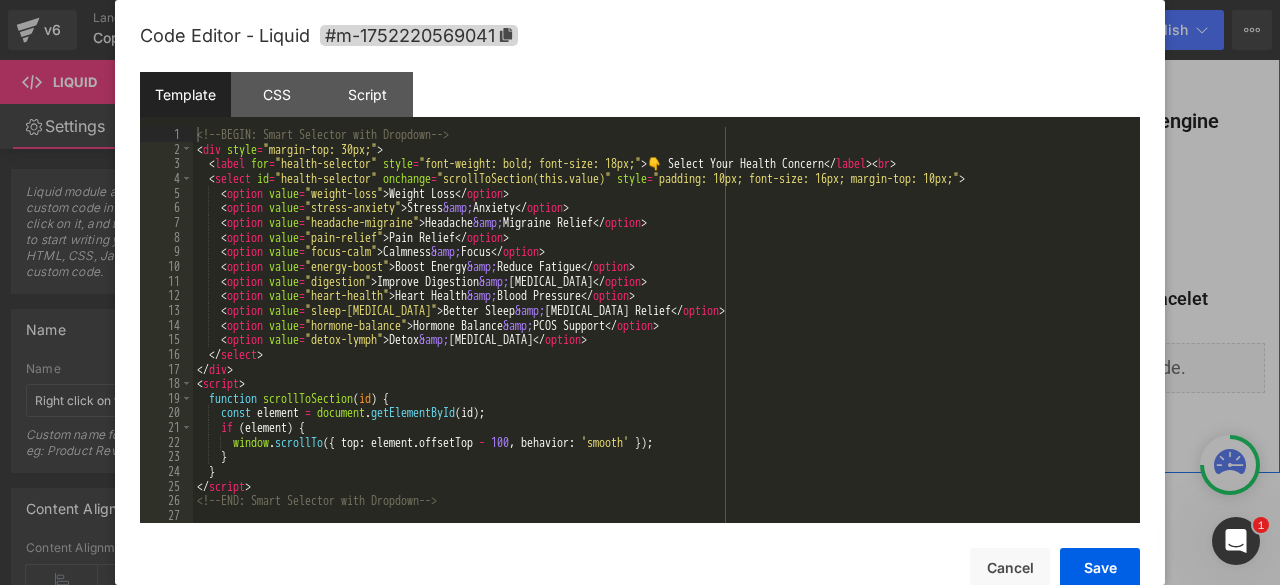 click on "Liquid" at bounding box center (1025, 368) 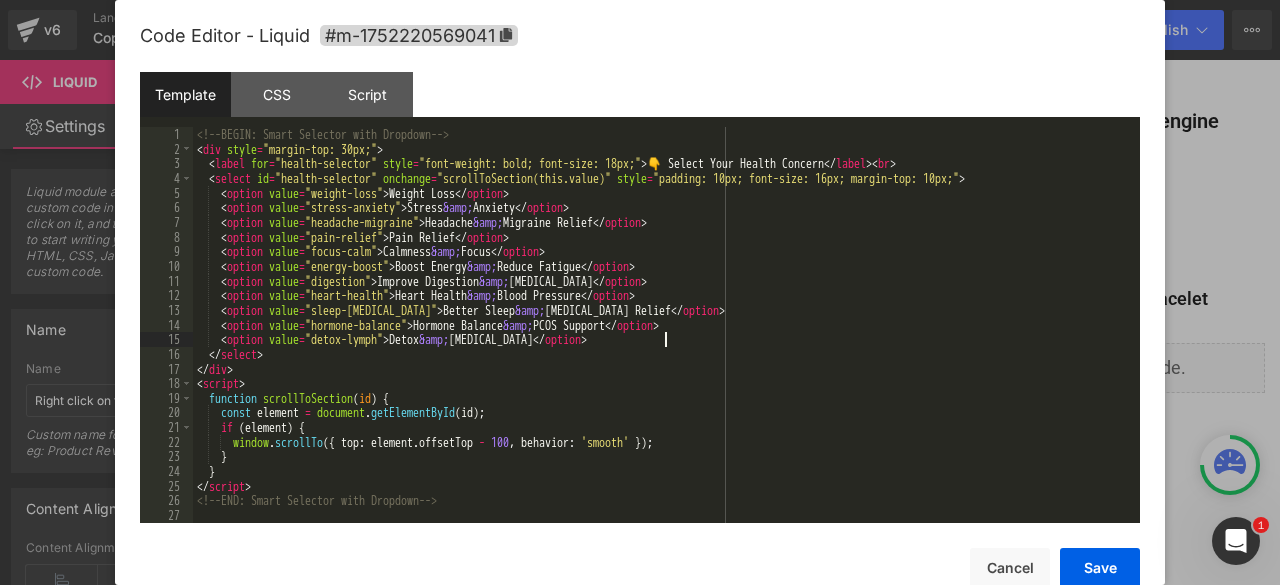 click on "<!--  BEGIN: Smart Selector with Dropdown  --> < div   style = "margin-top: 30px;" >    < label   for = "health-selector"   style = "font-weight: bold; font-size: 18px;" > 👇 Select Your Health Concern </ label > < br >    < select   id = "health-selector"   onchange = "scrollToSection(this.value)"   style = "padding: 10px; font-size: 16px; margin-top: 10px;" >       < option   value = "weight-loss" > Weight Loss </ option >       < option   value = "stress-anxiety" > Stress  &amp;  Anxiety </ option >       < option   value = "headache-migraine" > Headache  &amp;  Migraine Relief </ option >       < option   value = "pain-relief" > Pain Relief </ option >       < option   value = "focus-calm" > Calmness  &amp;  Focus </ option >       < option   value = "energy-boost" > Boost Energy  &amp;  Reduce Fatigue </ option >       < option   value = "digestion" > Improve Digestion  &amp;  Bloating </ option >       < option   value = "heart-health" > Heart Health  &amp;  Blood Pressure </ option >       < option" at bounding box center [662, 339] 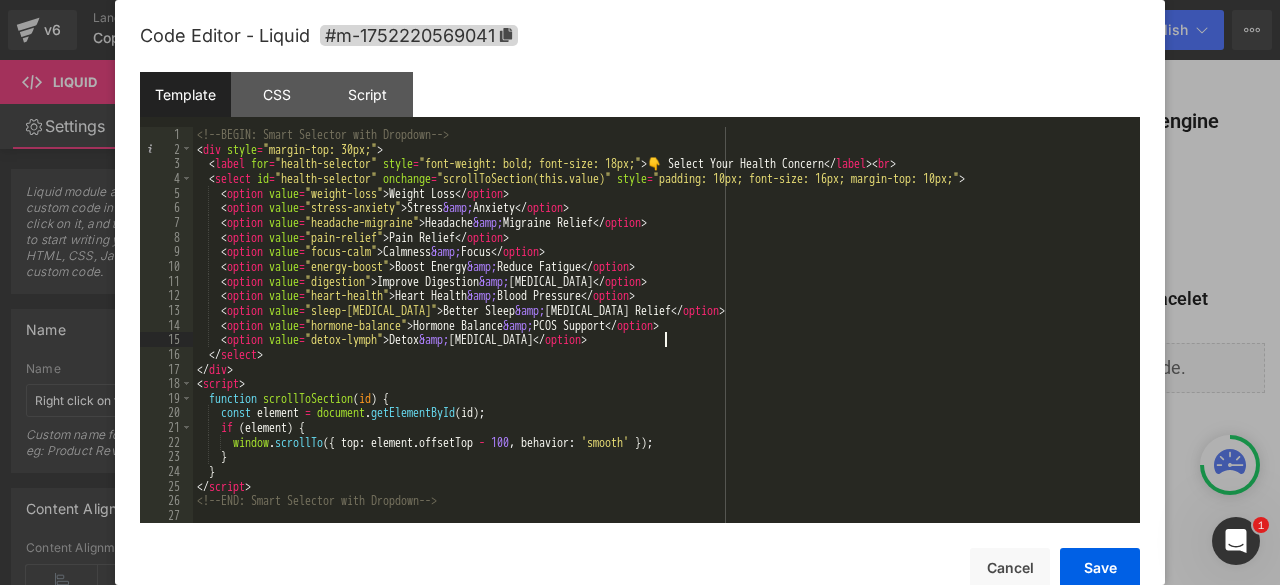 click on "<!--  BEGIN: Smart Selector with Dropdown  --> < div   style = "margin-top: 30px;" >    < label   for = "health-selector"   style = "font-weight: bold; font-size: 18px;" > 👇 Select Your Health Concern </ label > < br >    < select   id = "health-selector"   onchange = "scrollToSection(this.value)"   style = "padding: 10px; font-size: 16px; margin-top: 10px;" >       < option   value = "weight-loss" > Weight Loss </ option >       < option   value = "stress-anxiety" > Stress  &amp;  Anxiety </ option >       < option   value = "headache-migraine" > Headache  &amp;  Migraine Relief </ option >       < option   value = "pain-relief" > Pain Relief </ option >       < option   value = "focus-calm" > Calmness  &amp;  Focus </ option >       < option   value = "energy-boost" > Boost Energy  &amp;  Reduce Fatigue </ option >       < option   value = "digestion" > Improve Digestion  &amp;  Bloating </ option >       < option   value = "heart-health" > Heart Health  &amp;  Blood Pressure </ option >       < option" at bounding box center [662, 339] 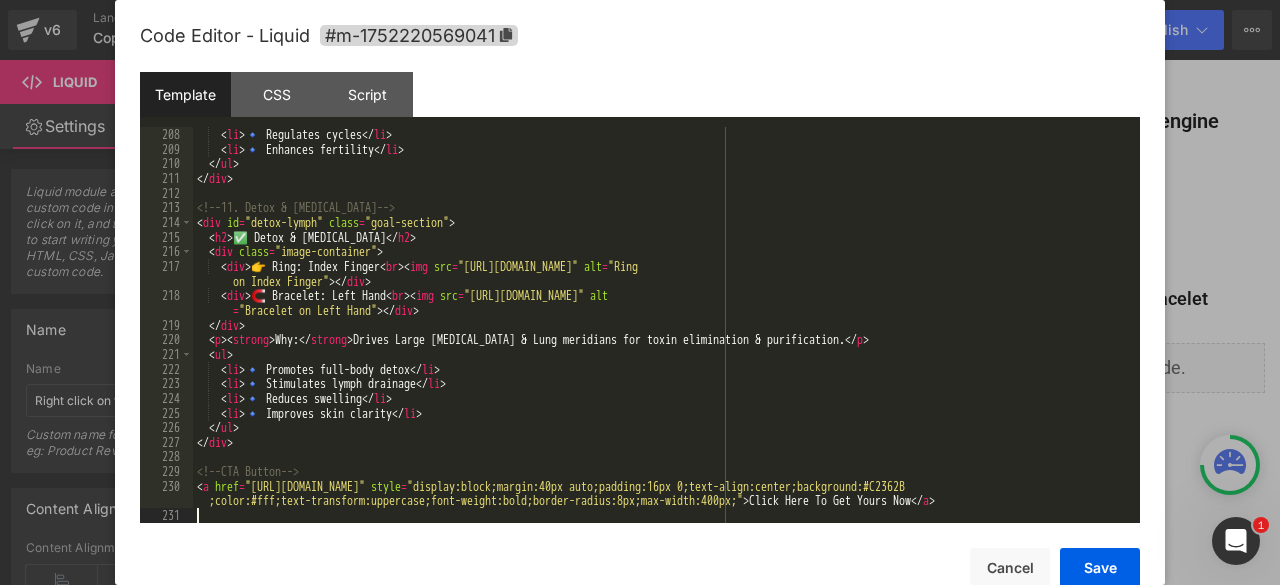 scroll, scrollTop: 3344, scrollLeft: 0, axis: vertical 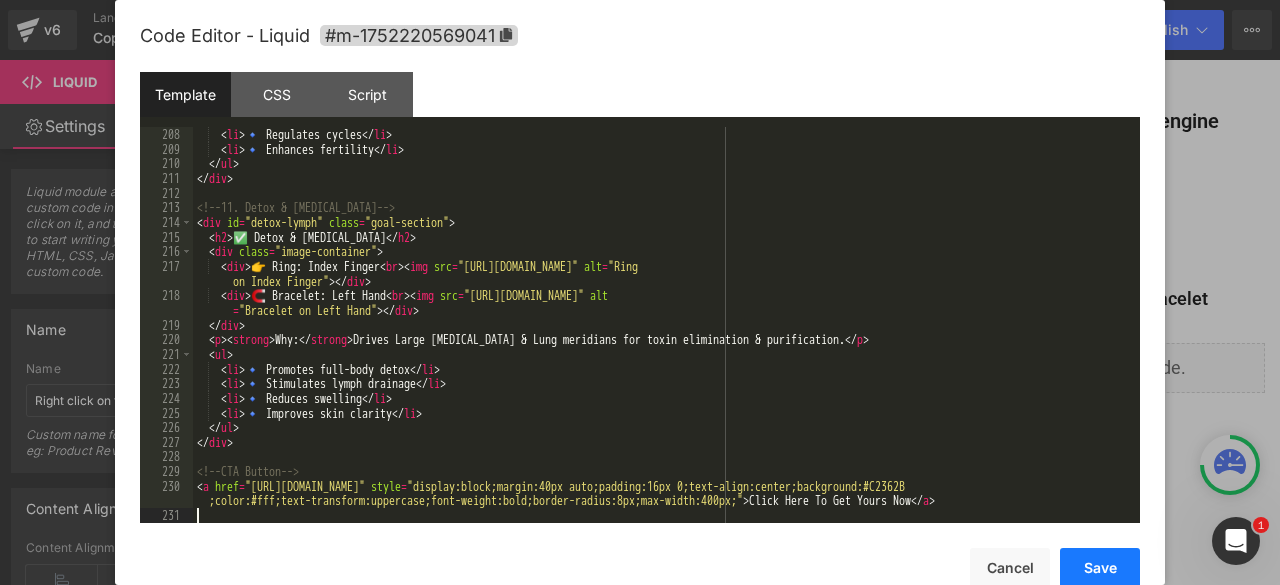 click on "Save" at bounding box center [1100, 568] 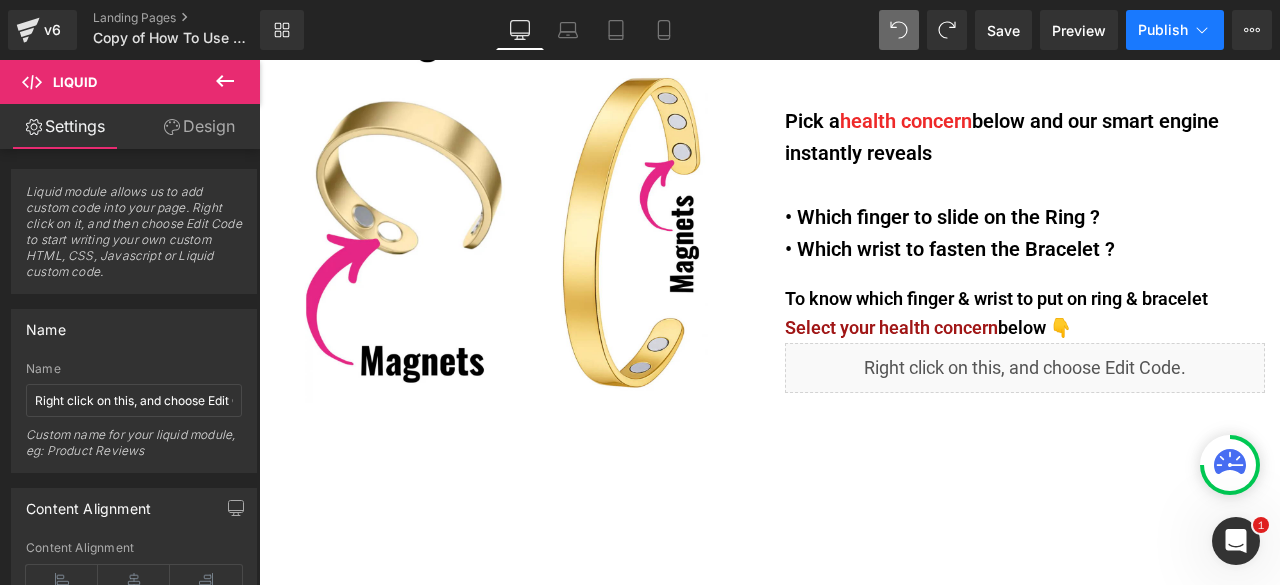 click on "Publish" at bounding box center (1163, 30) 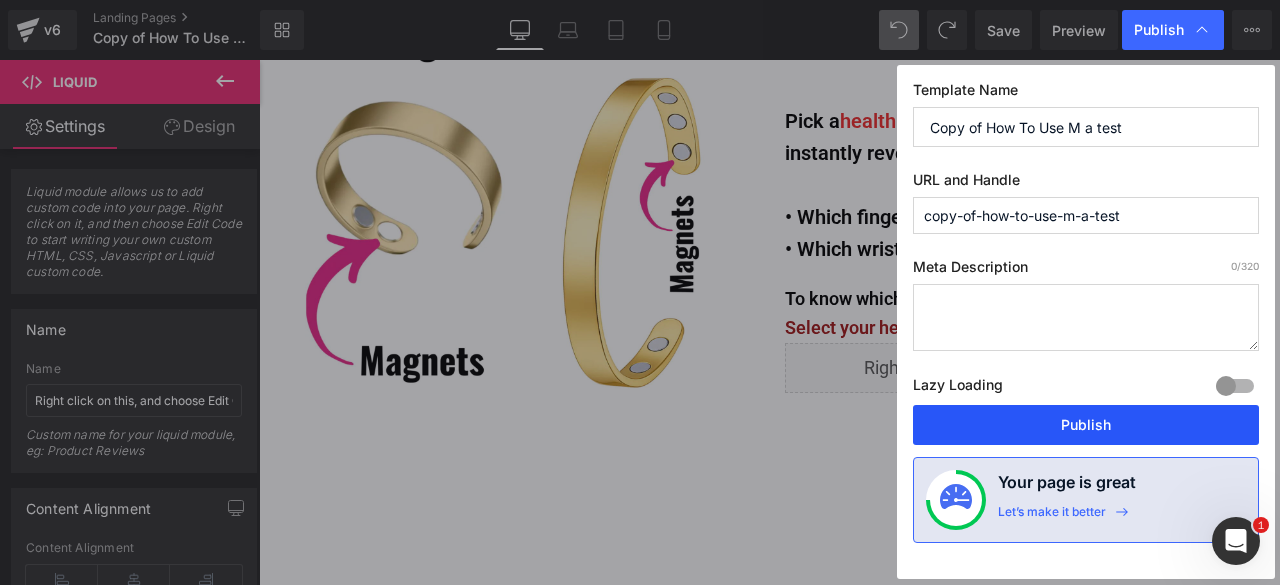 drag, startPoint x: 1050, startPoint y: 414, endPoint x: 789, endPoint y: 353, distance: 268.03357 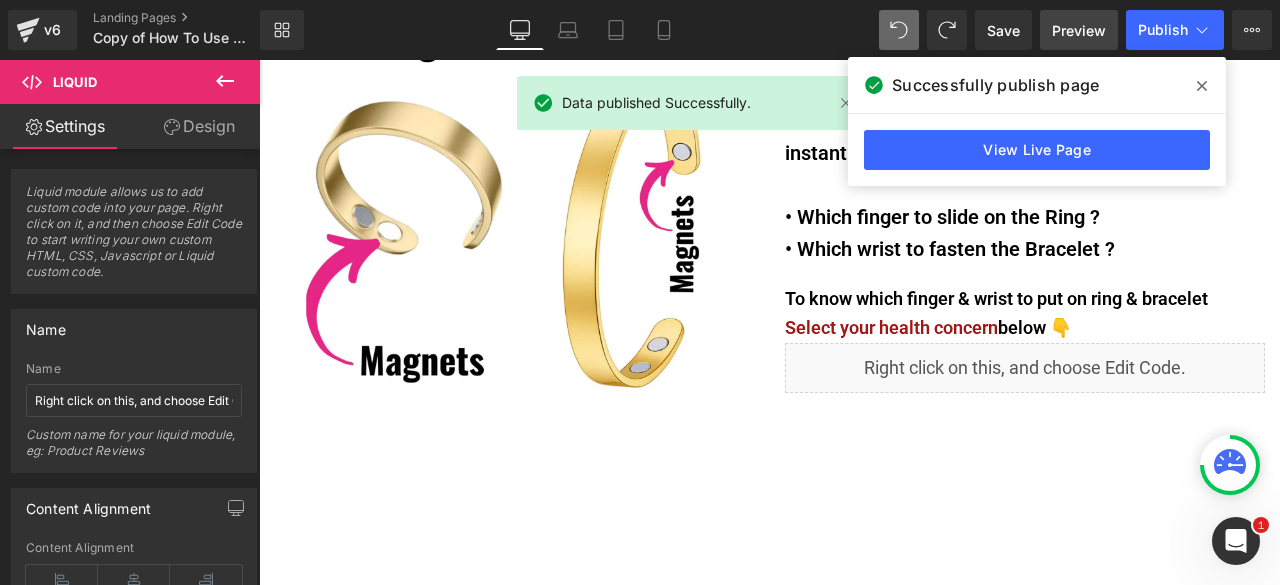 click on "Preview" at bounding box center (1079, 30) 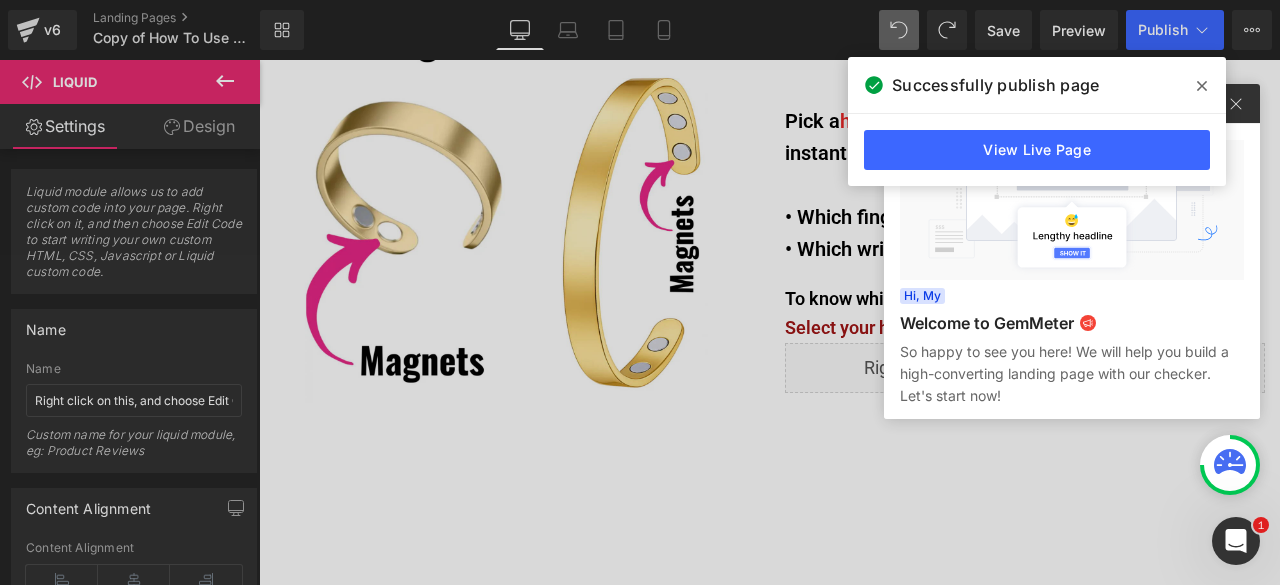 click 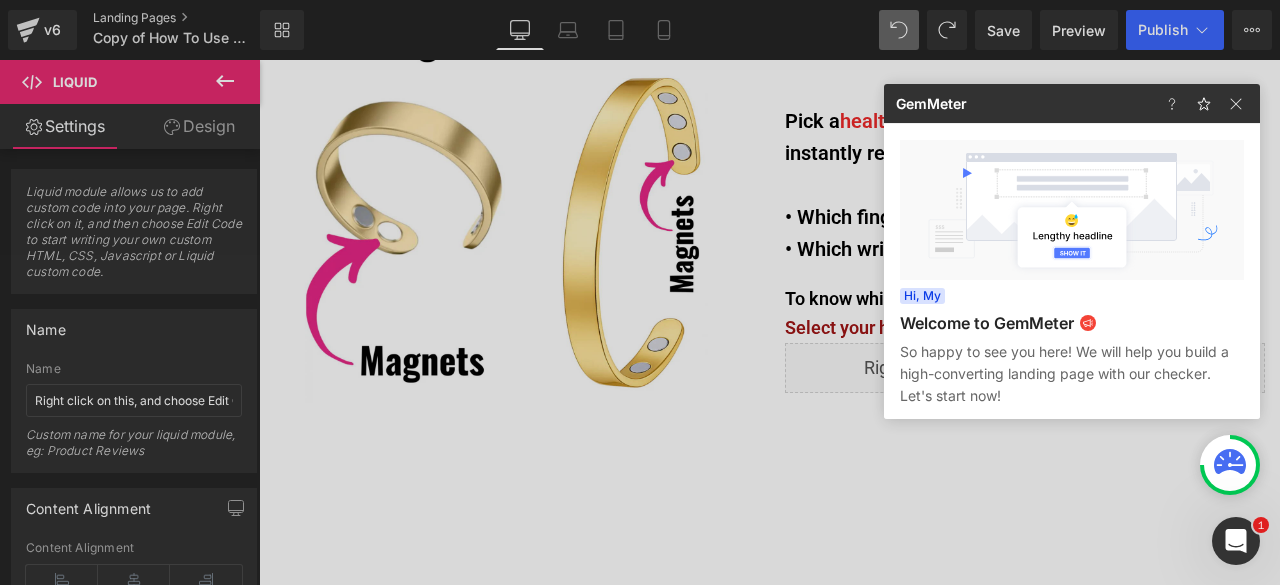 drag, startPoint x: 149, startPoint y: 16, endPoint x: 108, endPoint y: 19, distance: 41.109608 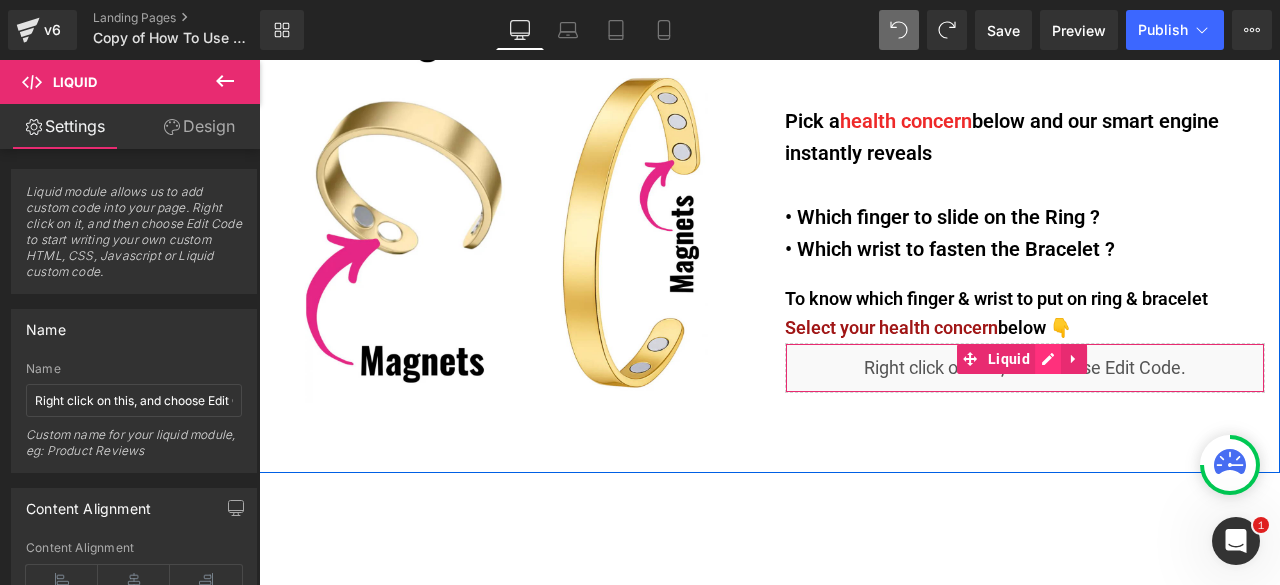 click on "Liquid" at bounding box center (1025, 368) 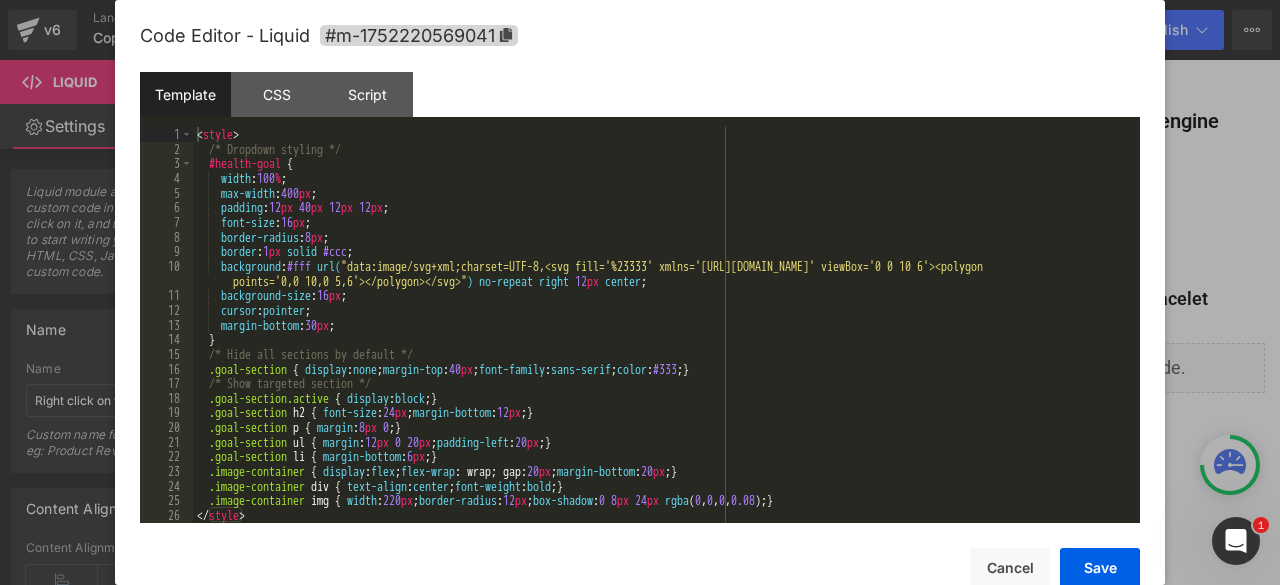 click on "< style >    /* Dropdown styling */    #health-goal   {       width :  100 % ;       max-width :  400 px ;       padding :  12 px   40 px   12 px   12 px ;       font-size :  16 px ;       border-radius :  8 px ;       border :  1 px   solid   #ccc ;       background :  #fff   url( "data:image/svg+xml;charset=UTF-8,<svg fill='%23333' xmlns='http://www.w3.org/2000/svg' viewBox='0 0 10 6'><polygon         points='0,0 10,0 5,6'></polygon></svg>" )   no-repeat   right   12 px   center ;       background-size :  16 px ;       cursor :  pointer ;       margin-bottom :  30 px ;    }    /* Hide all sections by default */    .goal-section   {   display :  none ;  margin-top :  40 px ;  font-family :  sans-serif ;  color :  #333 ;  }    /* Show targeted section */    .goal-section.active   {   display :  block ;  }    .goal-section   h2   {   font-size :  24 px ;  margin-bottom :  12 px ;  }    .goal-section   p   {   margin :  8 px   0 ;  }    .goal-section   ul   {   margin :  12 px   0   20 px ;  padding-left" at bounding box center (662, 339) 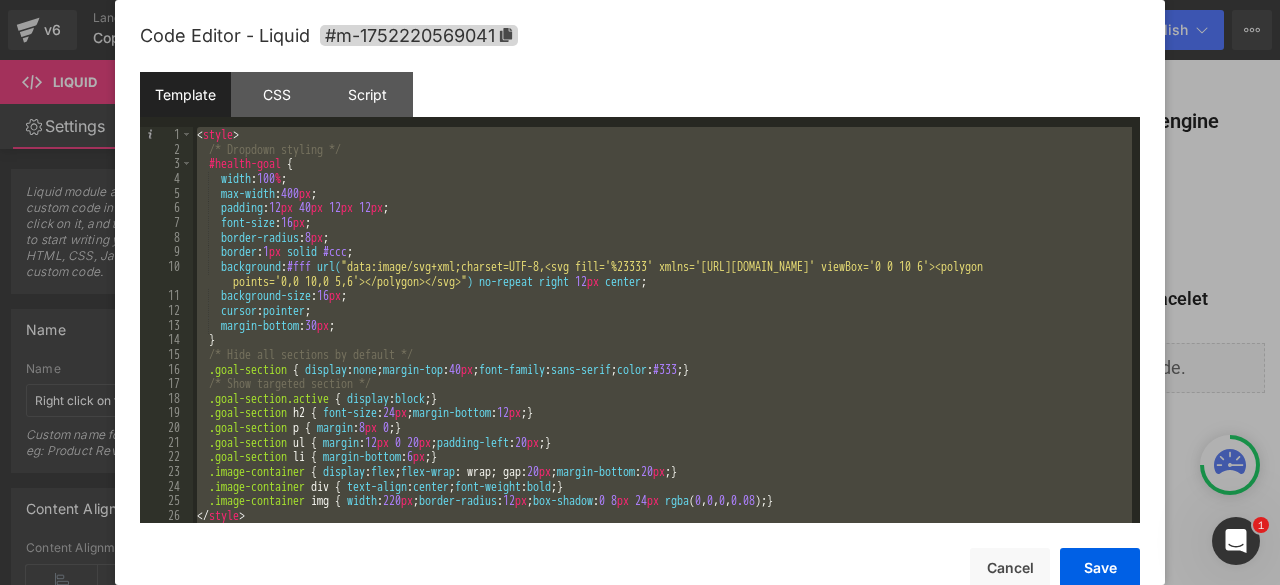 scroll, scrollTop: 4972, scrollLeft: 0, axis: vertical 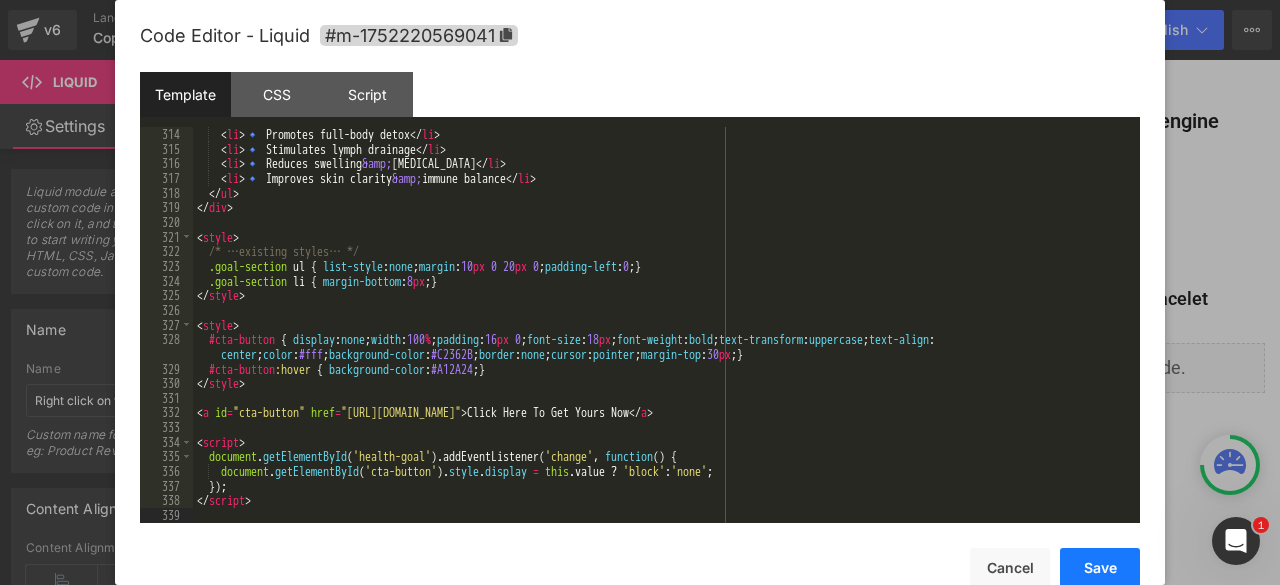 click on "Save" at bounding box center [1100, 568] 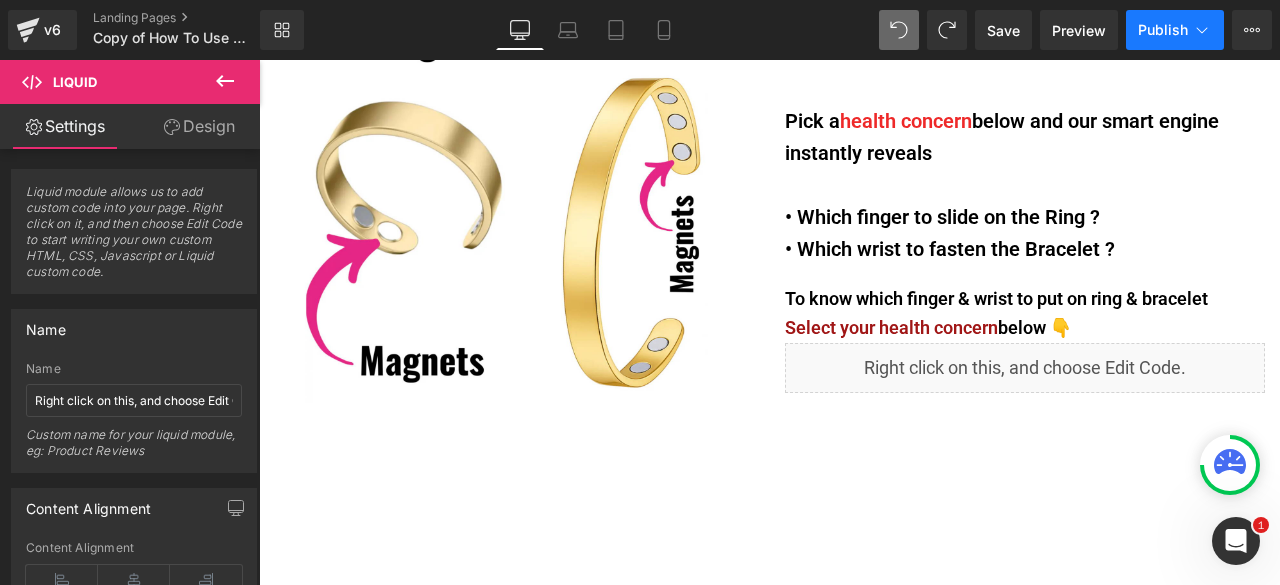 click on "Publish" at bounding box center (1163, 30) 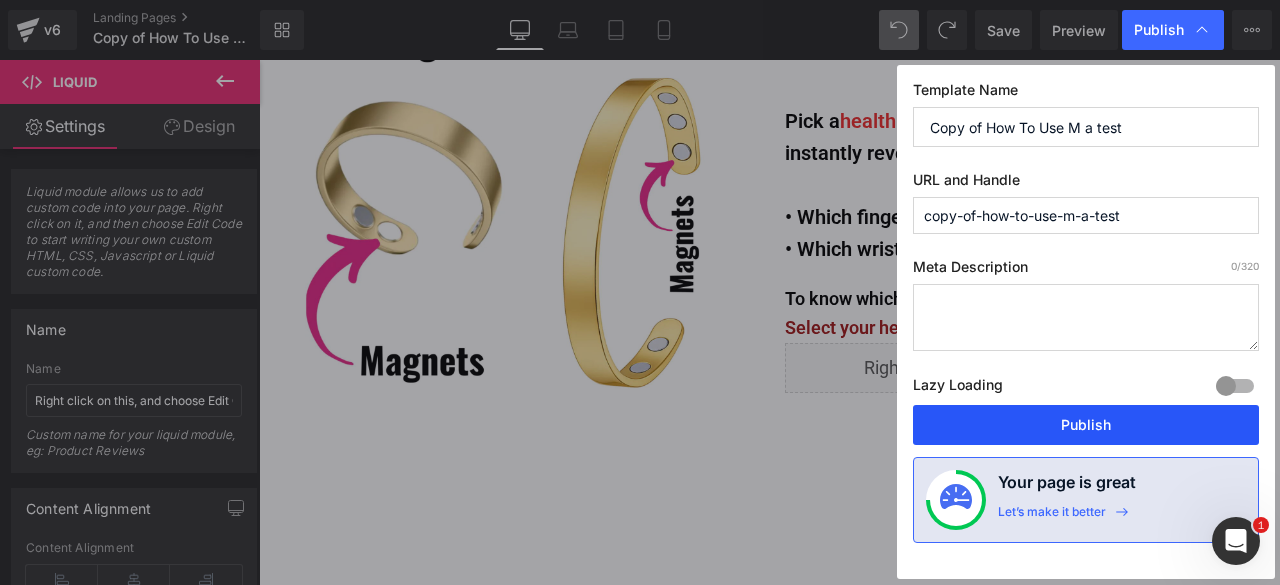 click on "Publish" at bounding box center (1086, 425) 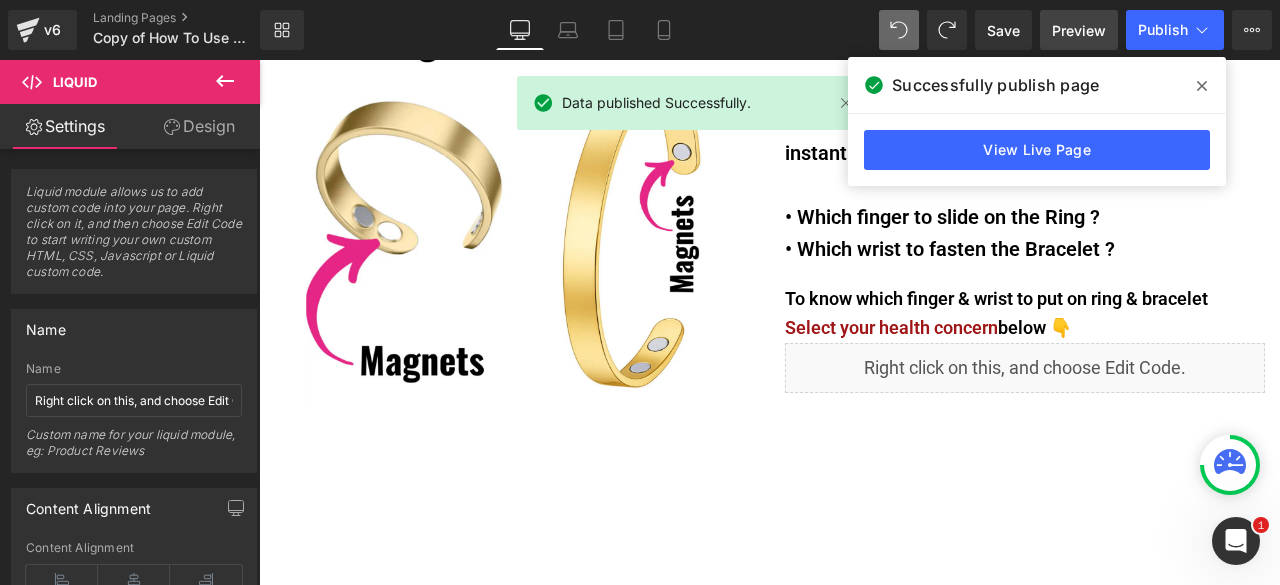 click on "Preview" at bounding box center (1079, 30) 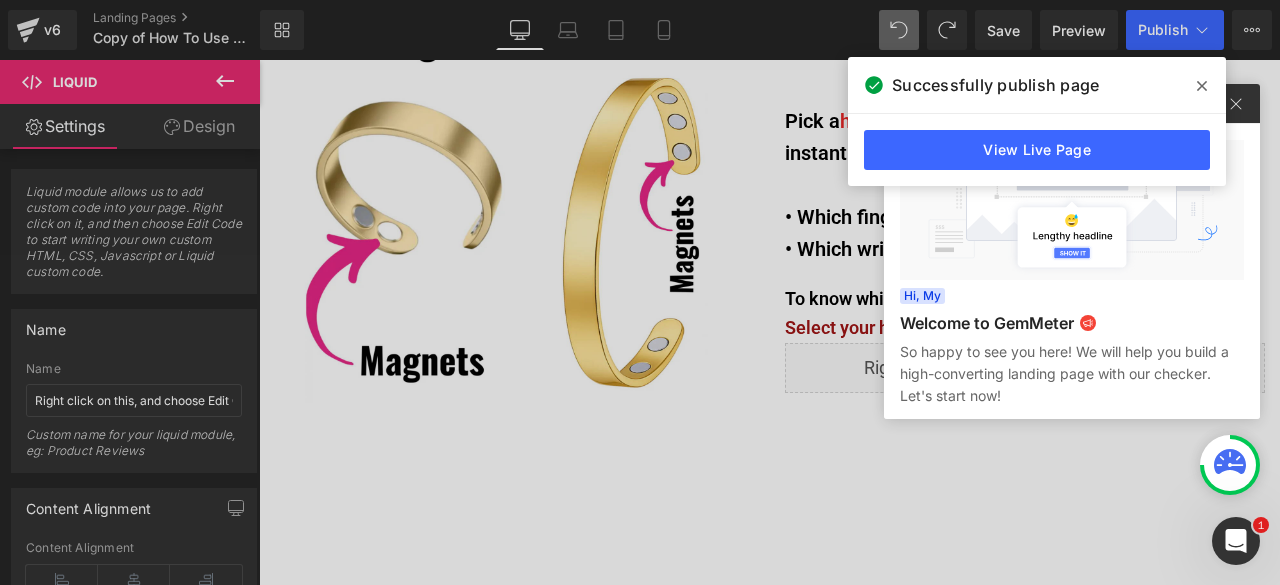 click 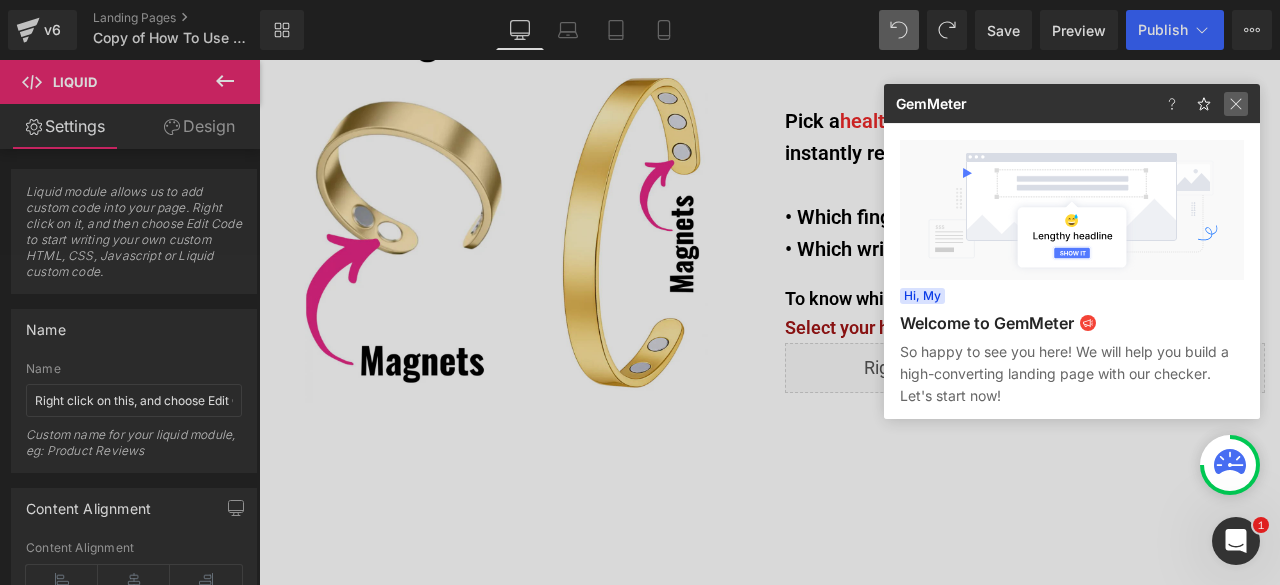 click 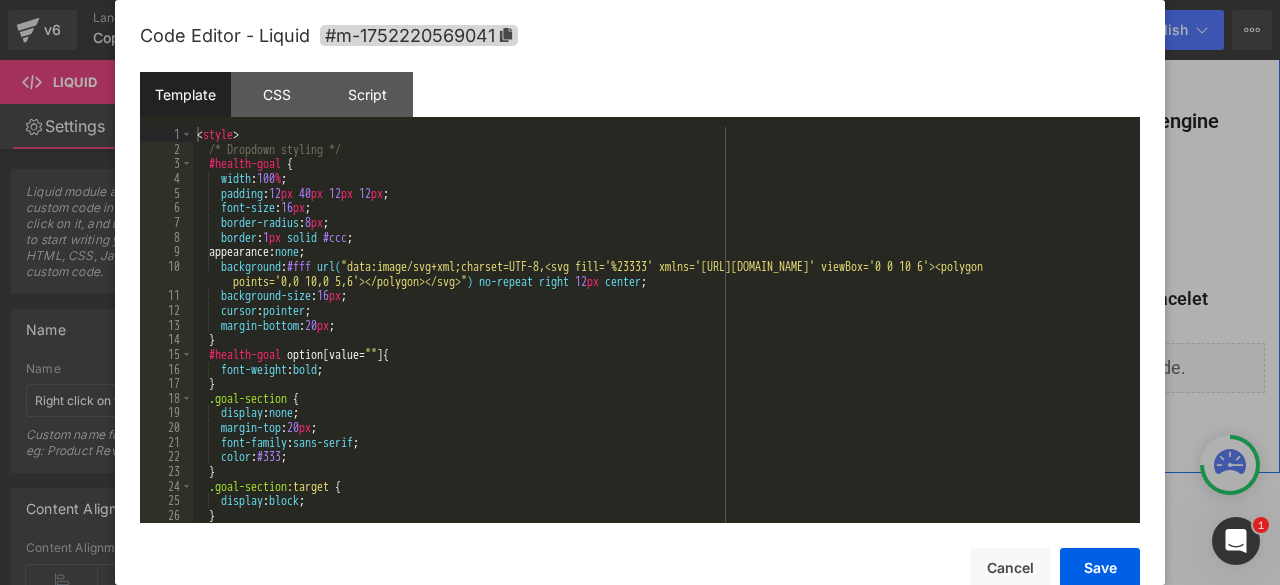 drag, startPoint x: 1033, startPoint y: 360, endPoint x: 1099, endPoint y: 403, distance: 78.77182 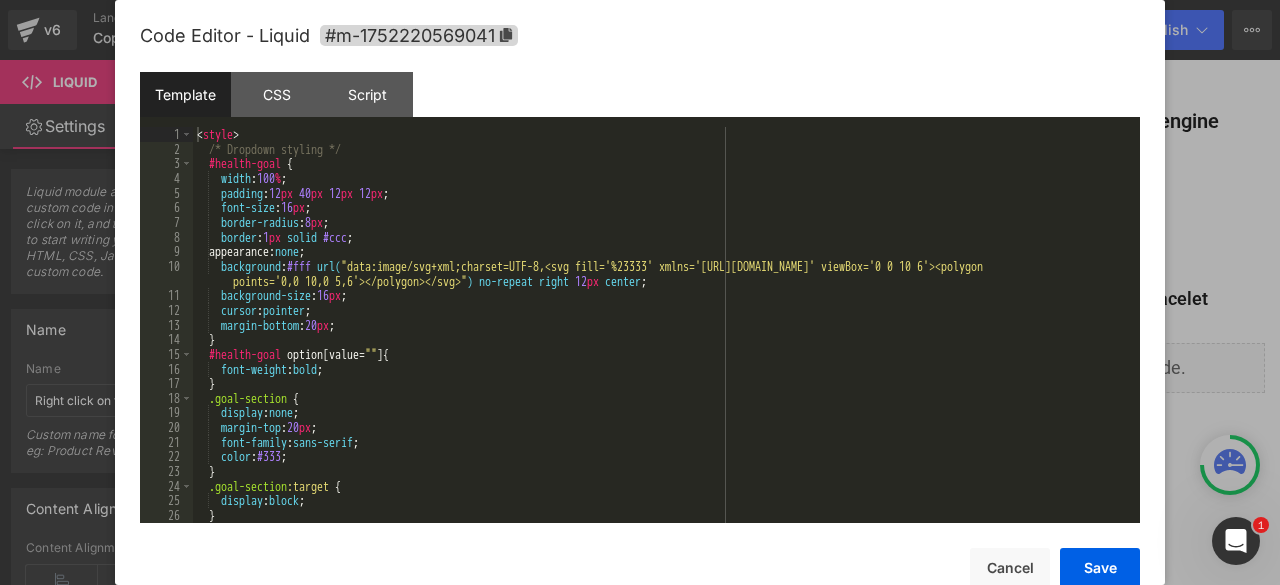 click on "< style >    /* Dropdown styling */    #health-goal   {       width :  100 % ;       padding :  12 px   40 px   12 px   12 px ;       font-size :  16 px ;       border-radius :  8 px ;       border :  1 px   solid   #ccc ;      appearance:  none ;       background :  #fff   url( "data:image/svg+xml;charset=UTF-8,<svg fill='%23333' xmlns='http://www.w3.org/2000/svg' viewBox='0 0 10 6'><polygon         points='0,0 10,0 5,6'></polygon></svg>" )   no-repeat   right   12 px   center ;       background-size :  16 px ;       cursor :  pointer ;       margin-bottom :  20 px ;    }    #health-goal   option [ value = " " ]  {       font-weight :  bold ;    }    .goal-section   {       display :  none ;       margin-top :  20 px ;       font-family :  sans-serif ;       color :  #333 ;    }    .goal-section :target   {       display :  block ;    }    .goal-section   h2   {" at bounding box center [662, 339] 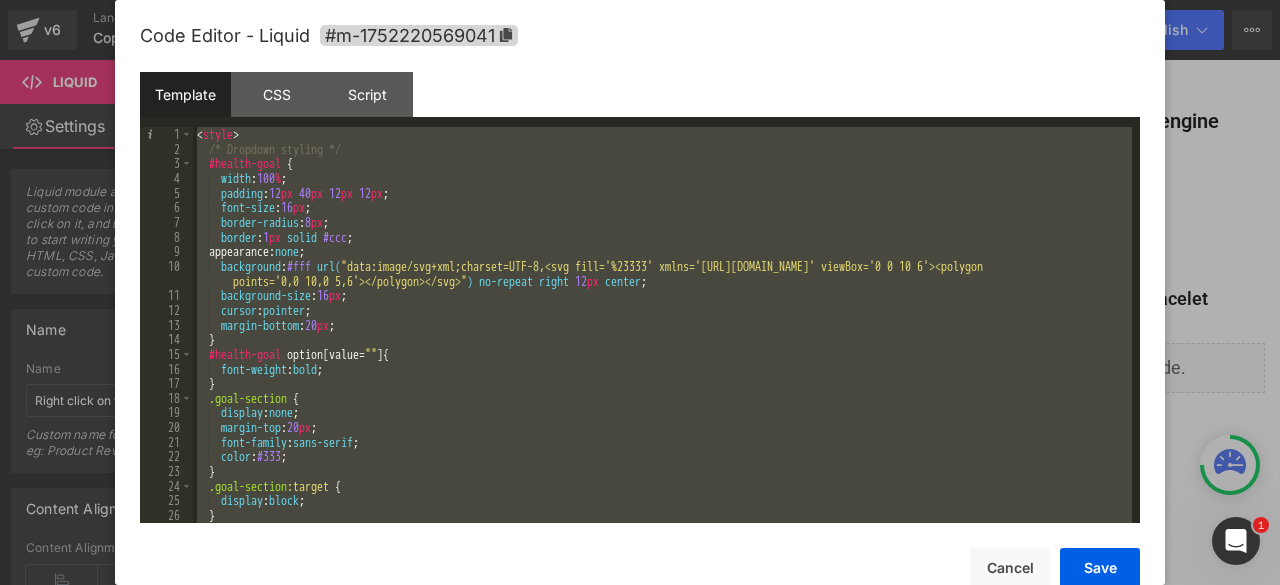 scroll, scrollTop: 4972, scrollLeft: 0, axis: vertical 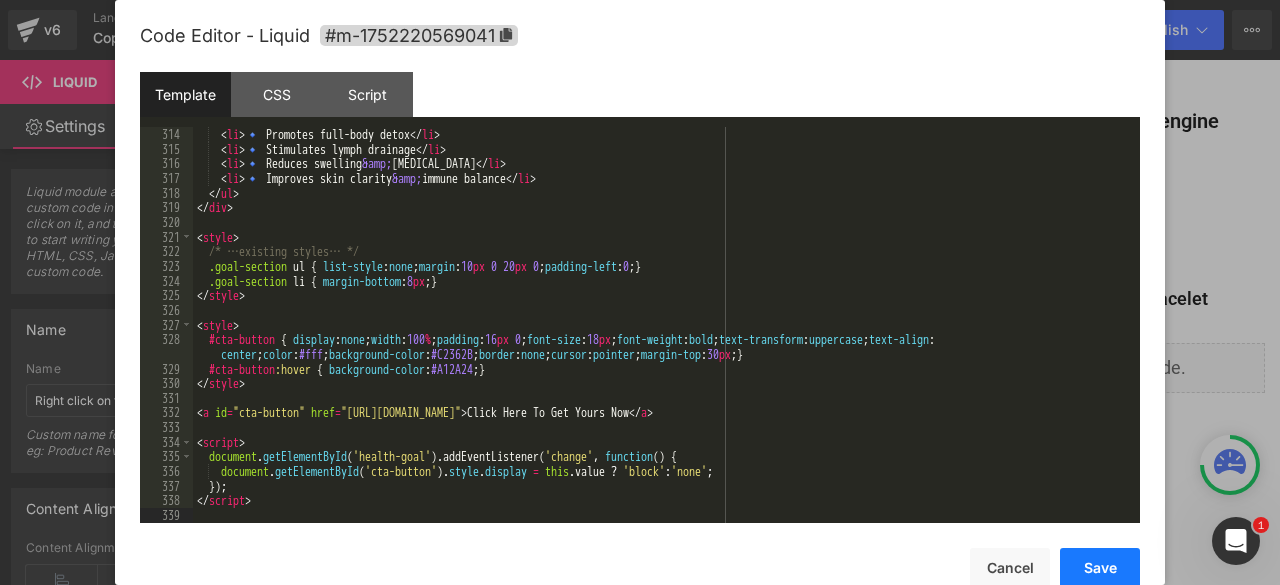 drag, startPoint x: 1080, startPoint y: 563, endPoint x: 1086, endPoint y: 553, distance: 11.661903 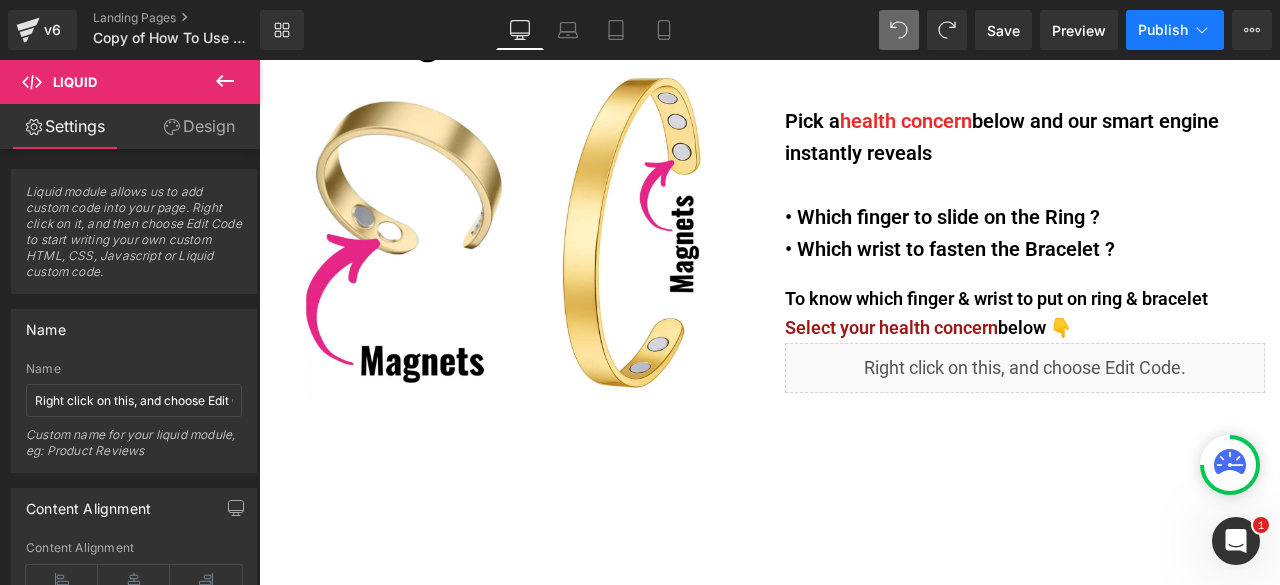 click on "Publish" at bounding box center [1163, 30] 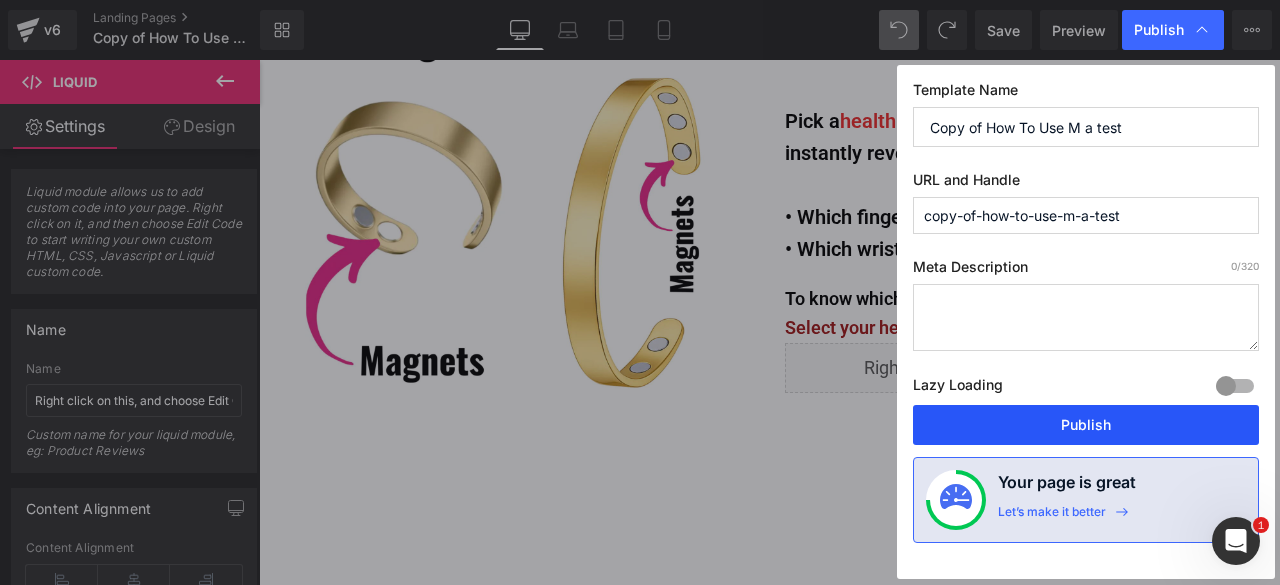 drag, startPoint x: 1058, startPoint y: 412, endPoint x: 773, endPoint y: 334, distance: 295.48096 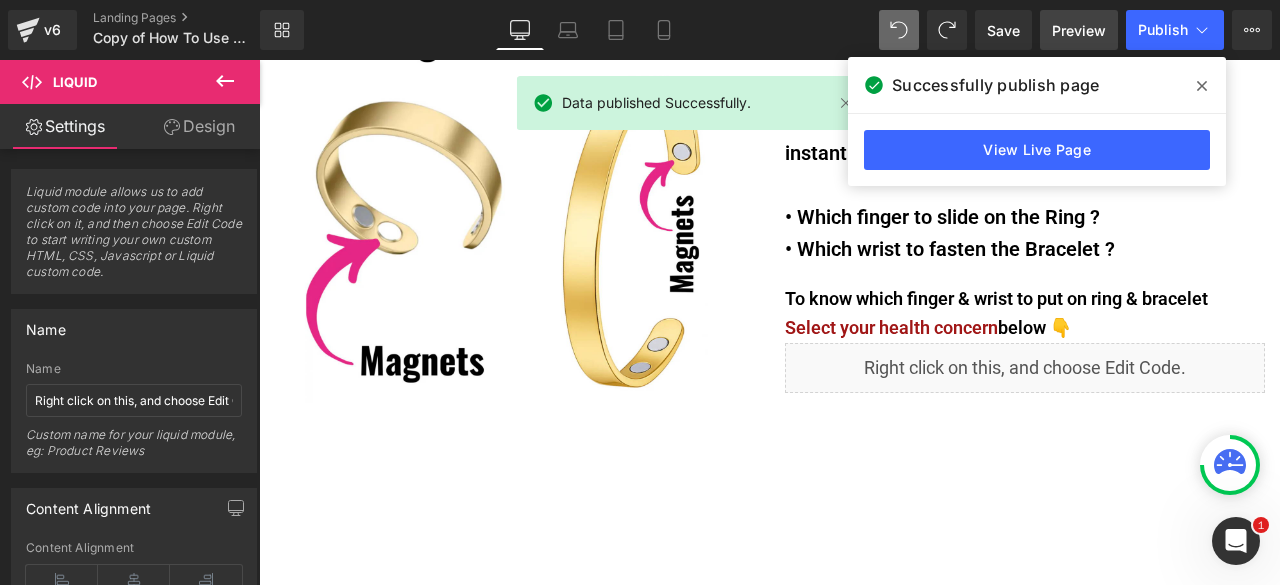 click on "Preview" at bounding box center [1079, 30] 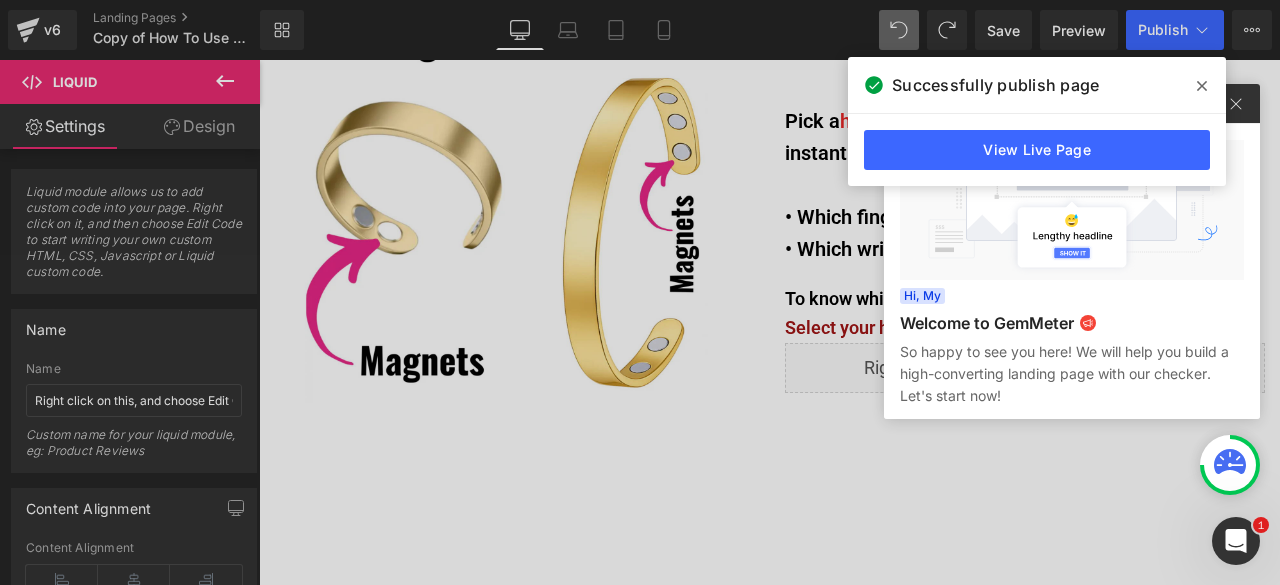 click 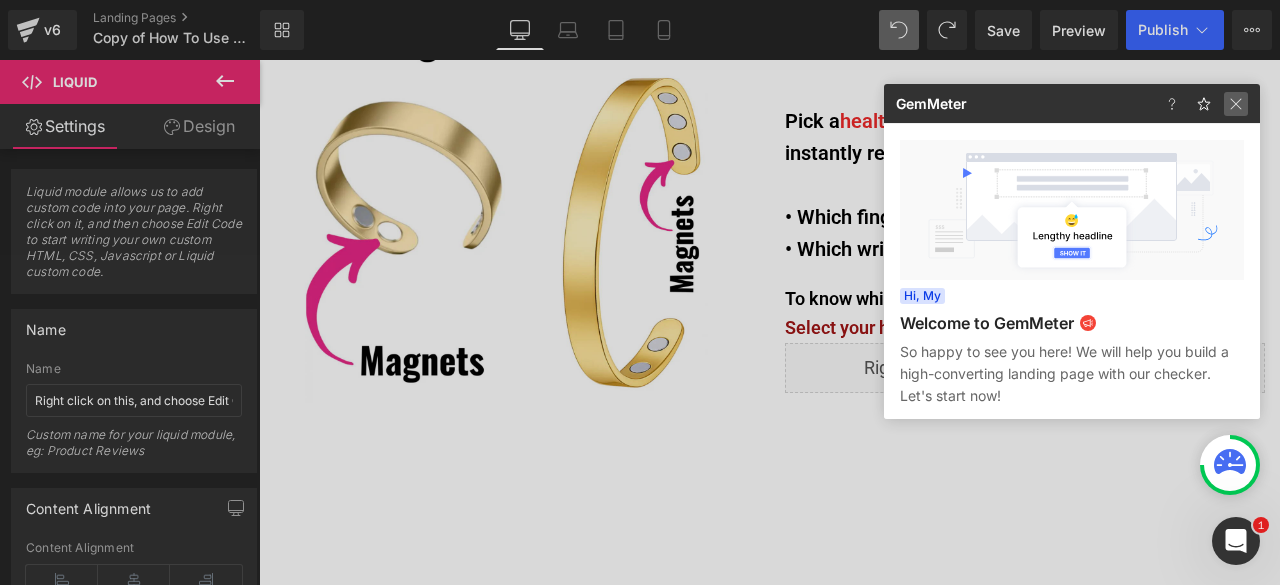 drag, startPoint x: 1242, startPoint y: 106, endPoint x: 932, endPoint y: 72, distance: 311.85895 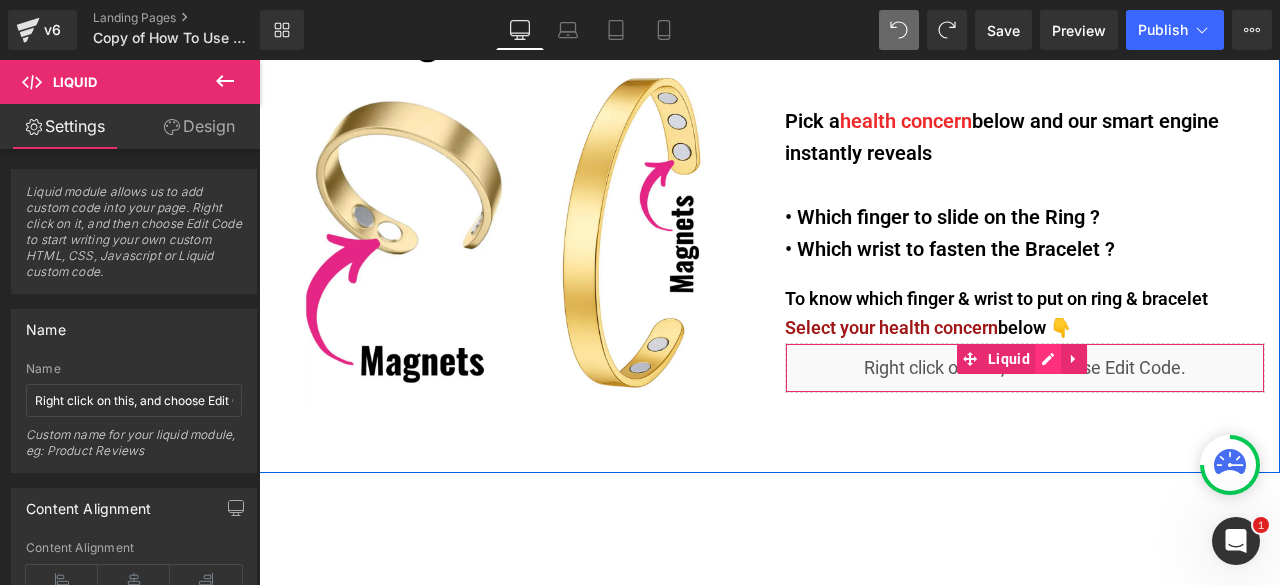 click on "Liquid" at bounding box center (1025, 368) 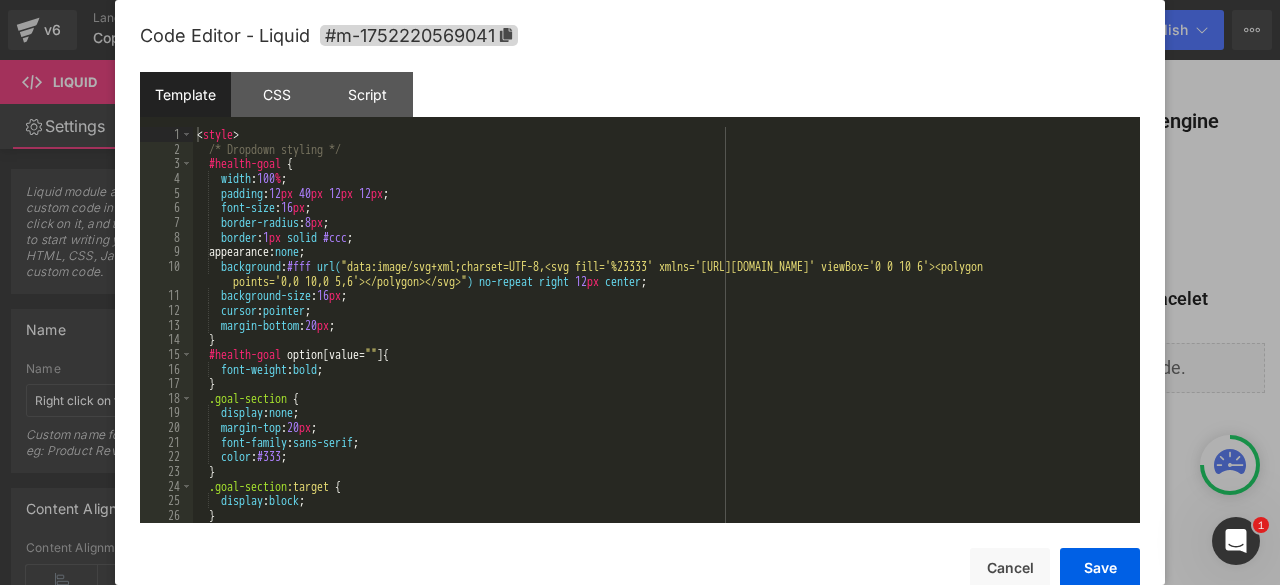 click on "< style >    /* Dropdown styling */    #health-goal   {       width :  100 % ;       padding :  12 px   40 px   12 px   12 px ;       font-size :  16 px ;       border-radius :  8 px ;       border :  1 px   solid   #ccc ;      appearance:  none ;       background :  #fff   url( "data:image/svg+xml;charset=UTF-8,<svg fill='%23333' xmlns='http://www.w3.org/2000/svg' viewBox='0 0 10 6'><polygon         points='0,0 10,0 5,6'></polygon></svg>" )   no-repeat   right   12 px   center ;       background-size :  16 px ;       cursor :  pointer ;       margin-bottom :  20 px ;    }    #health-goal   option [ value = " " ]  {       font-weight :  bold ;    }    .goal-section   {       display :  none ;       margin-top :  20 px ;       font-family :  sans-serif ;       color :  #333 ;    }    .goal-section :target   {       display :  block ;    }    .goal-section   h2   {" at bounding box center [662, 339] 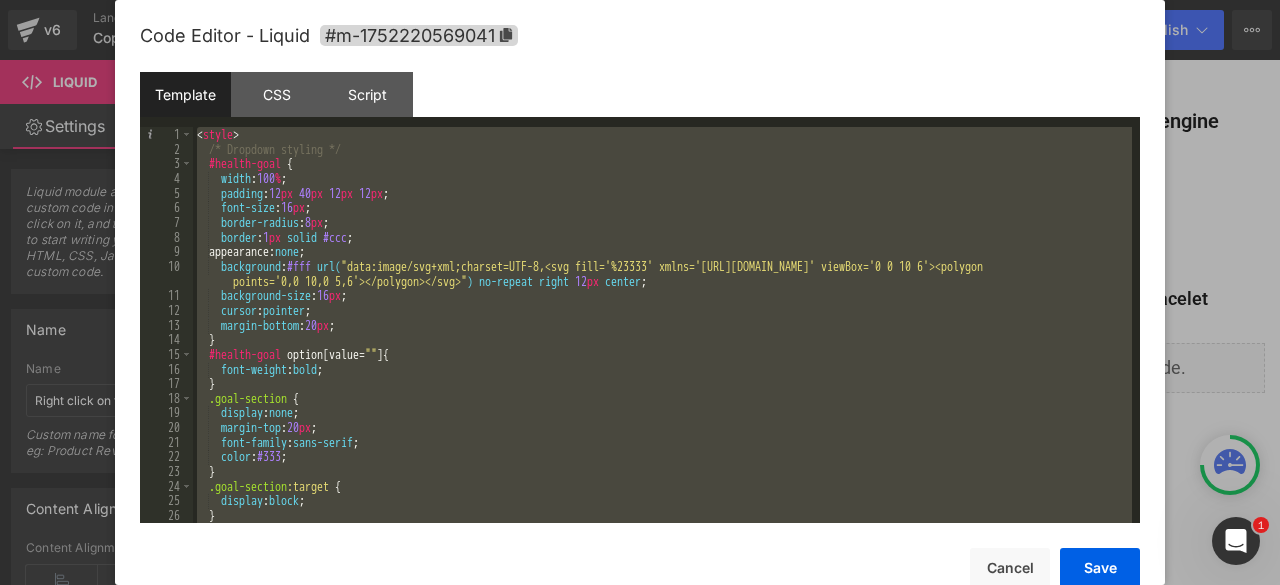 scroll, scrollTop: 704, scrollLeft: 0, axis: vertical 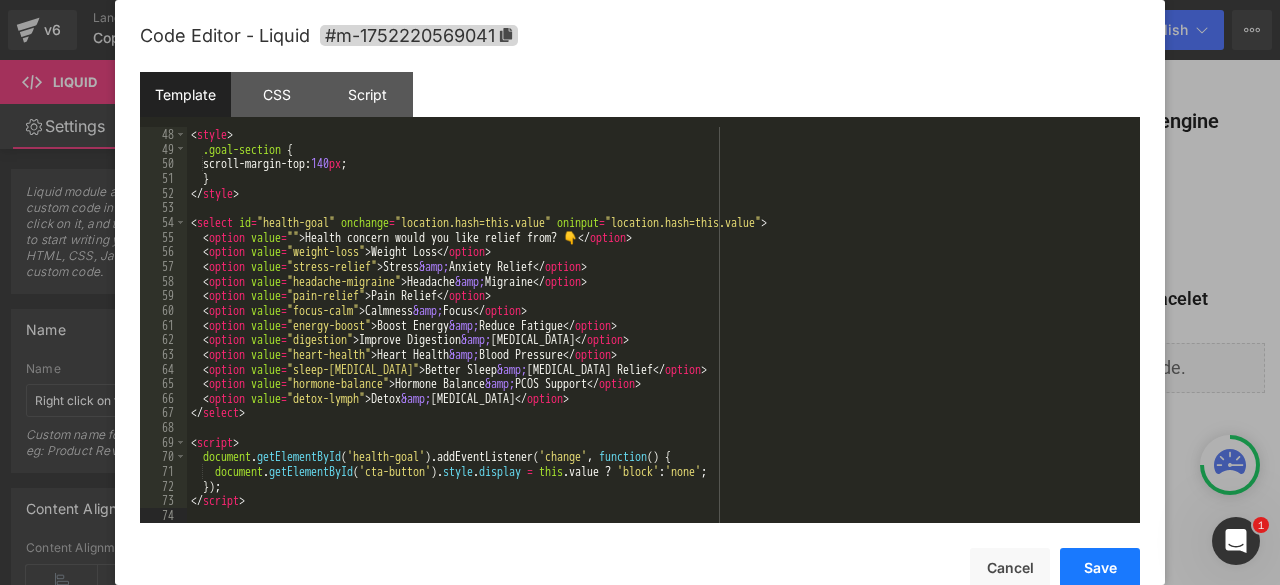 click on "Save" at bounding box center [1100, 568] 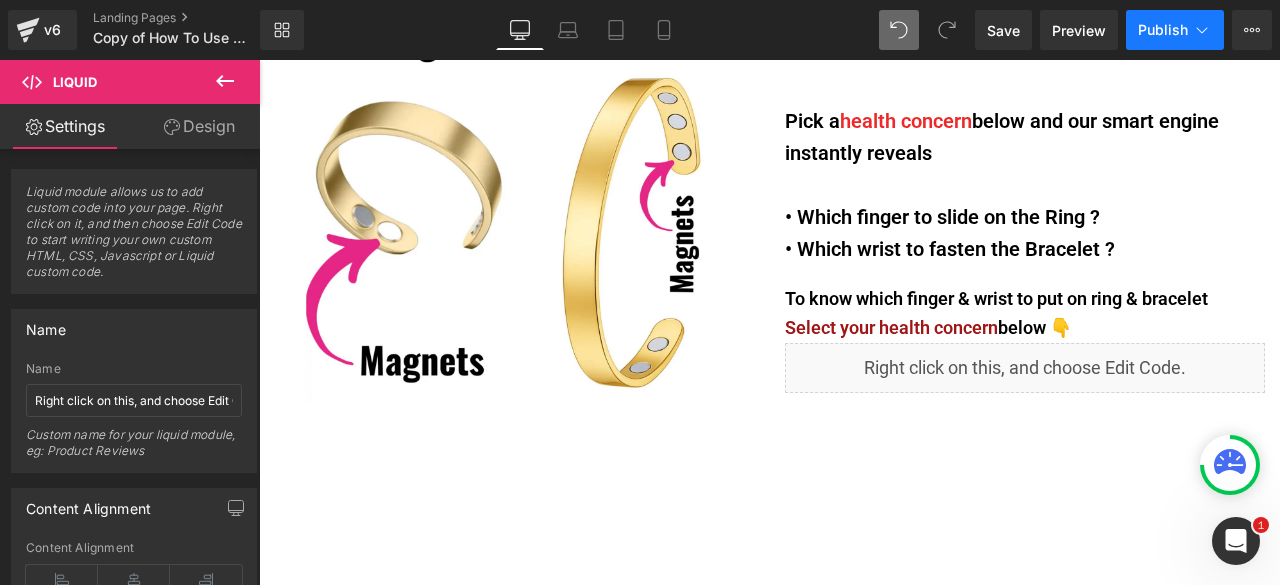 click on "Publish" at bounding box center (1163, 30) 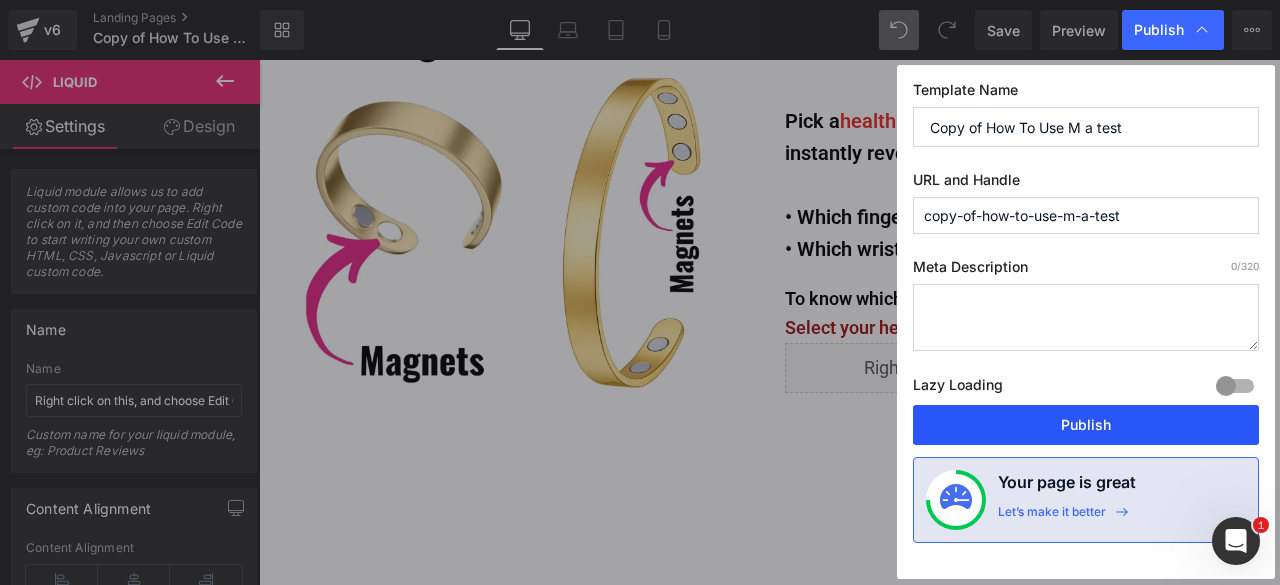 drag, startPoint x: 1066, startPoint y: 425, endPoint x: 803, endPoint y: 358, distance: 271.4001 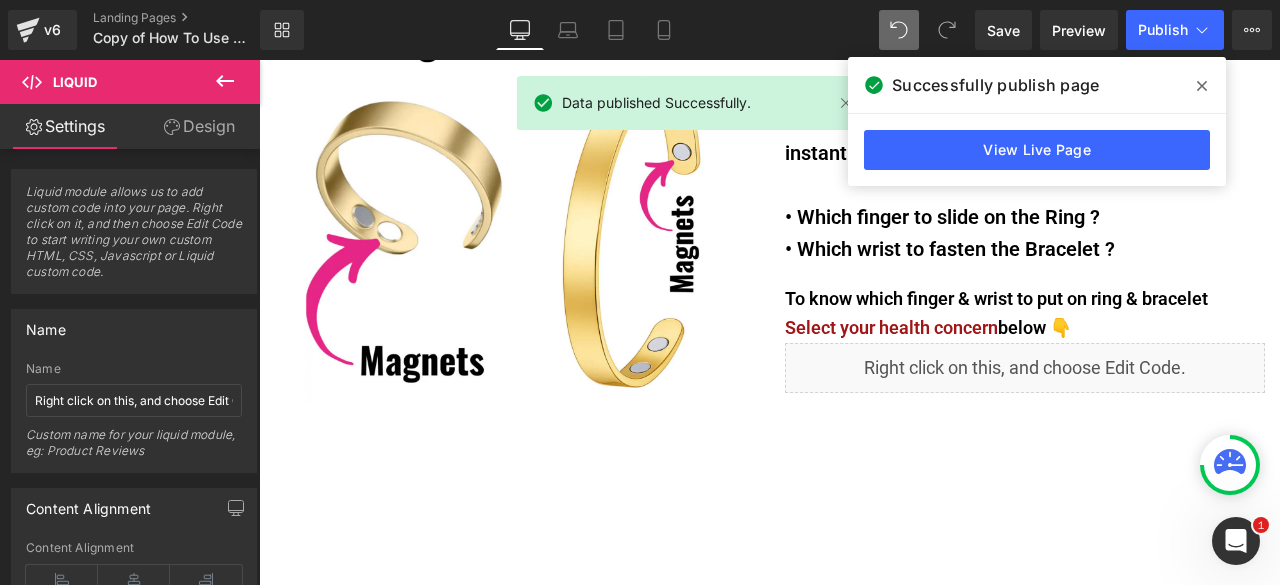 drag, startPoint x: 1206, startPoint y: 87, endPoint x: 913, endPoint y: 27, distance: 299.08026 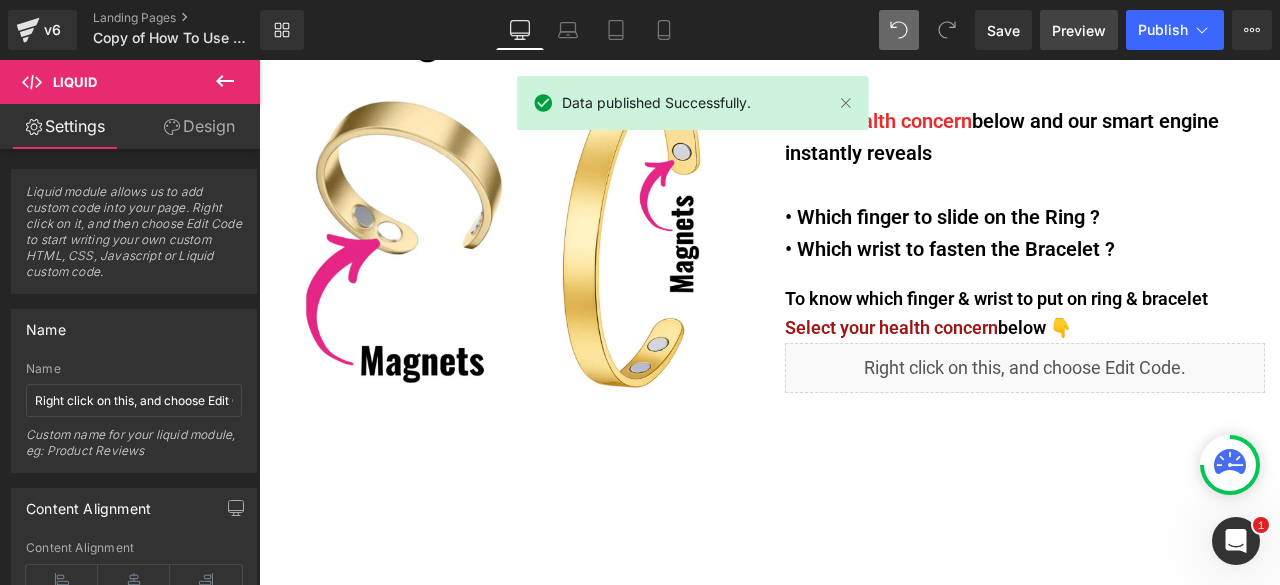 click on "Preview" at bounding box center [1079, 30] 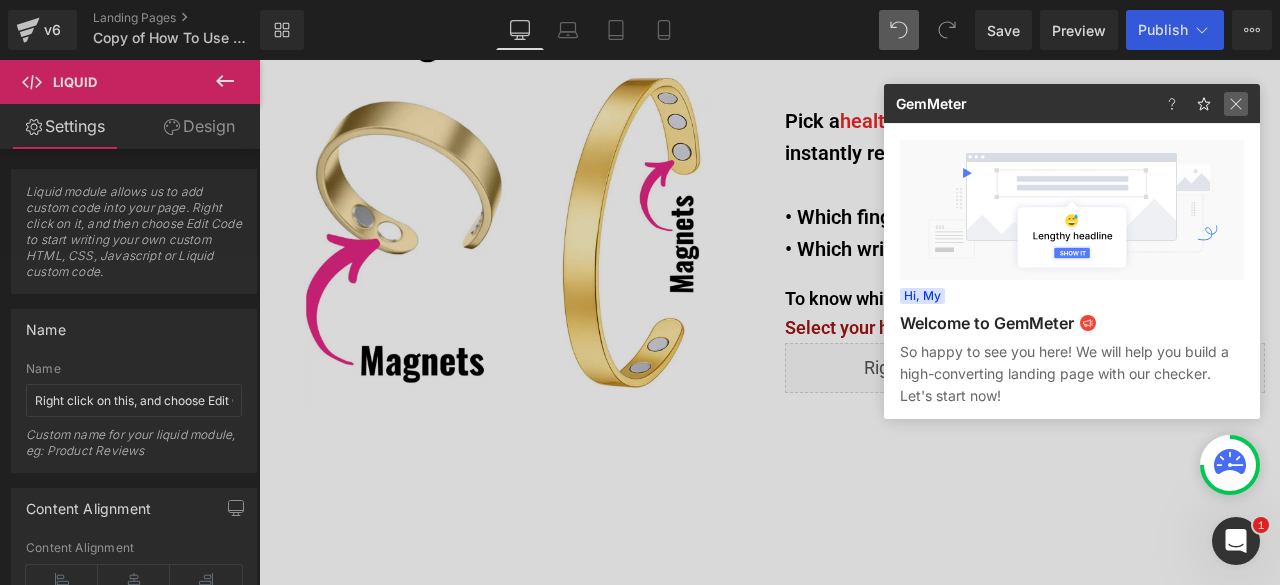 click at bounding box center (1208, 103) 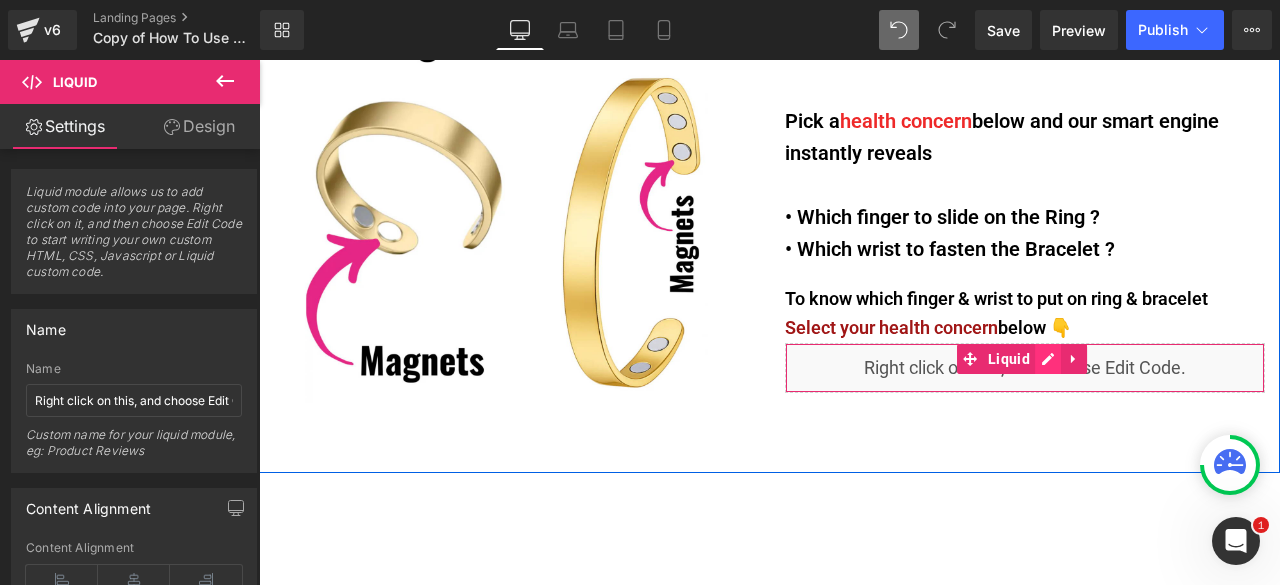 click on "Liquid" at bounding box center [1025, 368] 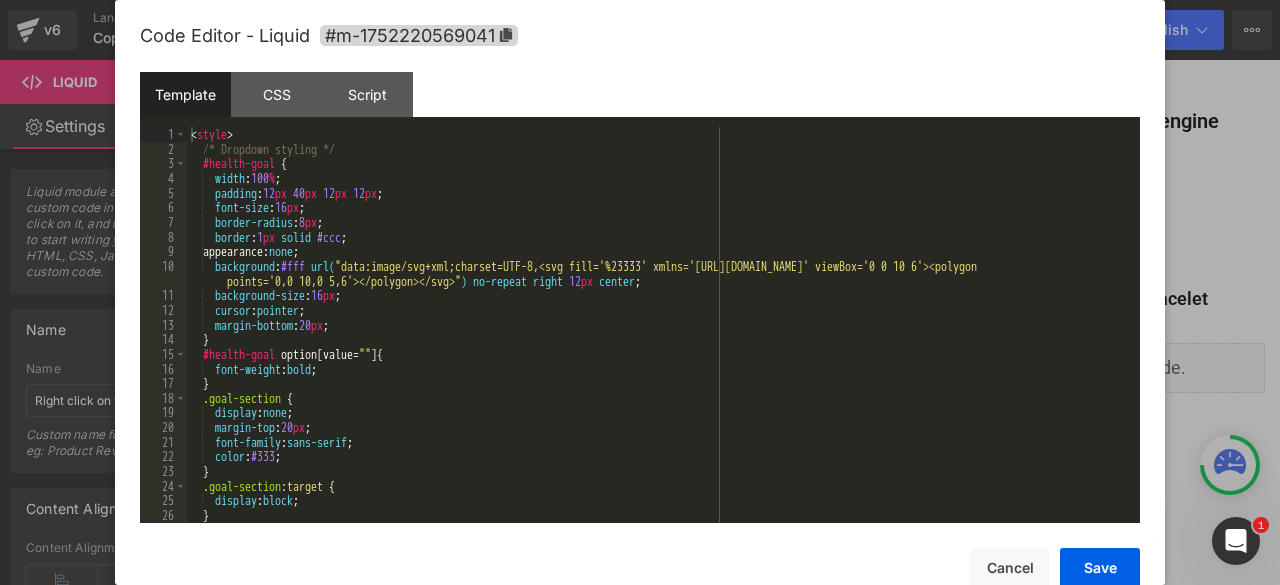click on "< style >    /* Dropdown styling */    #health-goal   {       width :  100 % ;       padding :  12 px   40 px   12 px   12 px ;       font-size :  16 px ;       border-radius :  8 px ;       border :  1 px   solid   #ccc ;      appearance:  none ;       background :  #fff   url( "data:image/svg+xml;charset=UTF-8,<svg fill='%23333' xmlns='http://www.w3.org/2000/svg' viewBox='0 0 10 6'><polygon         points='0,0 10,0 5,6'></polygon></svg>" )   no-repeat   right   12 px   center ;       background-size :  16 px ;       cursor :  pointer ;       margin-bottom :  20 px ;    }    #health-goal   option [ value = " " ]  {       font-weight :  bold ;    }    .goal-section   {       display :  none ;       margin-top :  20 px ;       font-family :  sans-serif ;       color :  #333 ;    }    .goal-section :target   {       display :  block ;    }    .goal-section   h2   {" at bounding box center (659, 339) 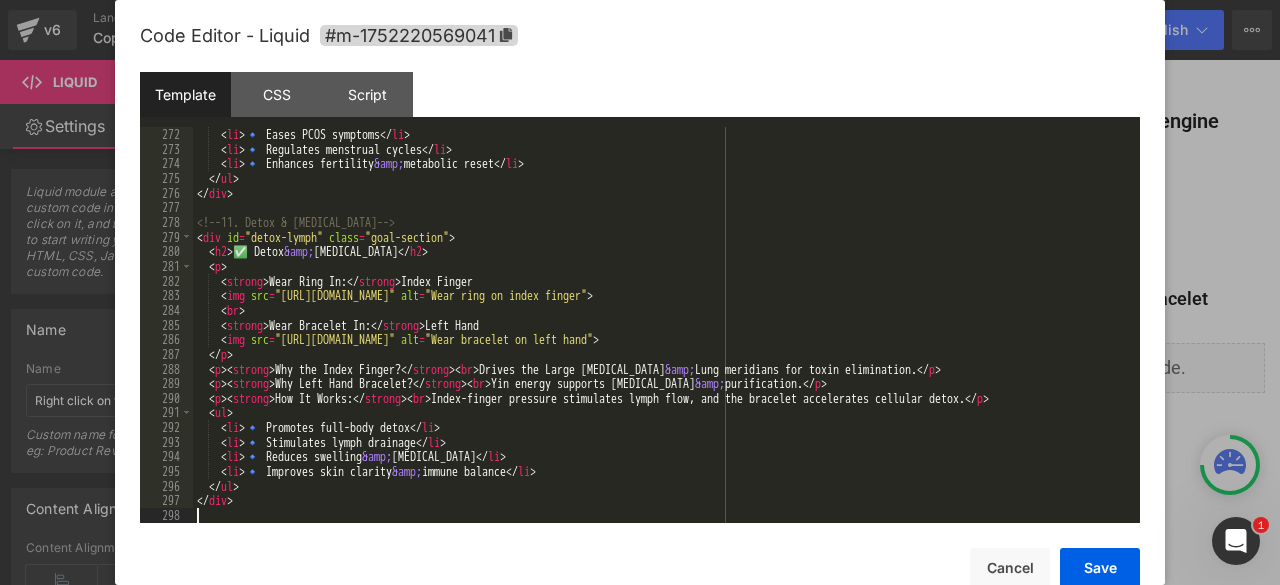 scroll, scrollTop: 4165, scrollLeft: 0, axis: vertical 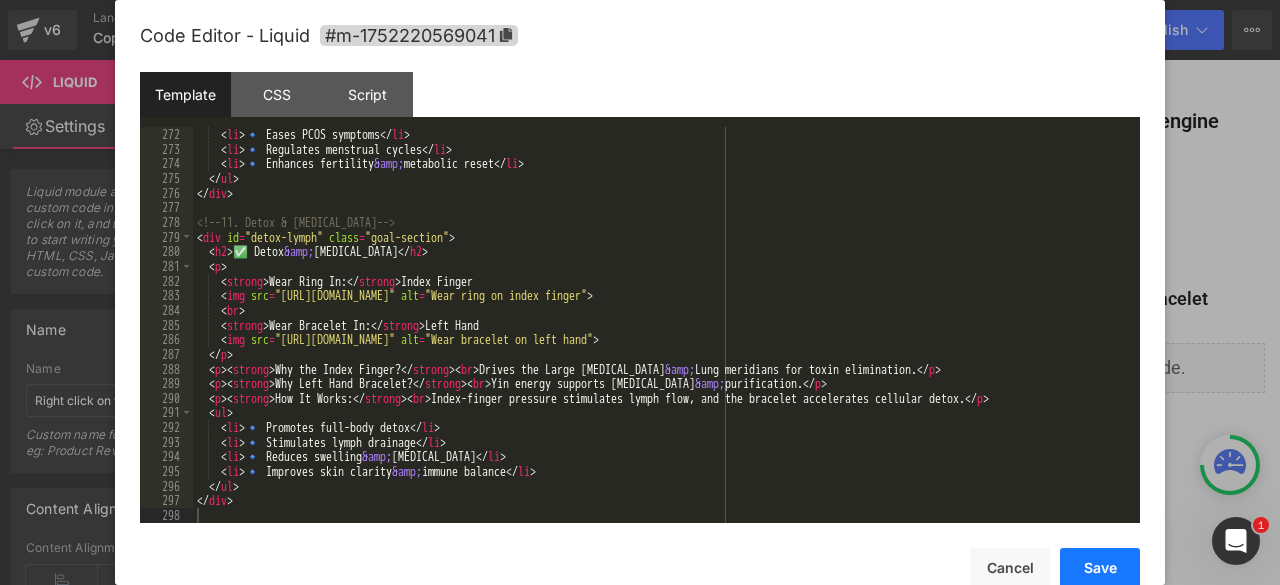 click on "Save" at bounding box center (1100, 568) 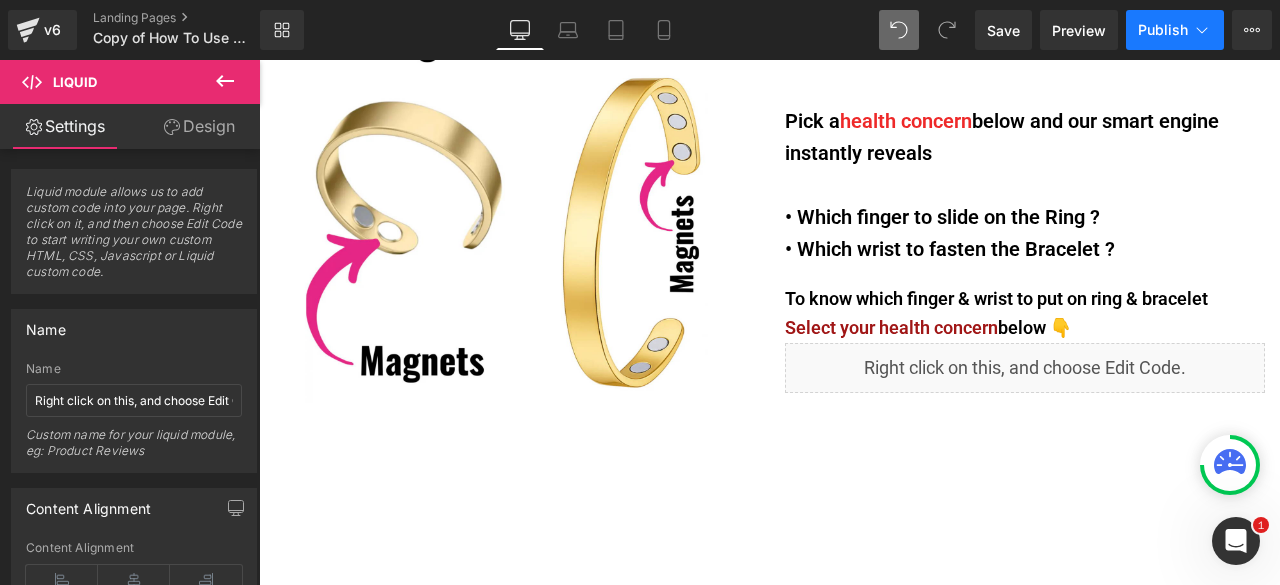 click on "Publish" at bounding box center [1163, 30] 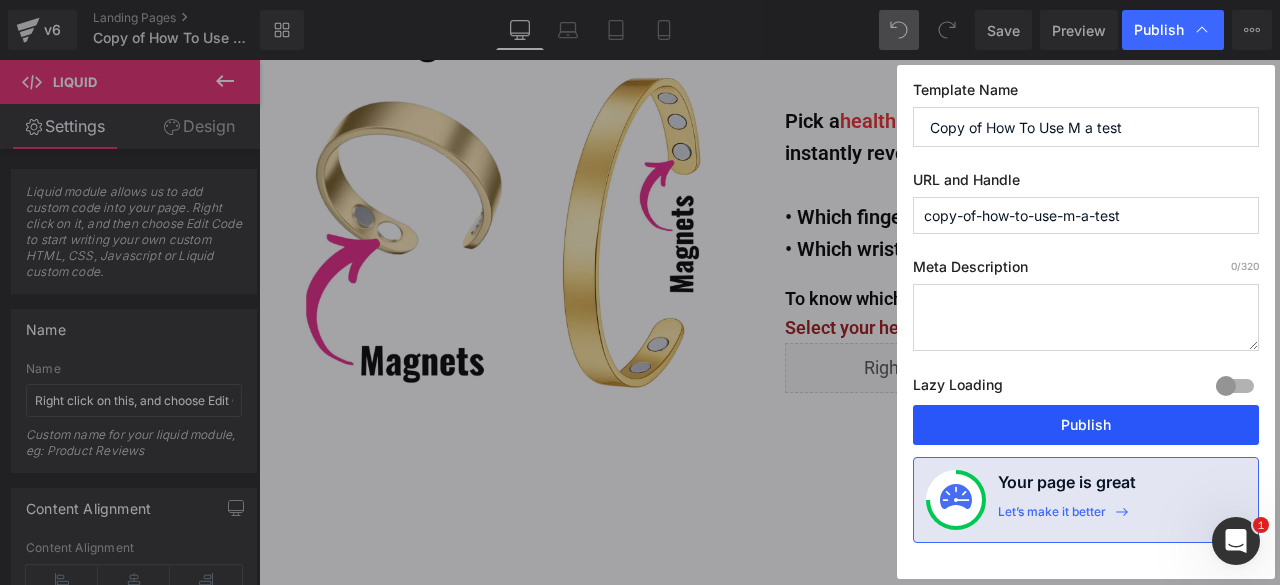 click on "Publish" at bounding box center [1086, 425] 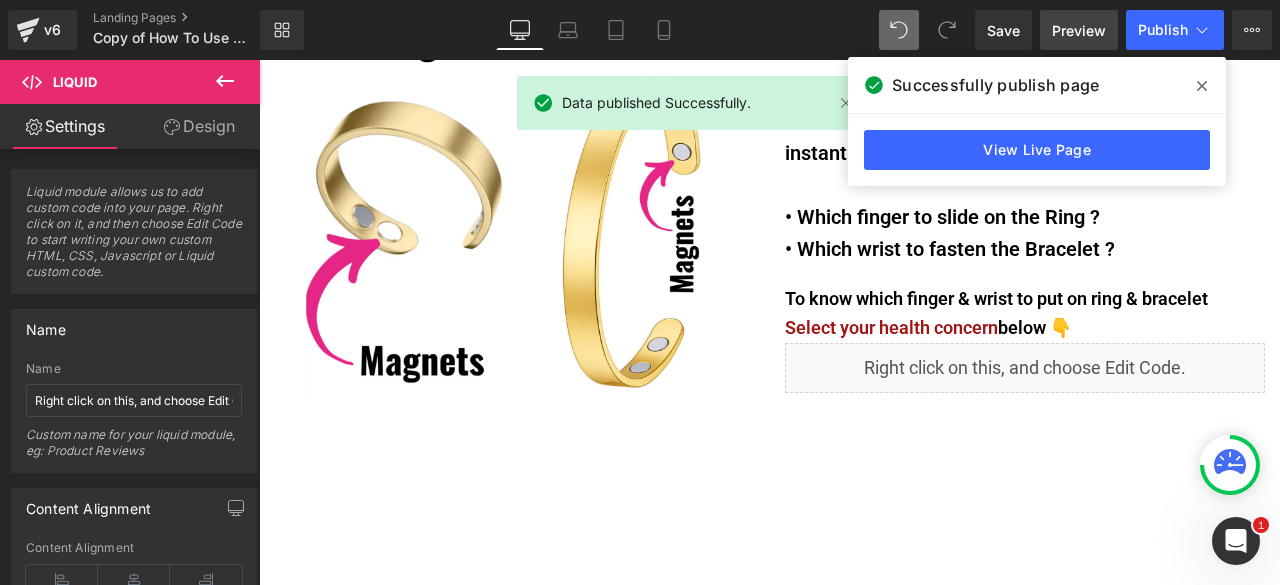 click on "Preview" at bounding box center [1079, 30] 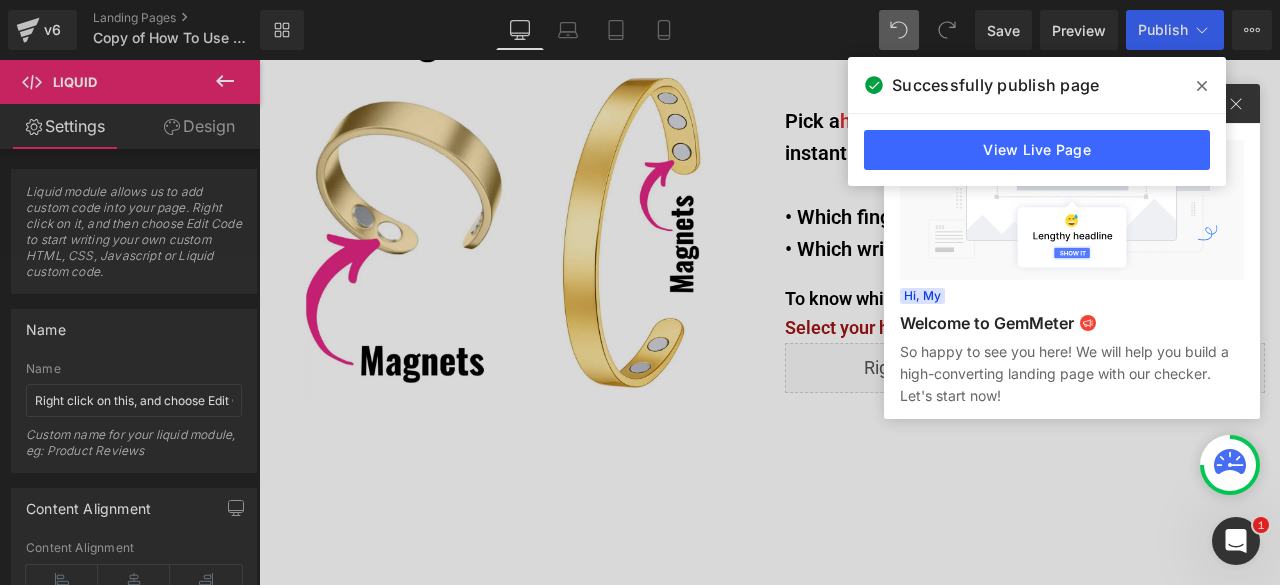 click 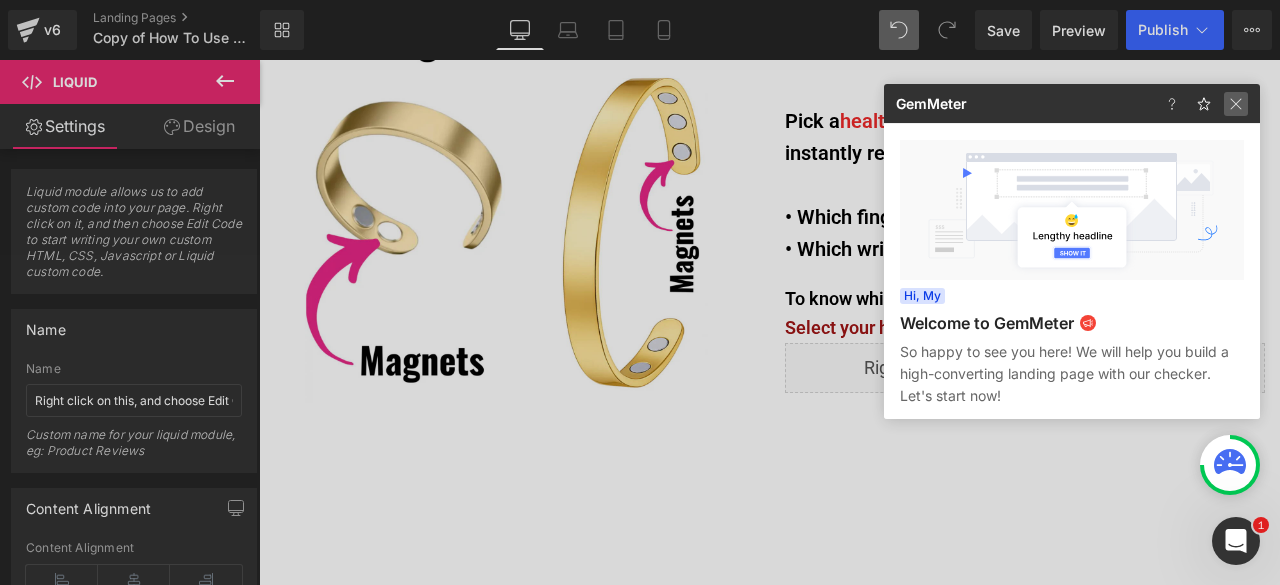 click 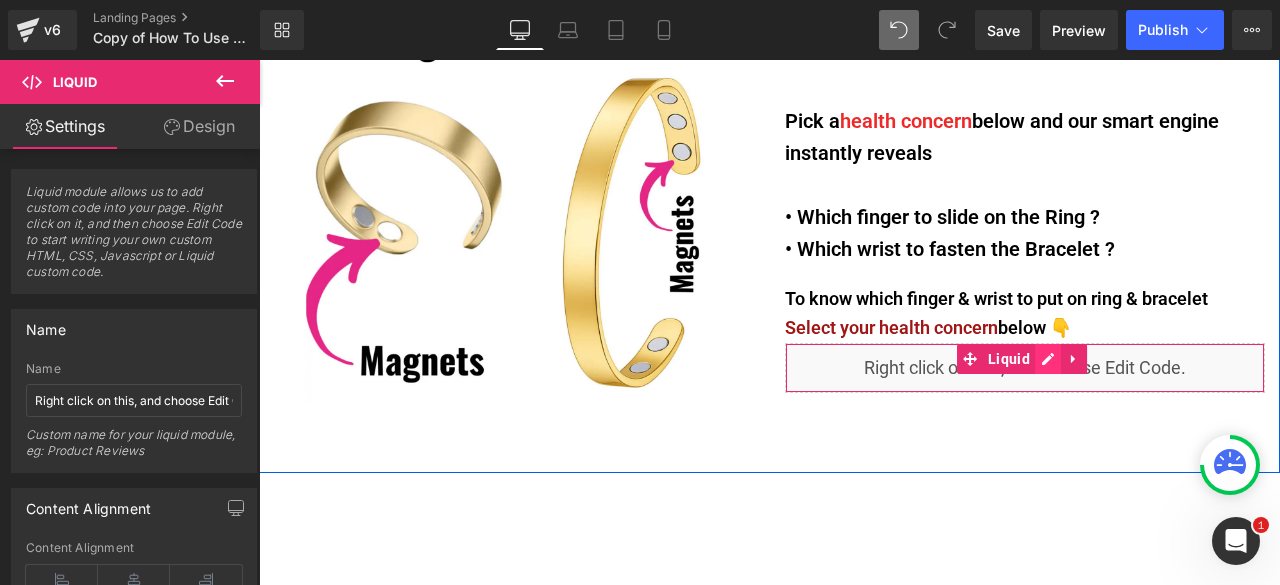 click on "Liquid" at bounding box center [1025, 368] 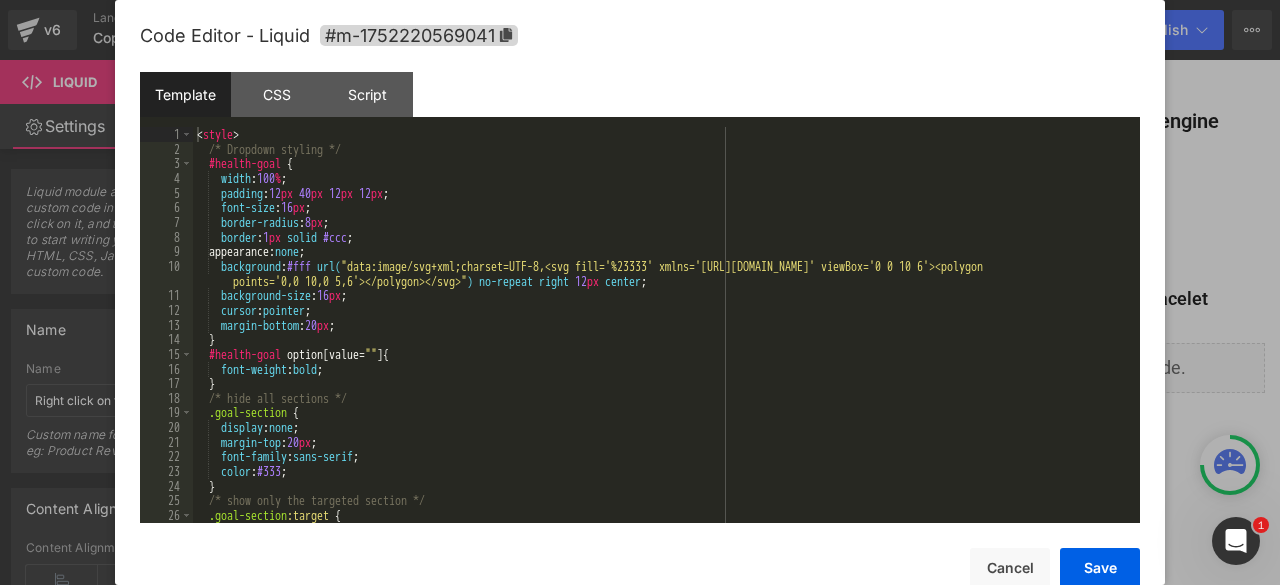 click on "< style >    /* Dropdown styling */    #health-goal   {       width :  100 % ;       padding :  12 px   40 px   12 px   12 px ;       font-size :  16 px ;       border-radius :  8 px ;       border :  1 px   solid   #ccc ;      appearance:  none ;       background :  #fff   url( "data:image/svg+xml;charset=UTF-8,<svg fill='%23333' xmlns='http://www.w3.org/2000/svg' viewBox='0 0 10 6'><polygon         points='0,0 10,0 5,6'></polygon></svg>" )   no-repeat   right   12 px   center ;       background-size :  16 px ;       cursor :  pointer ;       margin-bottom :  20 px ;    }    #health-goal   option [ value = " " ]  {       font-weight :  bold ;    }    /* hide all sections */    .goal-section   {       display :  none ;       margin-top :  20 px ;       font-family :  sans-serif ;       color :  #333 ;    }    /* show only the targeted section */    .goal-section :target   {       display :  block ;" at bounding box center [662, 339] 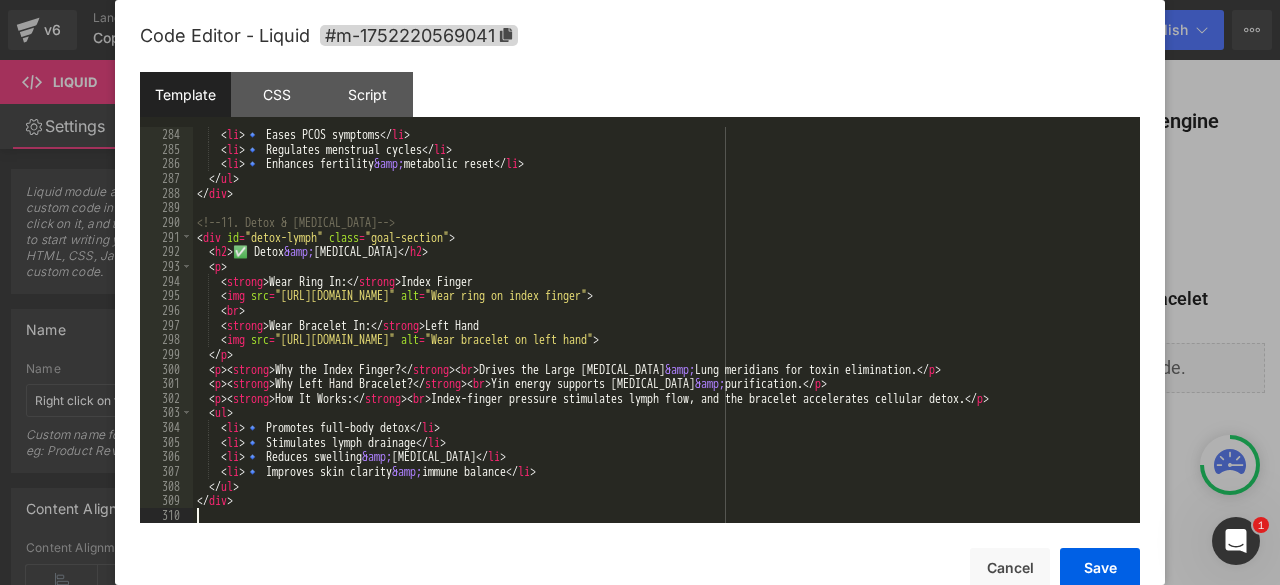scroll, scrollTop: 4341, scrollLeft: 0, axis: vertical 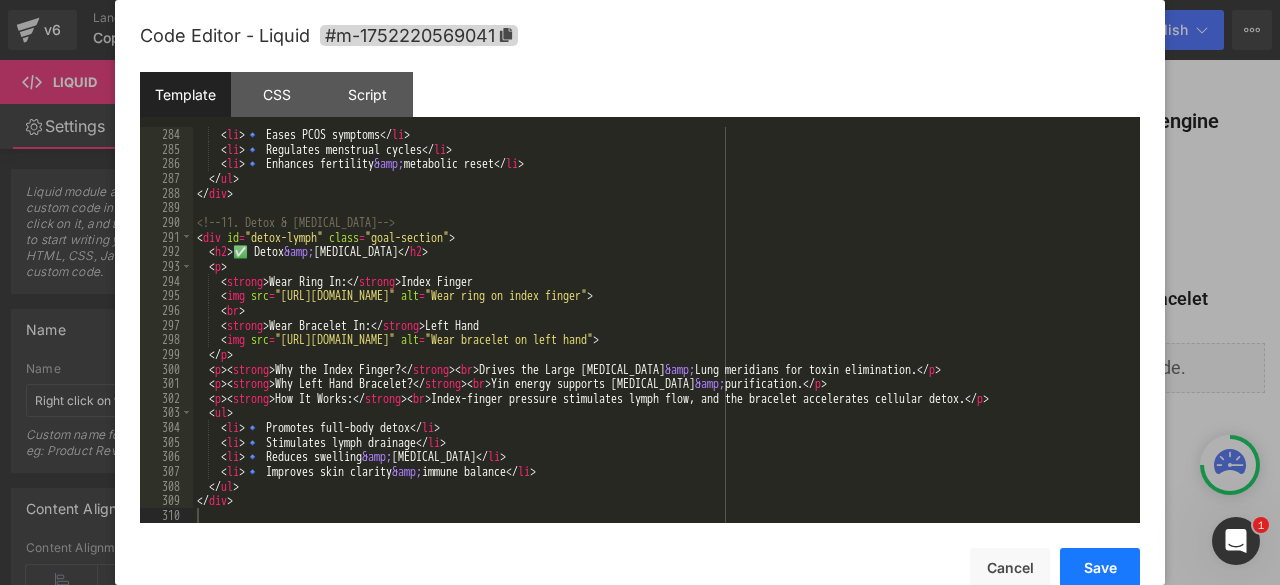 drag, startPoint x: 1080, startPoint y: 565, endPoint x: 819, endPoint y: 407, distance: 305.09836 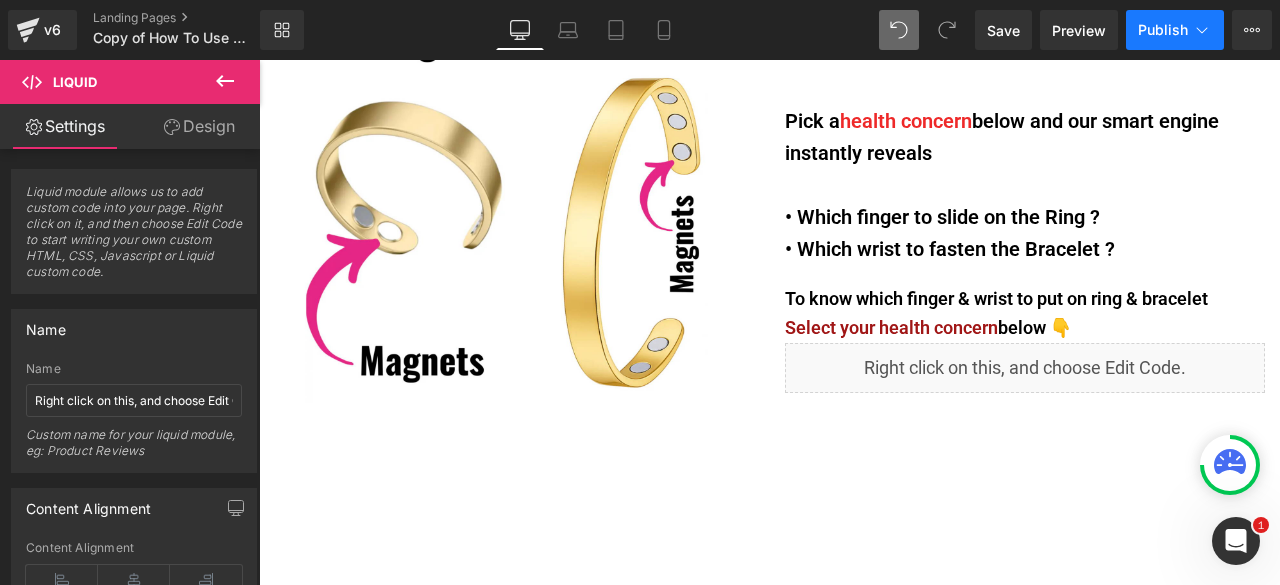 click on "Publish" at bounding box center (1163, 30) 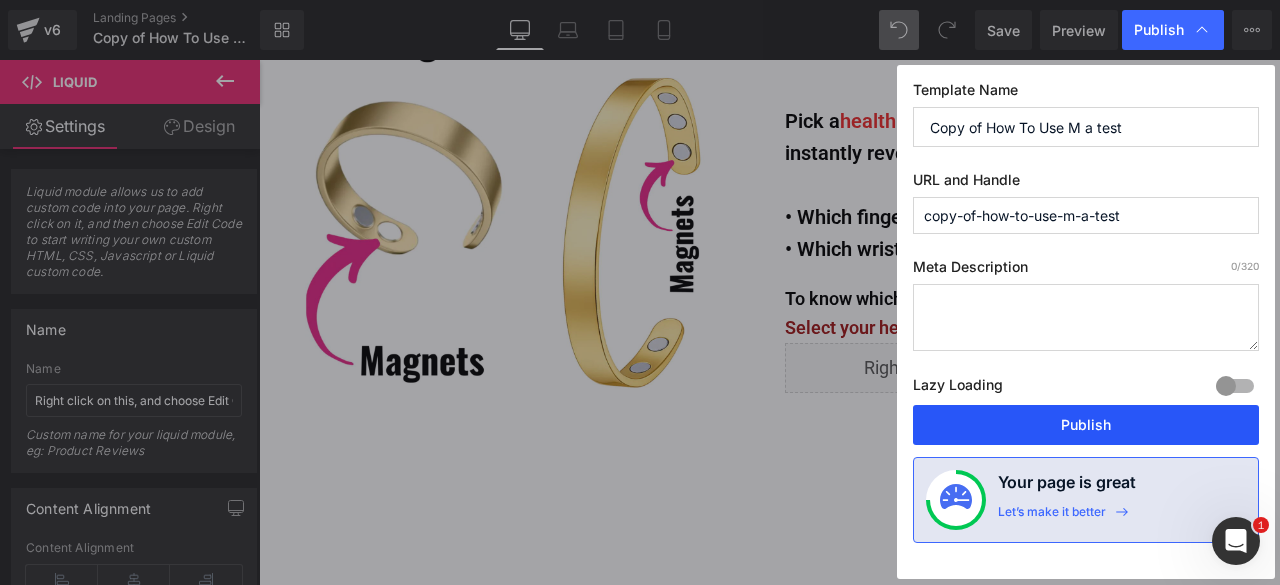 click on "Publish" at bounding box center [1086, 425] 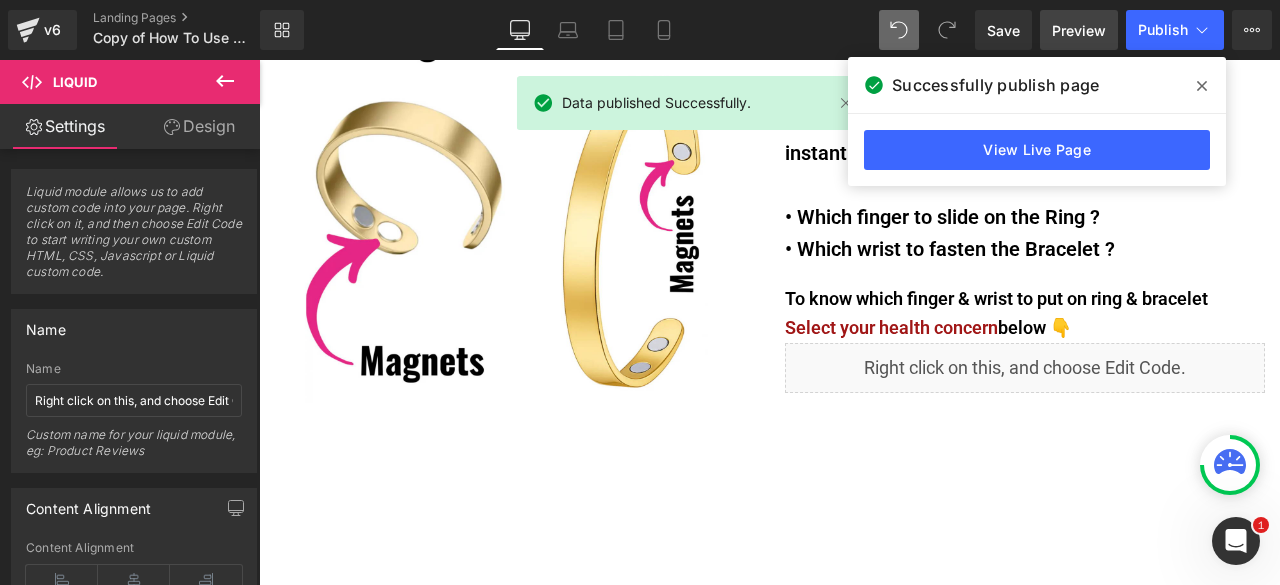 click on "Preview" at bounding box center (1079, 30) 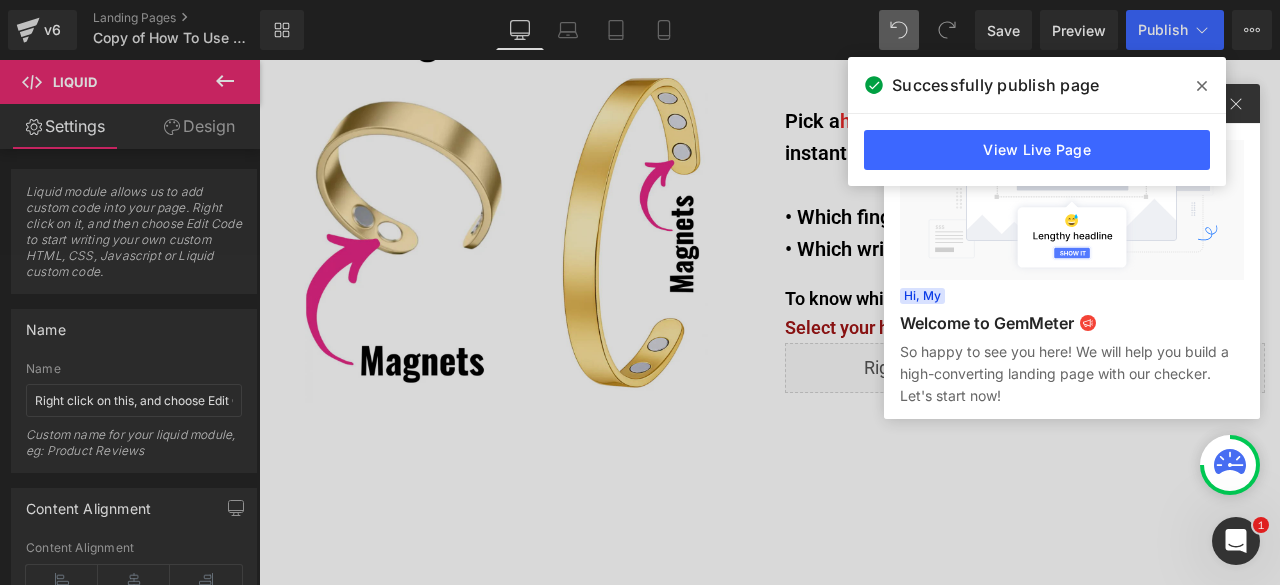 click 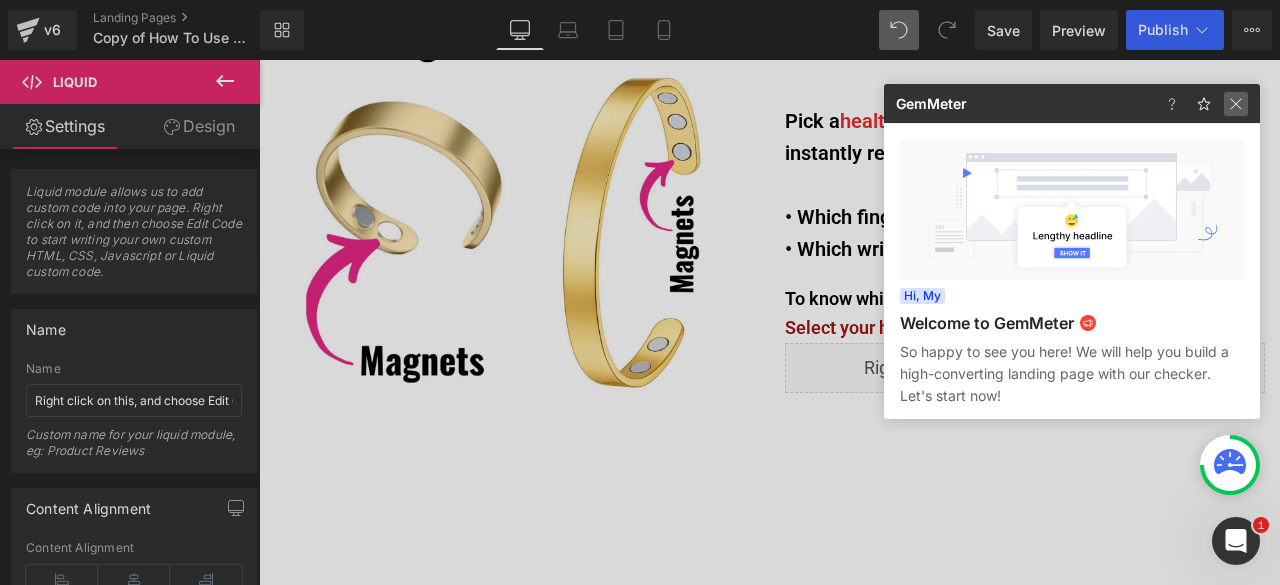 click 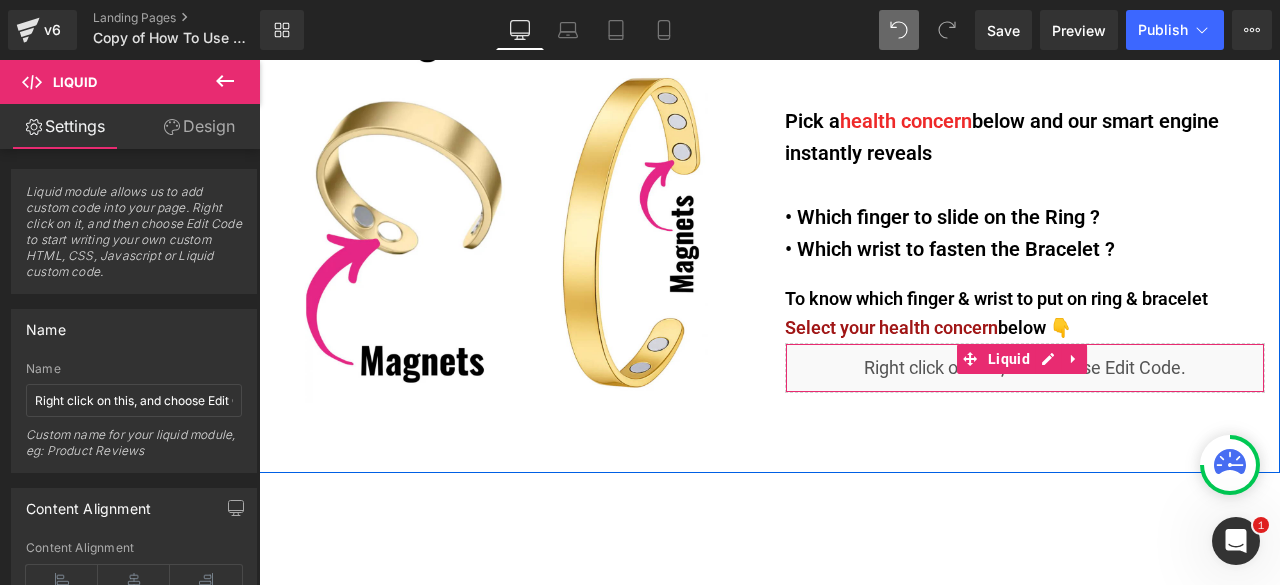 click on "Liquid" at bounding box center (1025, 368) 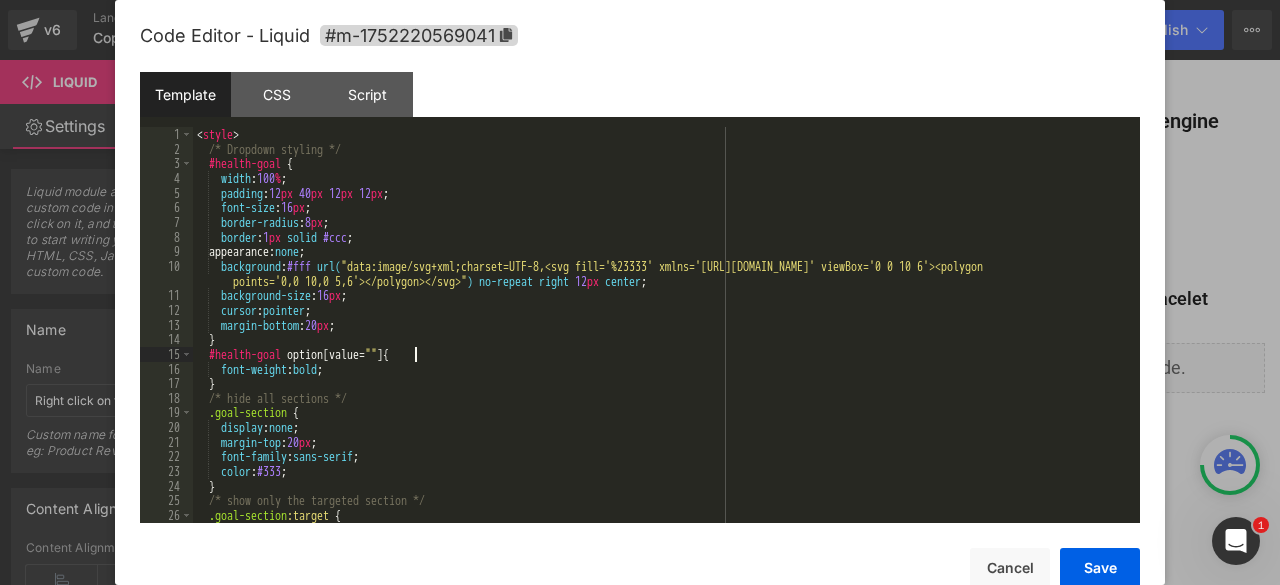 click on "< style >    /* Dropdown styling */    #health-goal   {       width :  100 % ;       padding :  12 px   40 px   12 px   12 px ;       font-size :  16 px ;       border-radius :  8 px ;       border :  1 px   solid   #ccc ;      appearance:  none ;       background :  #fff   url( "data:image/svg+xml;charset=UTF-8,<svg fill='%23333' xmlns='http://www.w3.org/2000/svg' viewBox='0 0 10 6'><polygon         points='0,0 10,0 5,6'></polygon></svg>" )   no-repeat   right   12 px   center ;       background-size :  16 px ;       cursor :  pointer ;       margin-bottom :  20 px ;    }    #health-goal   option [ value = " " ]  {       font-weight :  bold ;    }    /* hide all sections */    .goal-section   {       display :  none ;       margin-top :  20 px ;       font-family :  sans-serif ;       color :  #333 ;    }    /* show only the targeted section */    .goal-section :target   {       display :  block ;" at bounding box center (662, 339) 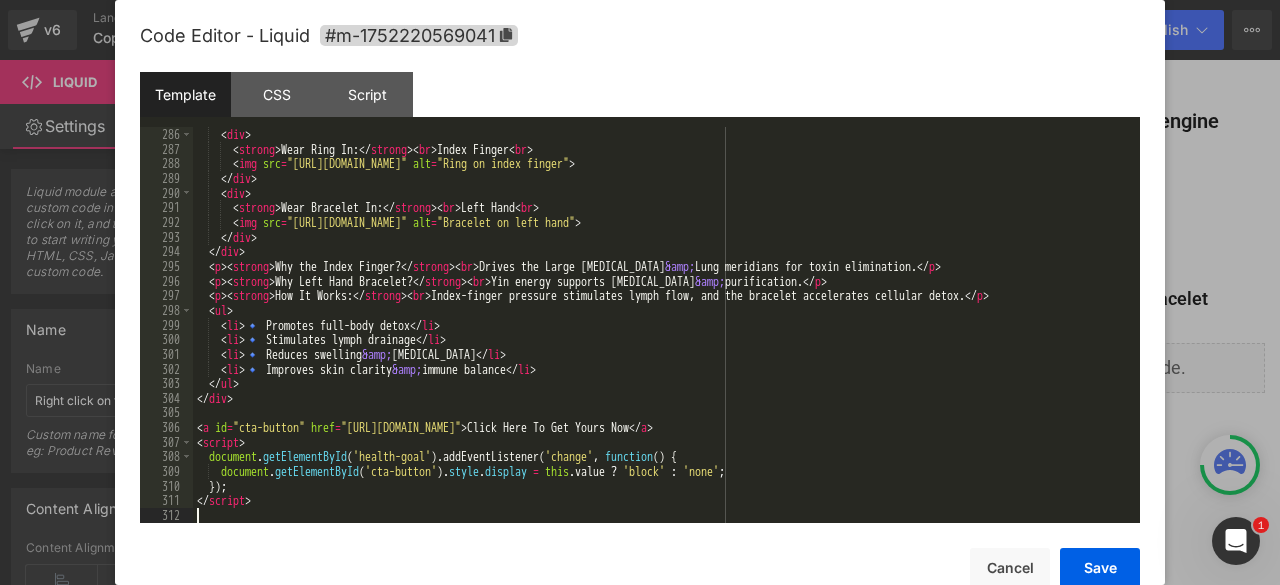 scroll, scrollTop: 4385, scrollLeft: 0, axis: vertical 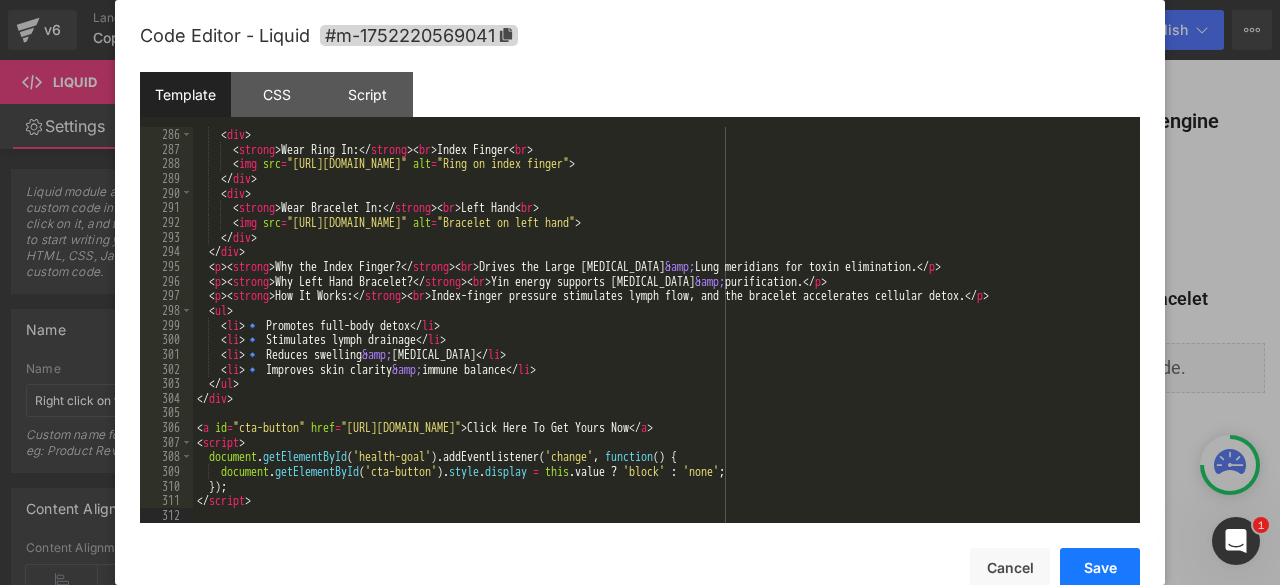 click on "Save" at bounding box center [1100, 568] 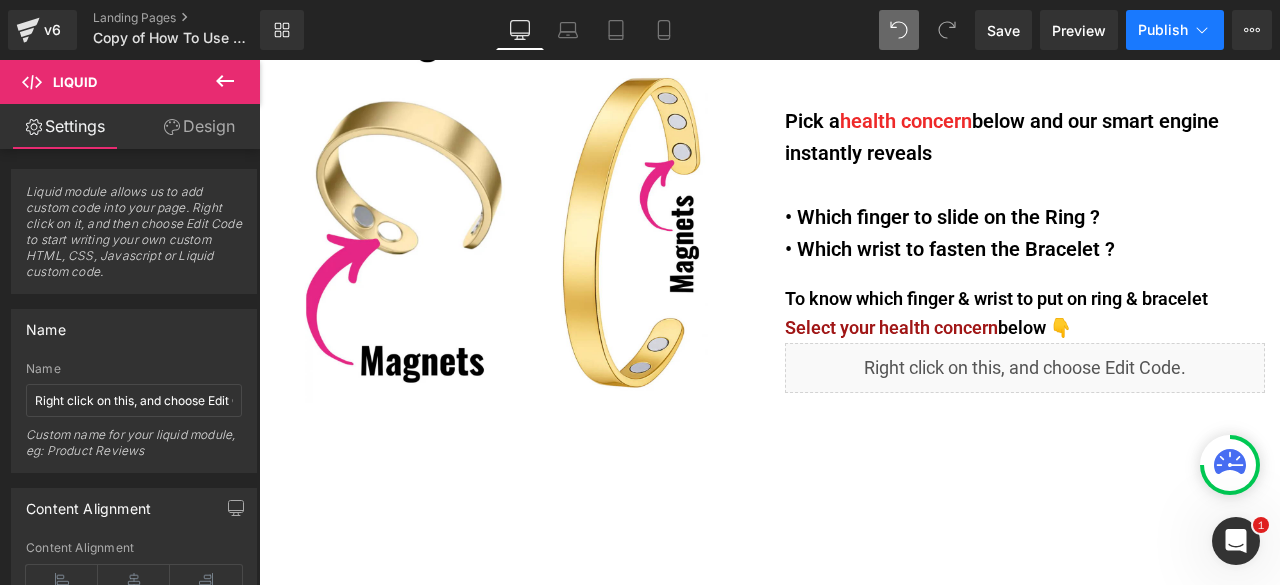 click on "Publish" at bounding box center [1163, 30] 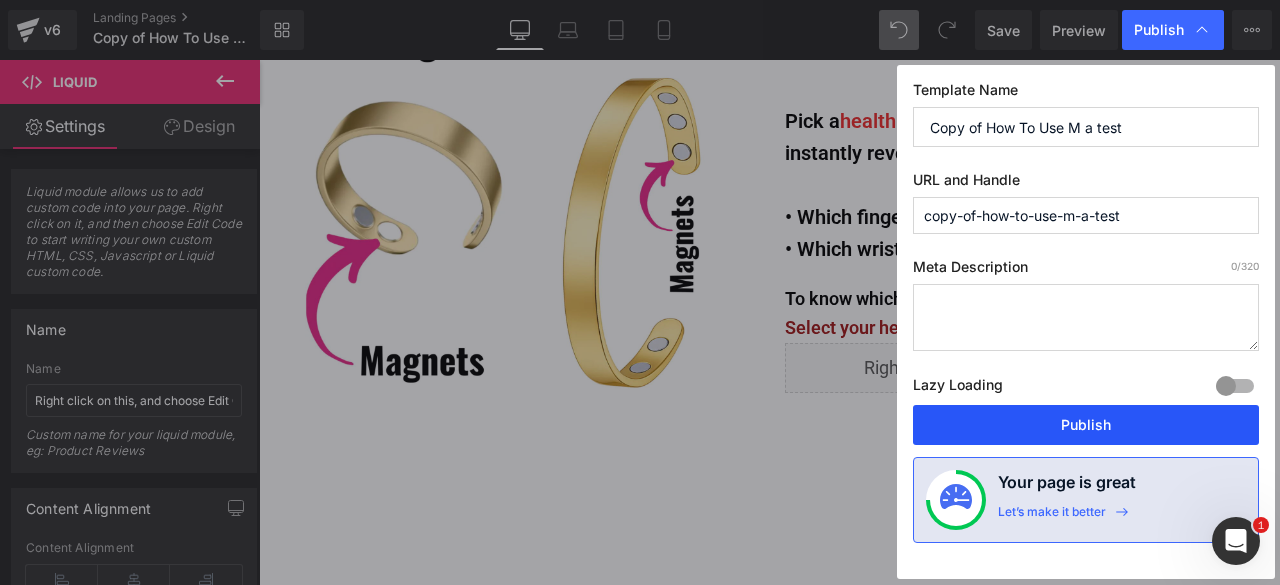 click on "Publish" at bounding box center (1086, 425) 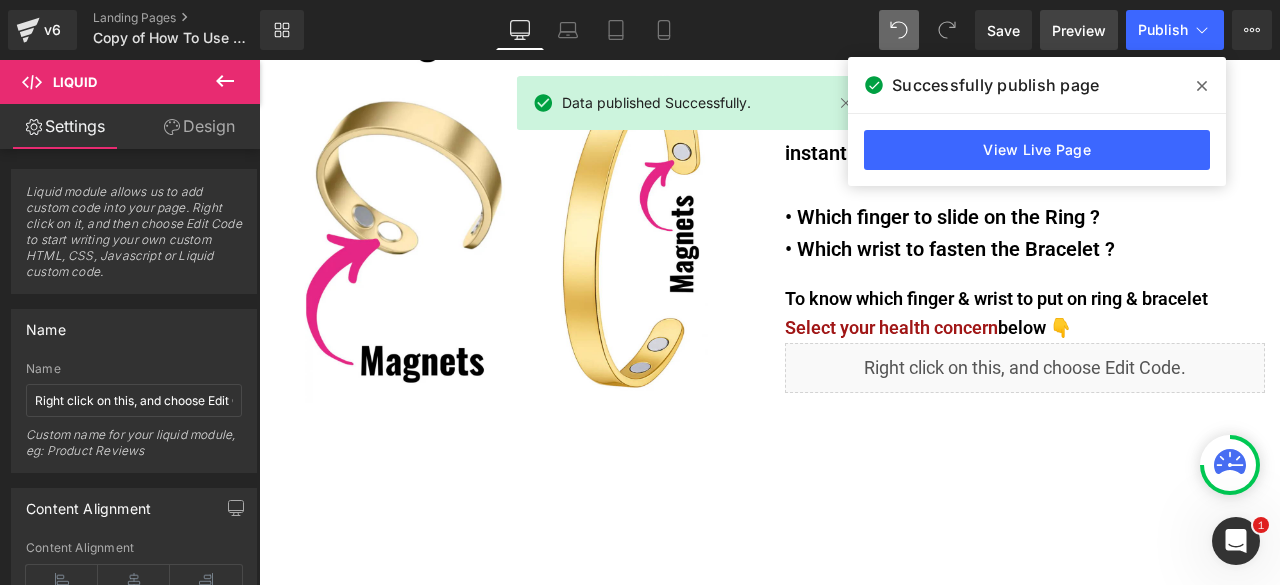 click on "Preview" at bounding box center (1079, 30) 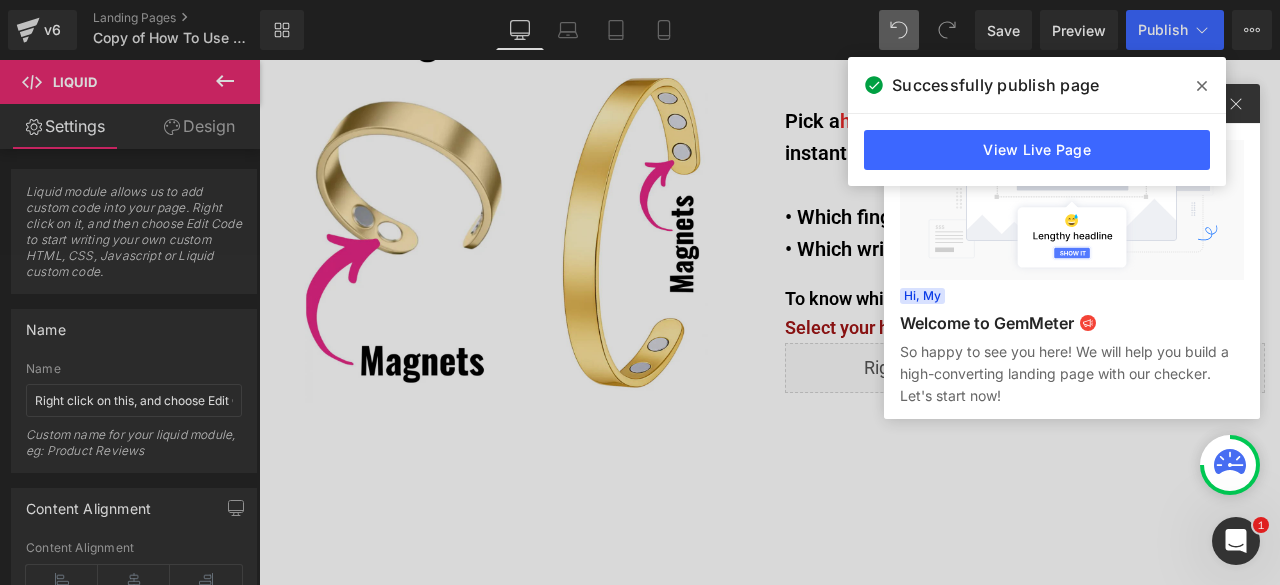 click at bounding box center [640, 292] 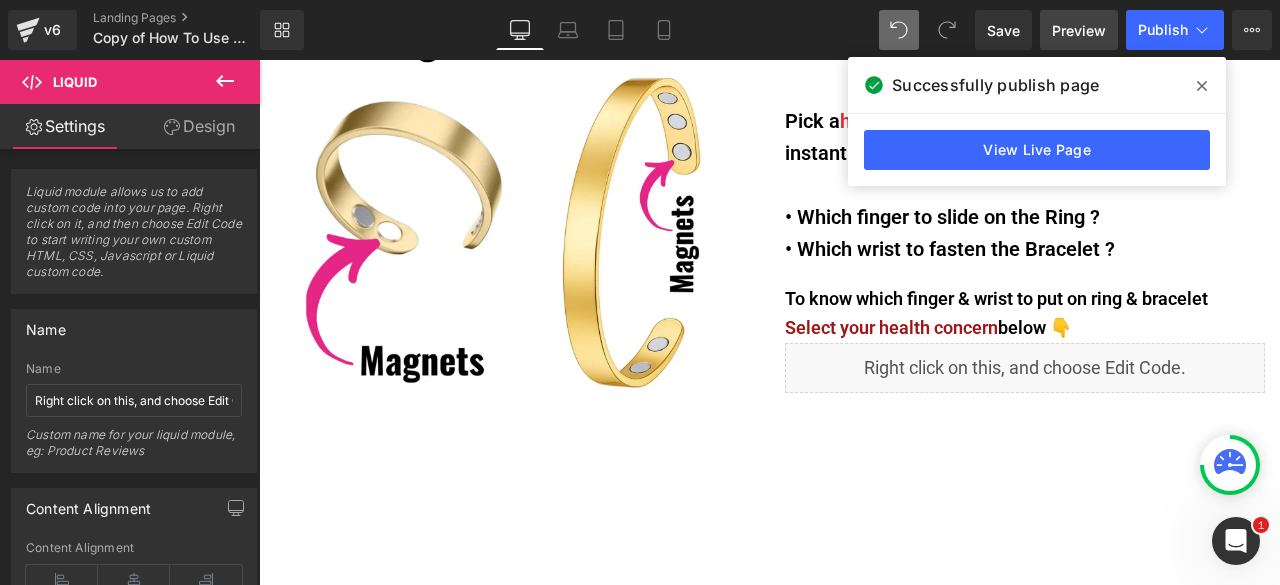 click on "Preview" at bounding box center (1079, 30) 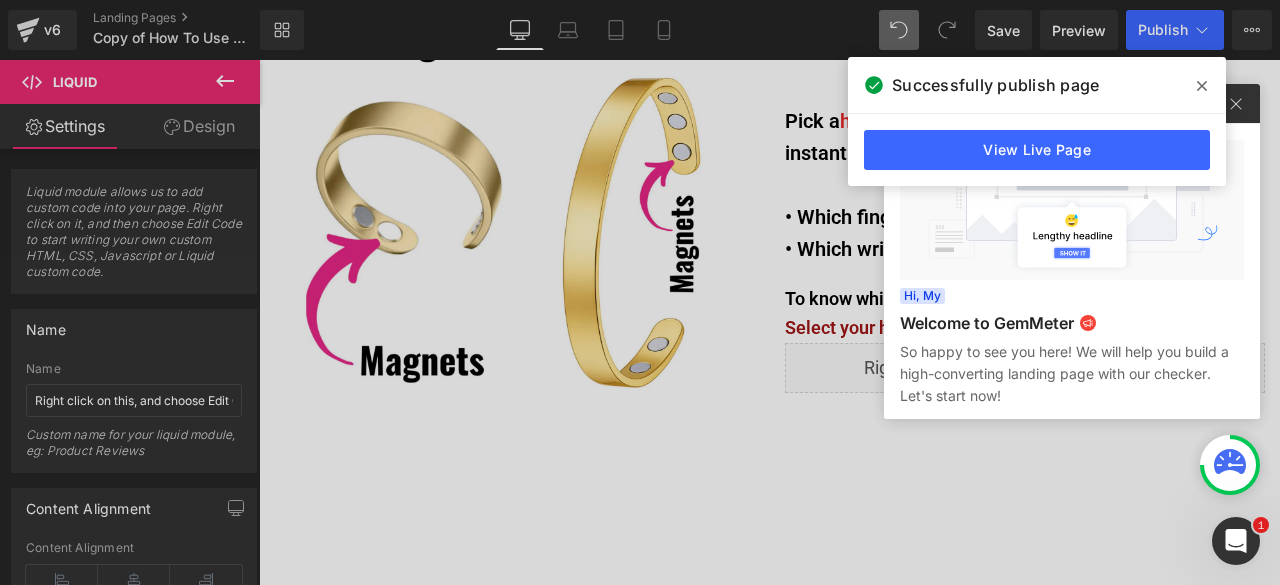 click 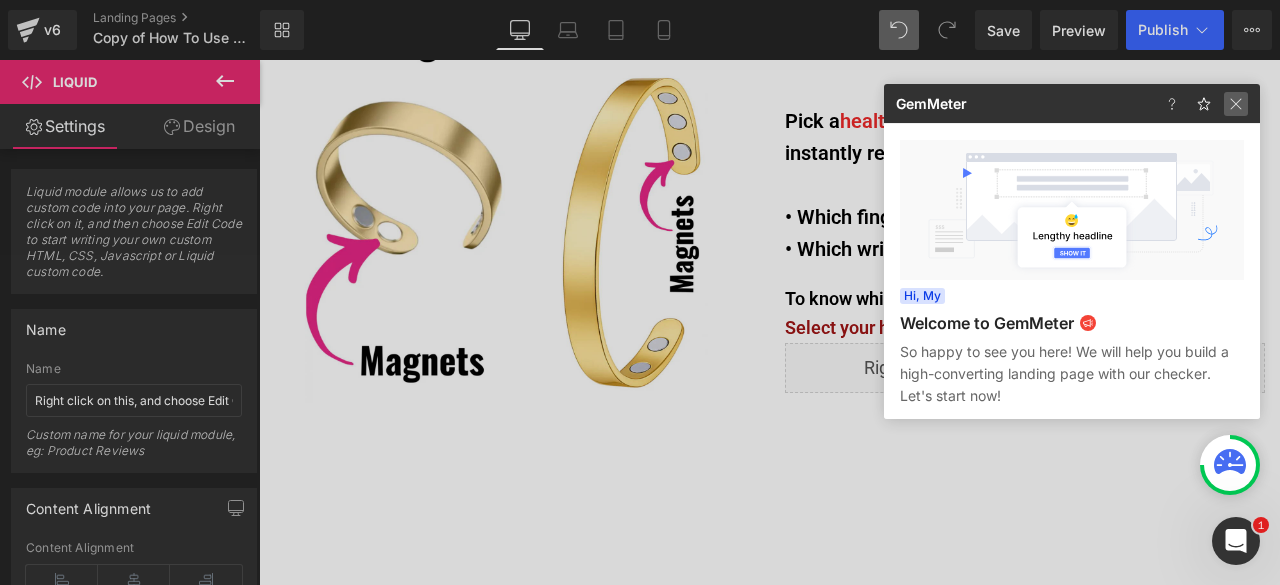 click 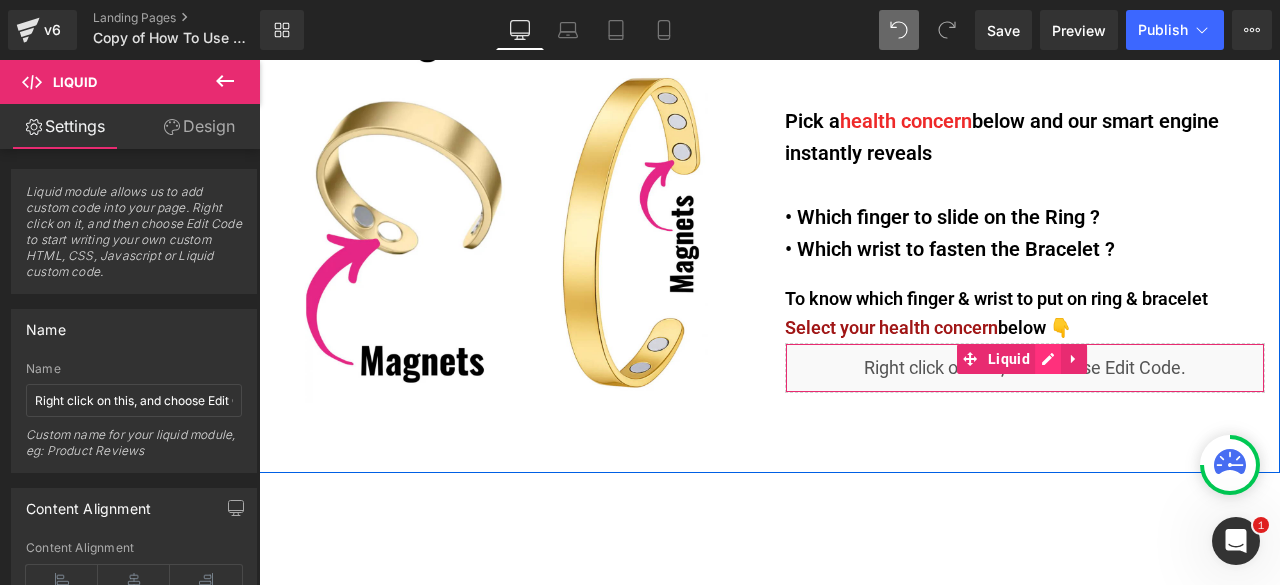 click on "Liquid" at bounding box center (1025, 368) 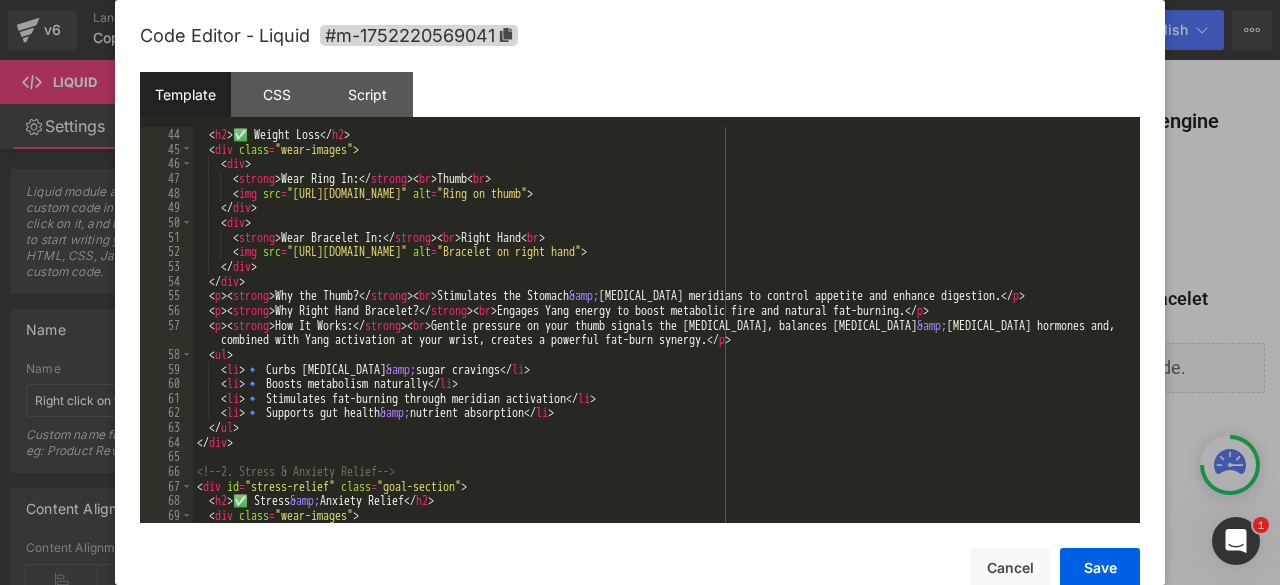 scroll, scrollTop: 600, scrollLeft: 0, axis: vertical 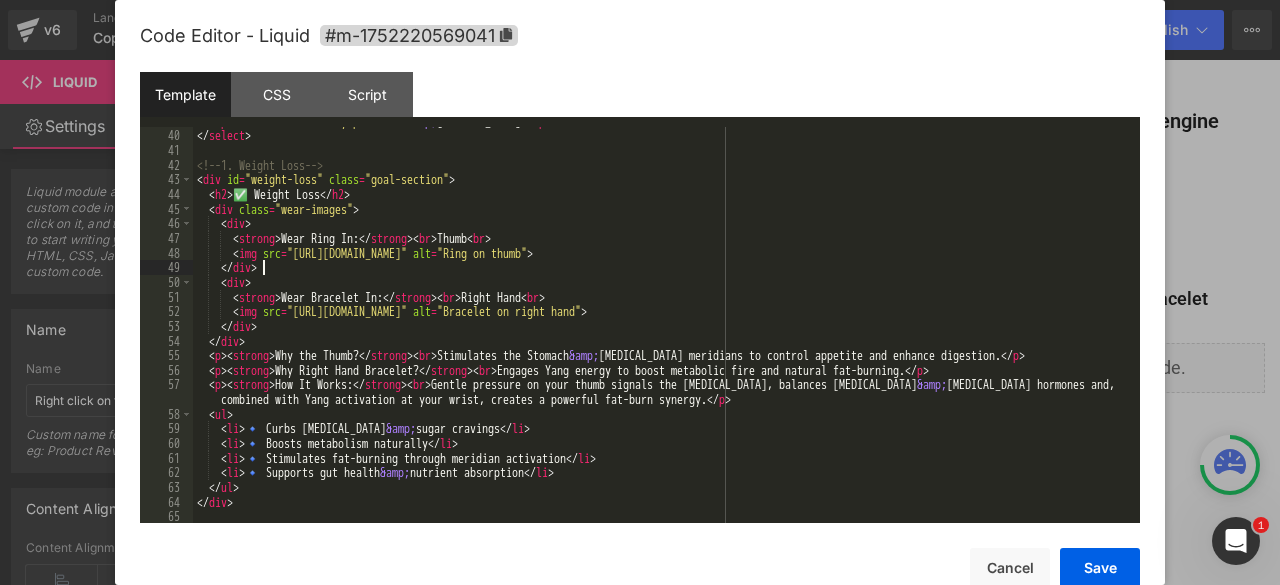 click on "< option   value = "detox-lymph" > Detox  &amp;  Lymphatic Drainage </ option > </ select > <!--  1. Weight Loss  --> < div   id = "weight-loss"   class = "goal-section" >    < h2 > ✅ Weight Loss </ h2 >    < div   class = "wear-images" >       < div >          < strong > Wear Ring In: </ strong > < br > Thumb < br >          < img   src = "https://cdn.shopify.com/s/files/1/0925/5442/8696/files/ring-thumb_jpg.png?v=1752592667"   alt = "Ring on thumb" >       </ div >       < div >          < strong > Wear Bracelet In: </ strong > < br > Right Hand < br >          < img   src = "https://cdn.shopify.com/s/files/1/0925/5442/8696/files/bracelet-right_jpg.png?v=1752592676"   alt = "Bracelet on right hand" >       </ div >    </ div >    < p > < strong > Why the Thumb? </ strong > < br > Stimulates the Stomach  &amp;  Spleen meridians to control appetite and enhance digestion. </ p >    < p > < strong > Why Right Hand Bracelet? </ strong > < br > </ p >    < p > < strong > How It Works: </ strong > < br > </ p" at bounding box center [662, 326] 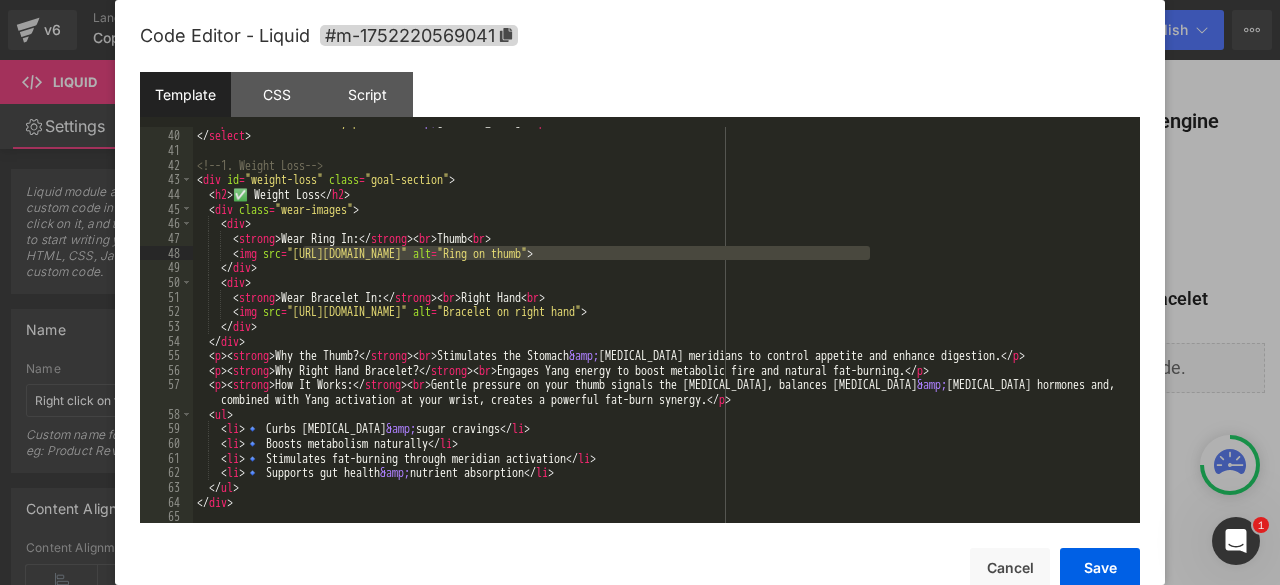 drag, startPoint x: 302, startPoint y: 253, endPoint x: 868, endPoint y: 252, distance: 566.00085 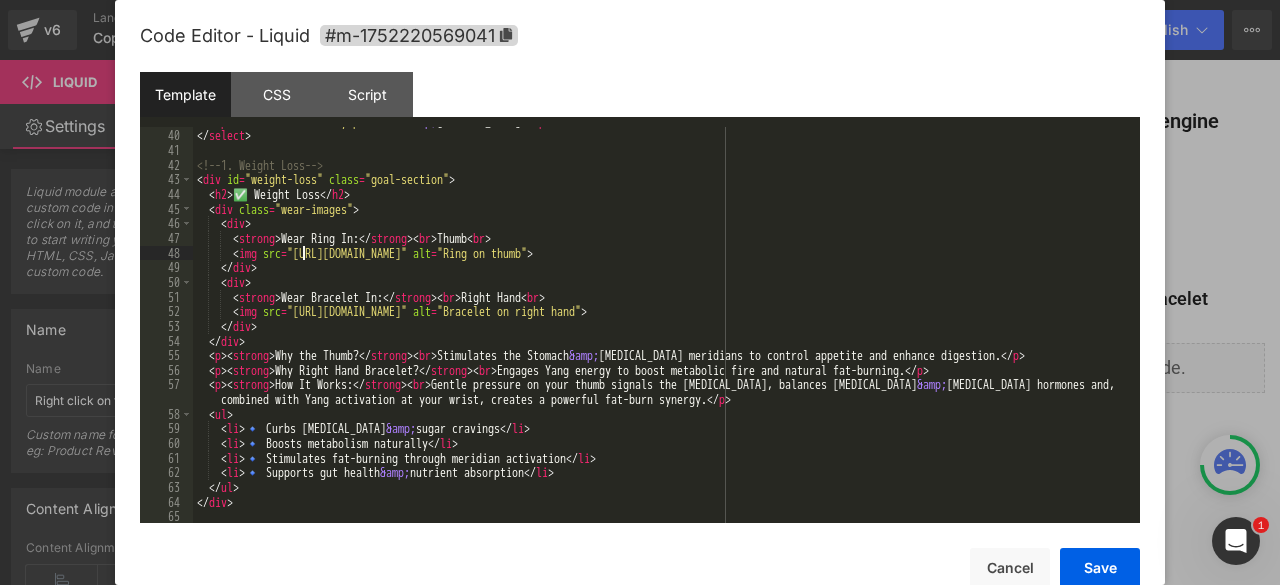 click on "< option   value = "detox-lymph" > Detox  &amp;  Lymphatic Drainage </ option > </ select > <!--  1. Weight Loss  --> < div   id = "weight-loss"   class = "goal-section" >    < h2 > ✅ Weight Loss </ h2 >    < div   class = "wear-images" >       < div >          < strong > Wear Ring In: </ strong > < br > Thumb < br >          < img   src = "https://cdn.shopify.com/s/files/1/0925/5442/8696/files/ring-thumb_jpg.png?v=1752597907"   alt = "Ring on thumb" >       </ div >       < div >          < strong > Wear Bracelet In: </ strong > < br > Right Hand < br >          < img   src = "https://cdn.shopify.com/s/files/1/0925/5442/8696/files/bracelet-right_jpg.png?v=1752592676"   alt = "Bracelet on right hand" >       </ div >    </ div >    < p > < strong > Why the Thumb? </ strong > < br > Stimulates the Stomach  &amp;  Spleen meridians to control appetite and enhance digestion. </ p >    < p > < strong > Why Right Hand Bracelet? </ strong > < br > </ p >    < p > < strong > How It Works: </ strong > < br > </ p" at bounding box center [662, 326] 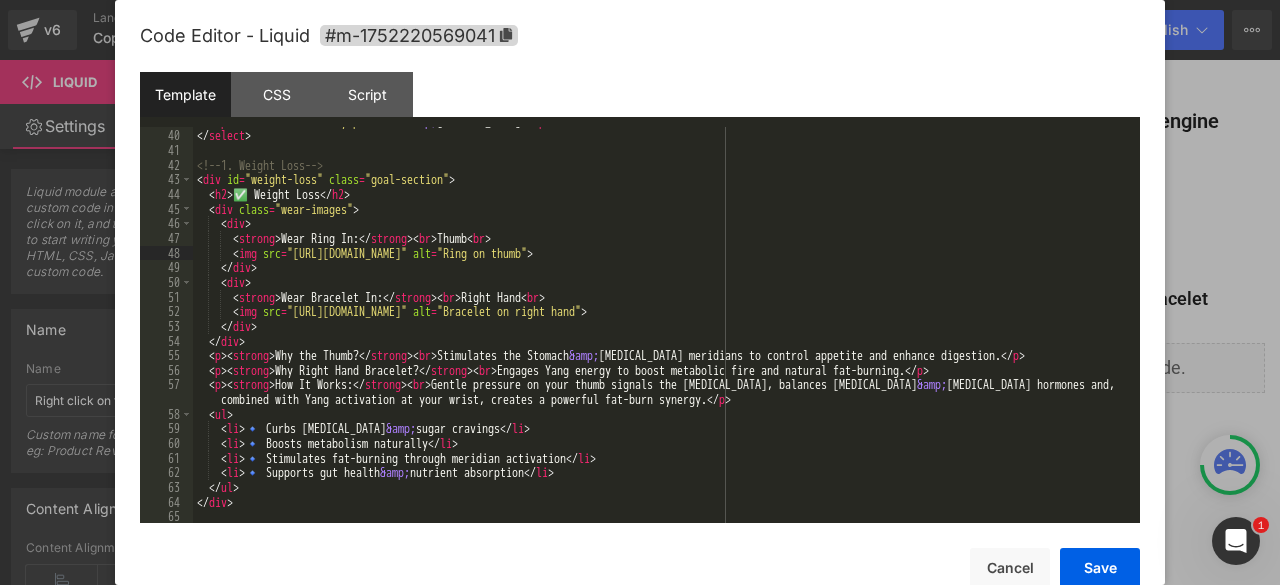 click on "< option   value = "detox-lymph" > Detox  &amp;  Lymphatic Drainage </ option > </ select > <!--  1. Weight Loss  --> < div   id = "weight-loss"   class = "goal-section" >    < h2 > ✅ Weight Loss </ h2 >    < div   class = "wear-images" >       < div >          < strong > Wear Ring In: </ strong > < br > Thumb < br >          < img   src = "https://cdn.shopify.com/s/files/1/0925/5442/8696/files/ring-thumb_jpg.png?v=1752597907"   alt = "Ring on thumb" >       </ div >       < div >          < strong > Wear Bracelet In: </ strong > < br > Right Hand < br >          < img   src = "https://cdn.shopify.com/s/files/1/0925/5442/8696/files/bracelet-right_jpg.png?v=1752592676"   alt = "Bracelet on right hand" >       </ div >    </ div >    < p > < strong > Why the Thumb? </ strong > < br > Stimulates the Stomach  &amp;  Spleen meridians to control appetite and enhance digestion. </ p >    < p > < strong > Why Right Hand Bracelet? </ strong > < br > </ p >    < p > < strong > How It Works: </ strong > < br > </ p" at bounding box center (662, 326) 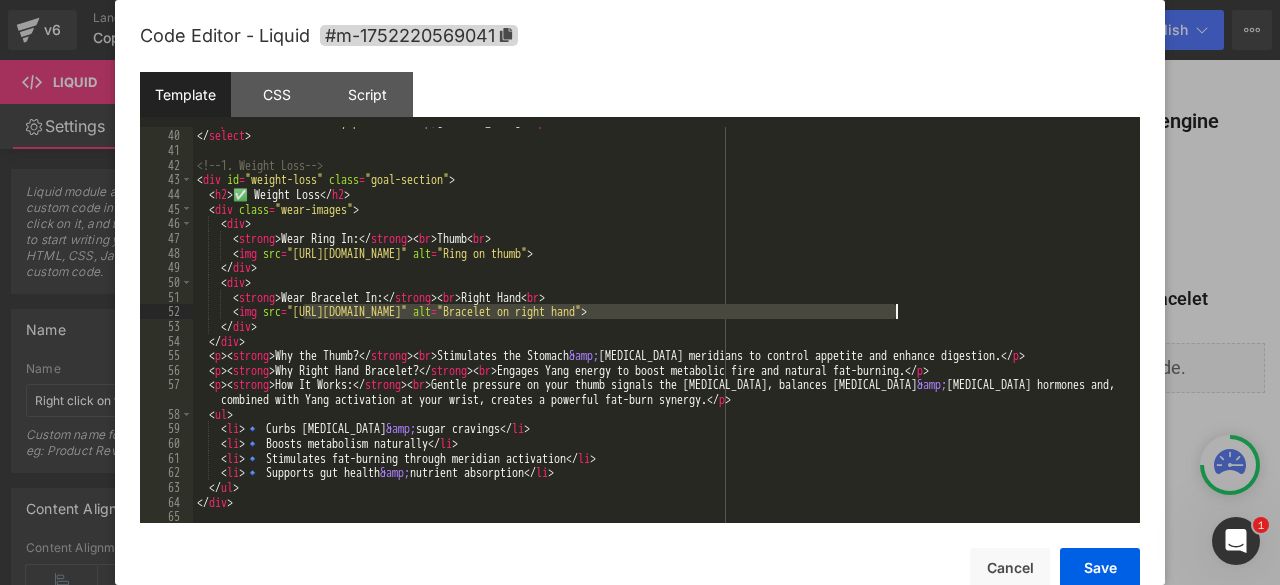 drag, startPoint x: 302, startPoint y: 312, endPoint x: 896, endPoint y: 314, distance: 594.00336 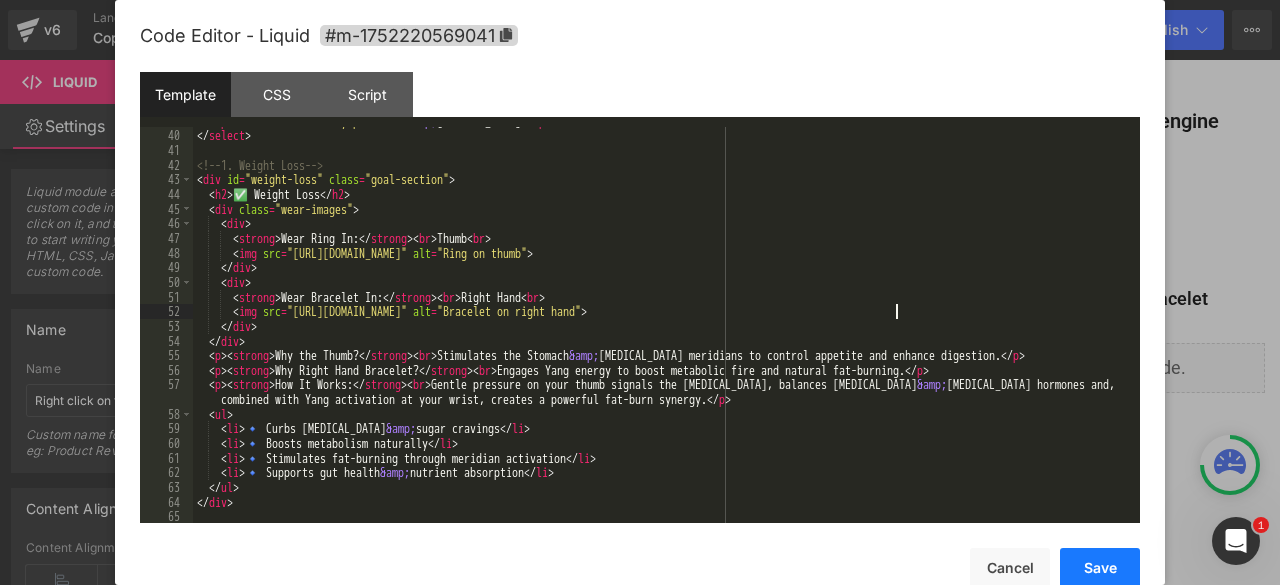 click on "Save" at bounding box center (1100, 568) 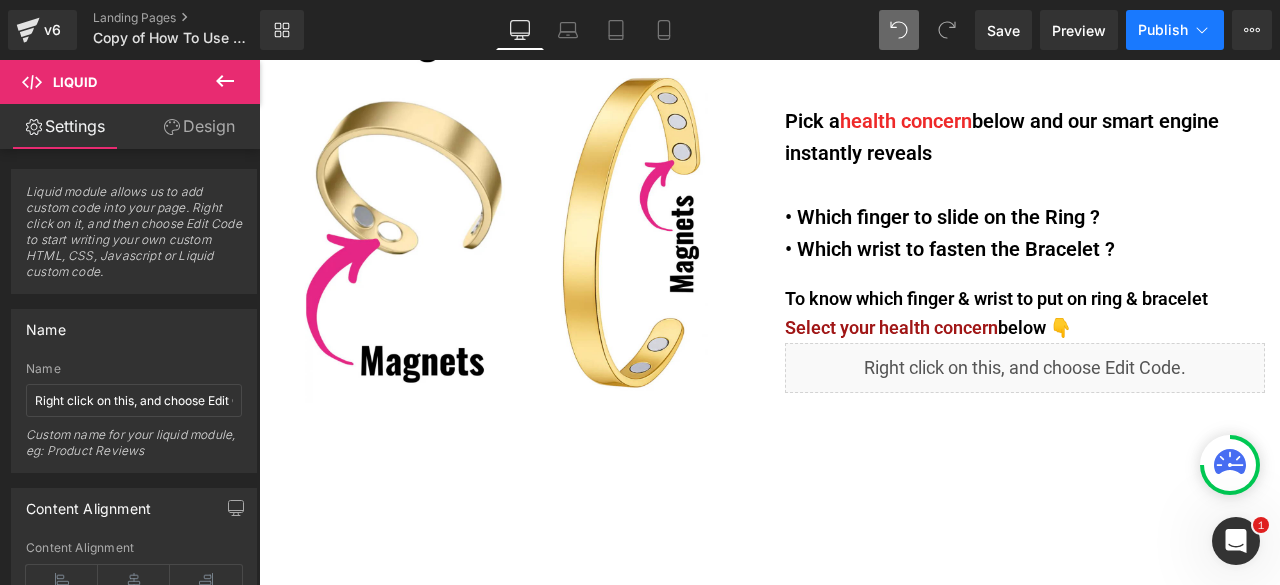 click on "Publish" at bounding box center [1175, 30] 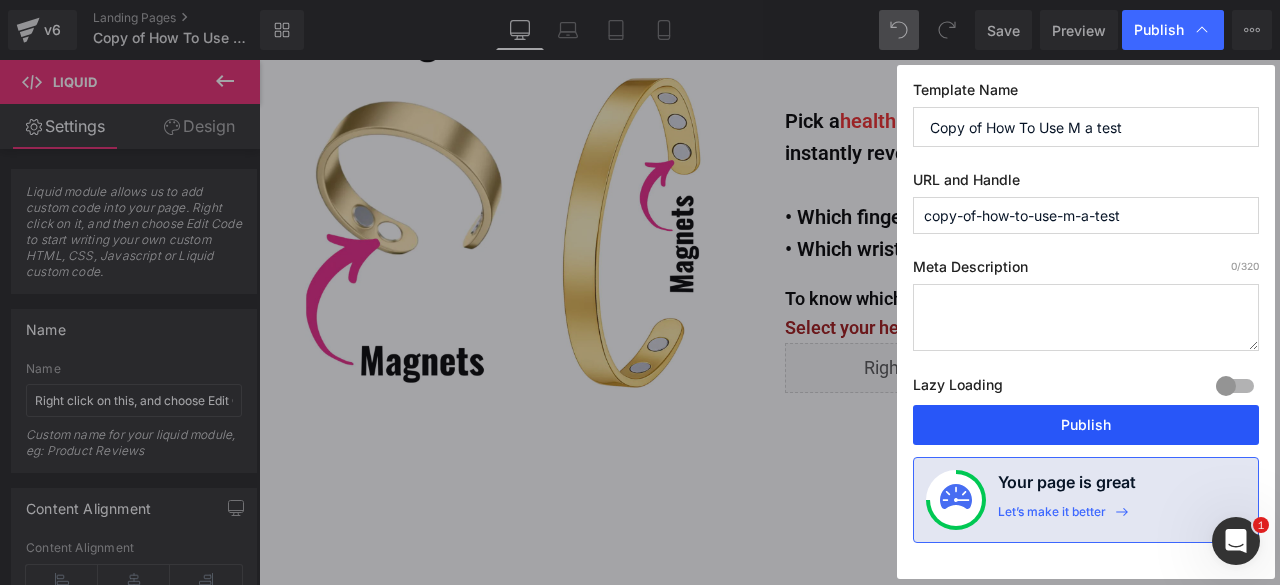 drag, startPoint x: 1076, startPoint y: 420, endPoint x: 739, endPoint y: 374, distance: 340.12497 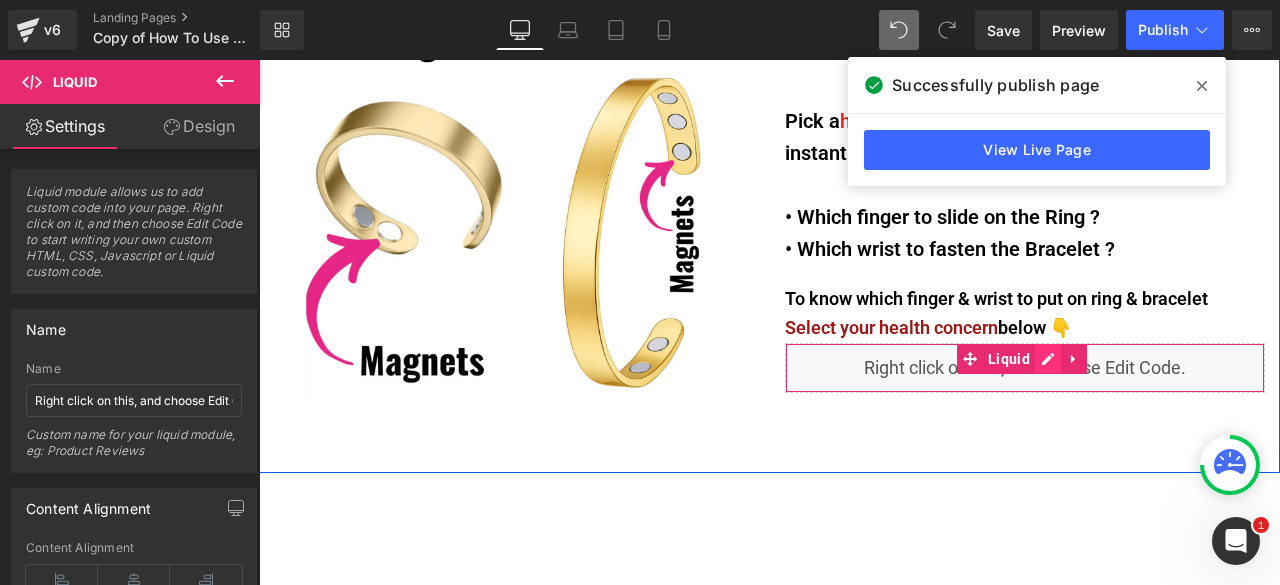 click on "Liquid" at bounding box center [1025, 368] 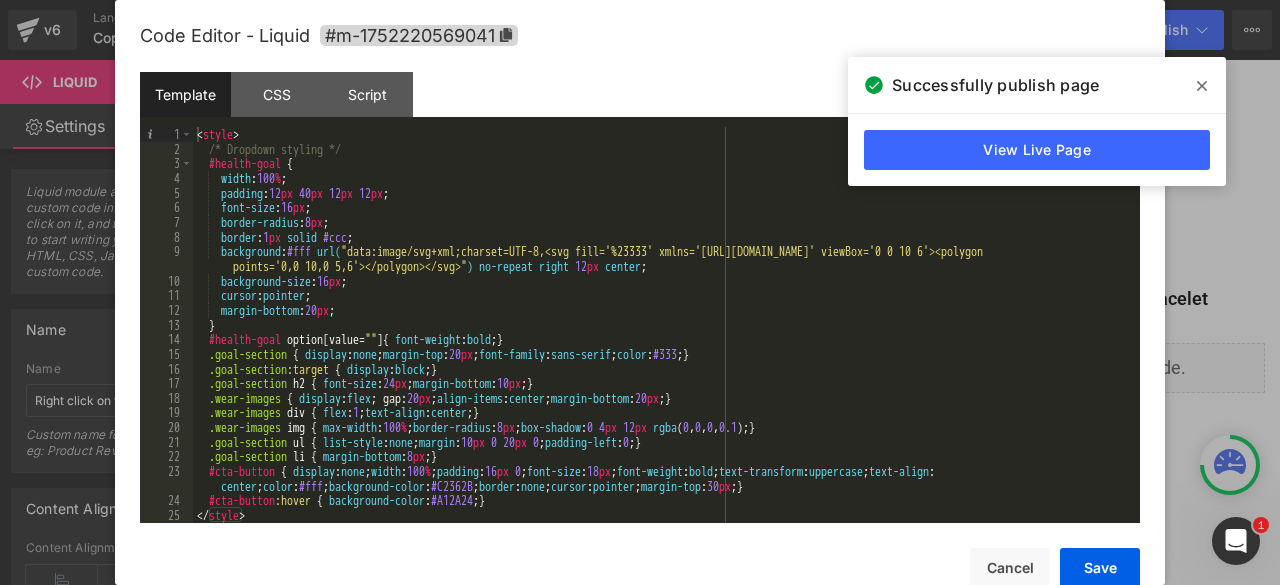 click 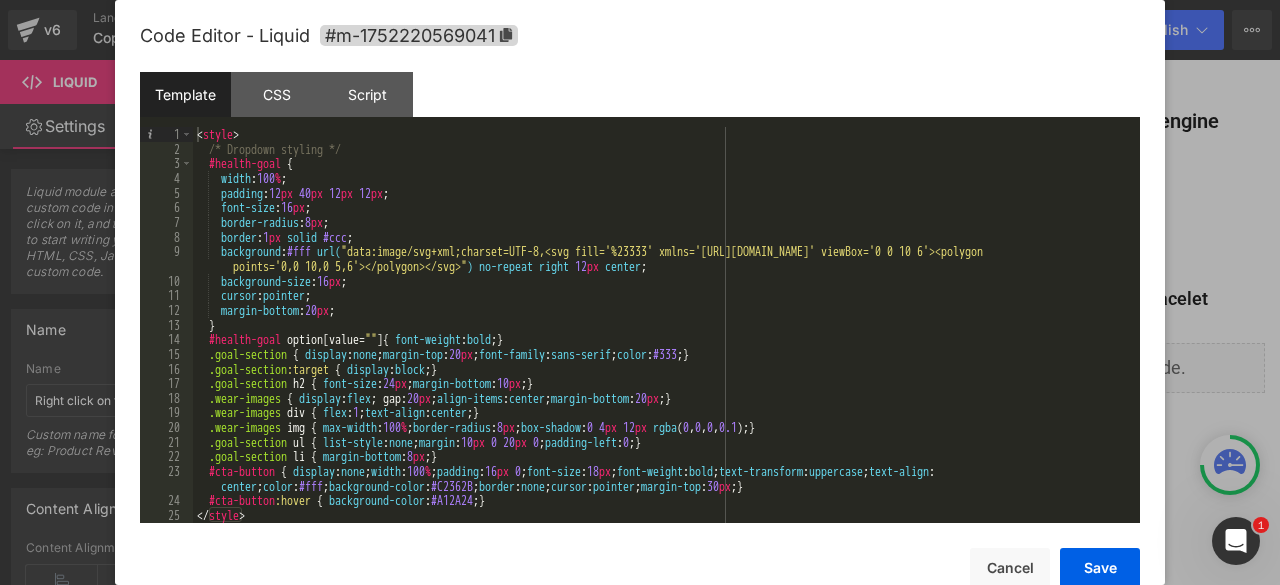 click on "< style >    /* Dropdown styling */    #health-goal   {       width :  100 % ;       padding :  12 px   40 px   12 px   12 px ;       font-size :  16 px ;       border-radius :  8 px ;       border :  1 px   solid   #ccc ;       background :  #fff   url( "data:image/svg+xml;charset=UTF-8,<svg fill='%23333' xmlns='http://www.w3.org/2000/svg' viewBox='0 0 10 6'><polygon         points='0,0 10,0 5,6'></polygon></svg>" )   no-repeat   right   12 px   center ;       background-size :  16 px ;       cursor :  pointer ;       margin-bottom :  20 px ;    }    #health-goal   option [ value = " " ]  {   font-weight :  bold ;  }    .goal-section   {   display :  none ;  margin-top :  20 px ;  font-family :  sans-serif ;  color :  #333 ;  }    .goal-section :target   {   display :  block ;  }    .goal-section   h2   {   font-size :  24 px ;  margin-bottom :  10 px ;  }    .wear-images   {   display :  flex ; gap:  20 px ;  align-items :  center ;  margin-bottom :  20 px ;  }    .wear-images   div   {   flex :  1 ;" at bounding box center (662, 339) 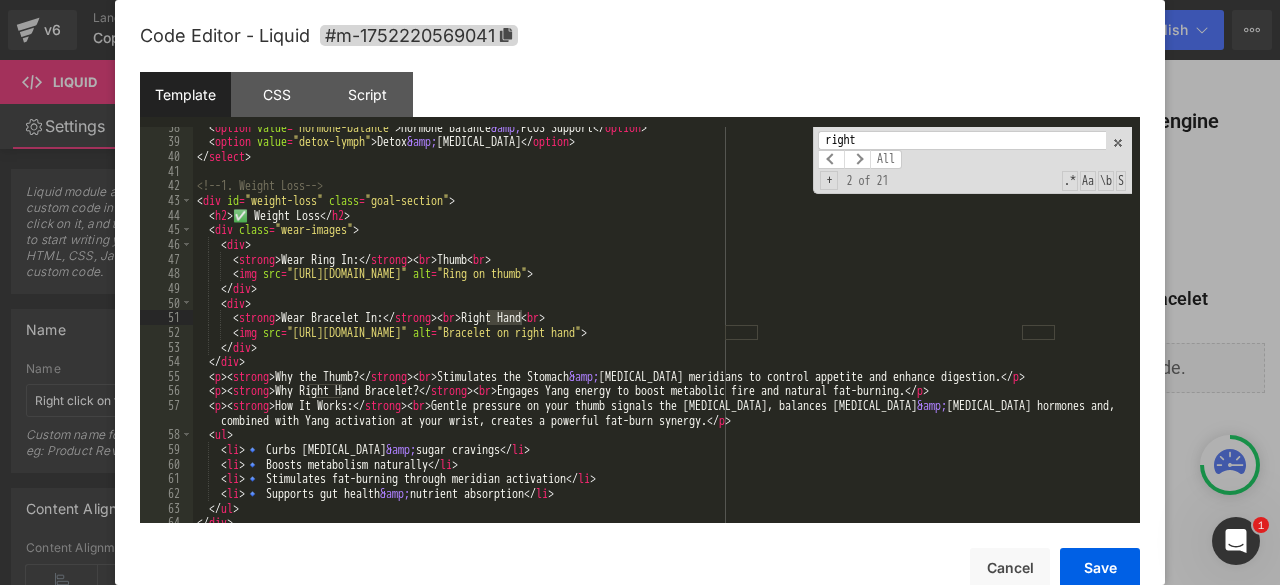 scroll, scrollTop: 579, scrollLeft: 0, axis: vertical 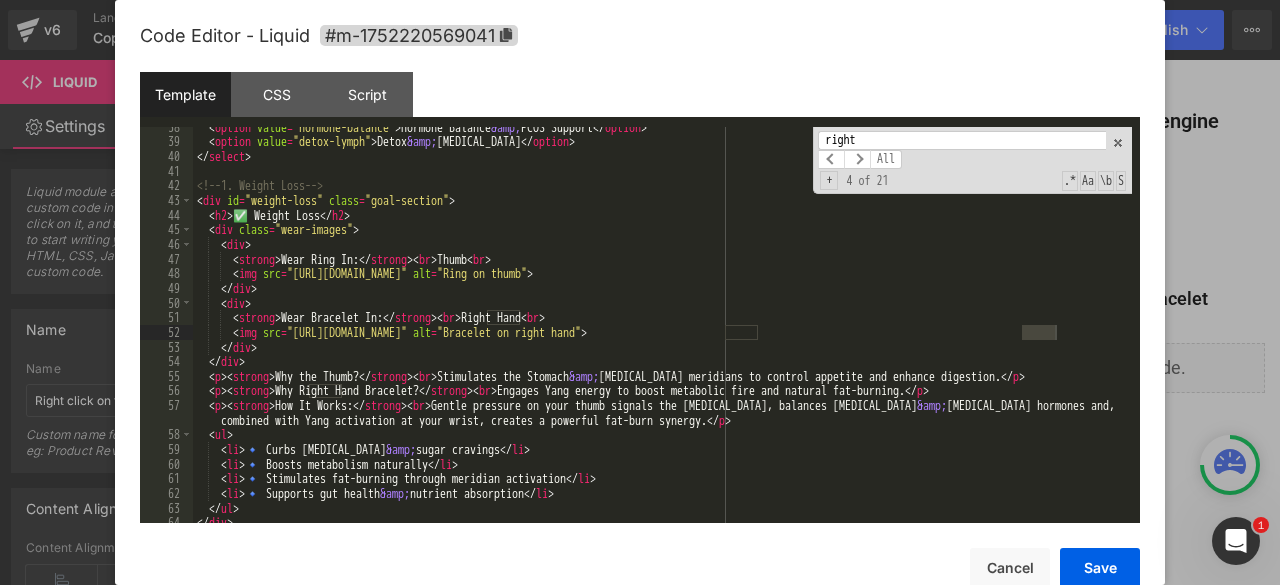 click on "< option   value = "hormone-balance" > Hormone Balance  &amp;  PCOS Support </ option >    < option   value = "detox-lymph" > Detox  &amp;  Lymphatic Drainage </ option > </ select > <!--  1. Weight Loss  --> < div   id = "weight-loss"   class = "goal-section" >    < h2 > ✅ Weight Loss </ h2 >    < div   class = "wear-images" >       < div >          < strong > Wear Ring In: </ strong > < br > Thumb < br >          < img   src = "https://cdn.shopify.com/s/files/1/0925/5442/8696/files/ring-thumb_jpg.png?v=1752597907"   alt = "Ring on thumb" >       </ div >       < div >          < strong > Wear Bracelet In: </ strong > < br > Right Hand < br >          < img   src = "https://cdn.shopify.com/s/files/1/0925/5442/8696/files/bracelet-right_jpg.png?v=1752597678"   alt = "Bracelet on right hand" >       </ div >    </ div >    < p > < strong > Why the Thumb? </ strong > < br > Stimulates the Stomach  &amp;  Spleen meridians to control appetite and enhance digestion. </ p >    < p > < strong > </ strong > < br" at bounding box center (662, 332) 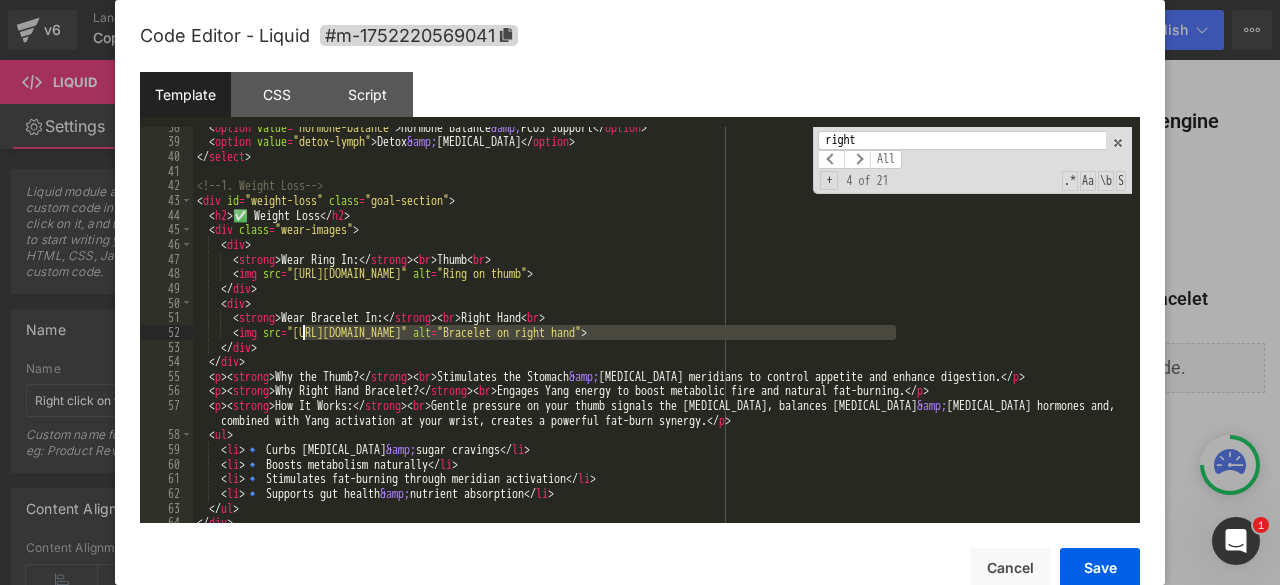 drag, startPoint x: 898, startPoint y: 333, endPoint x: 304, endPoint y: 339, distance: 594.0303 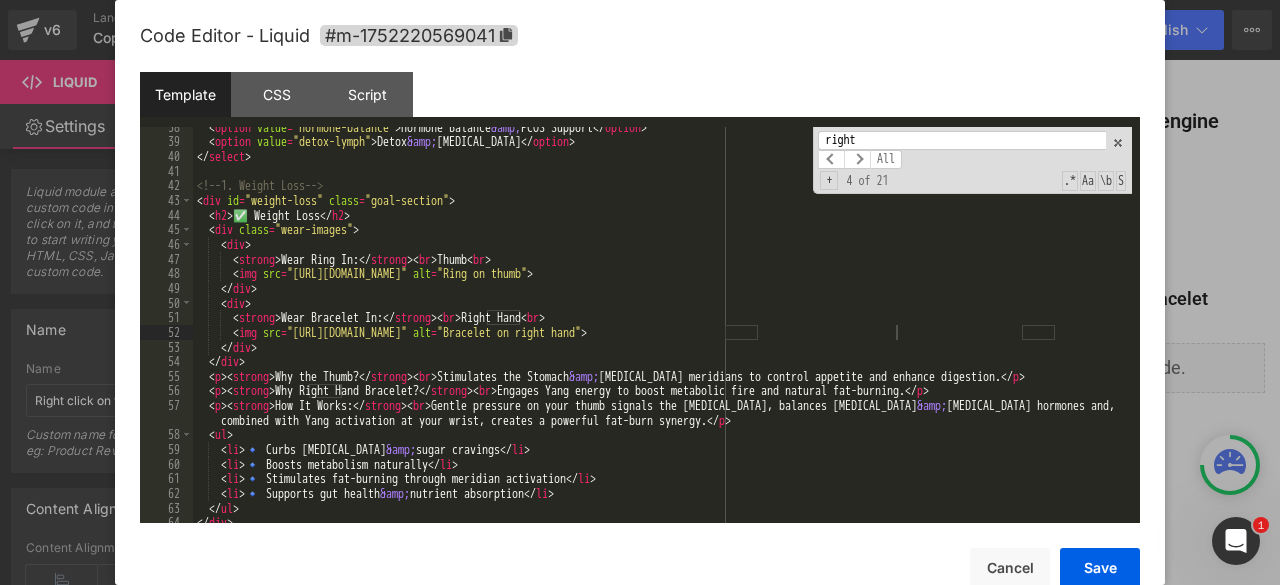 click on "right" at bounding box center (962, 140) 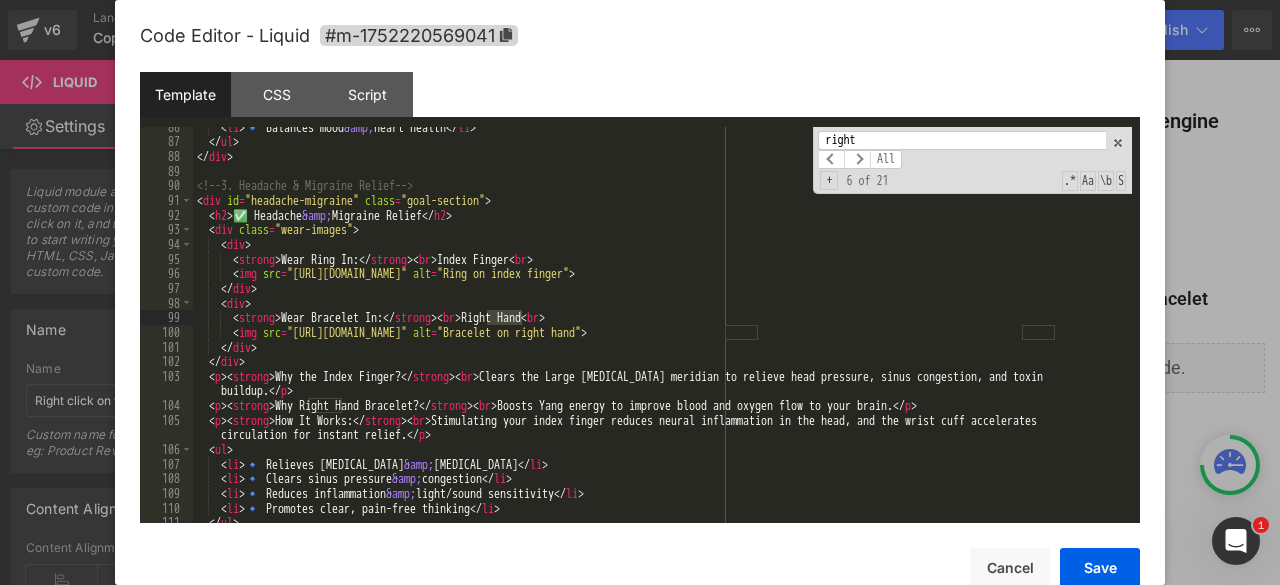 scroll, scrollTop: 1327, scrollLeft: 0, axis: vertical 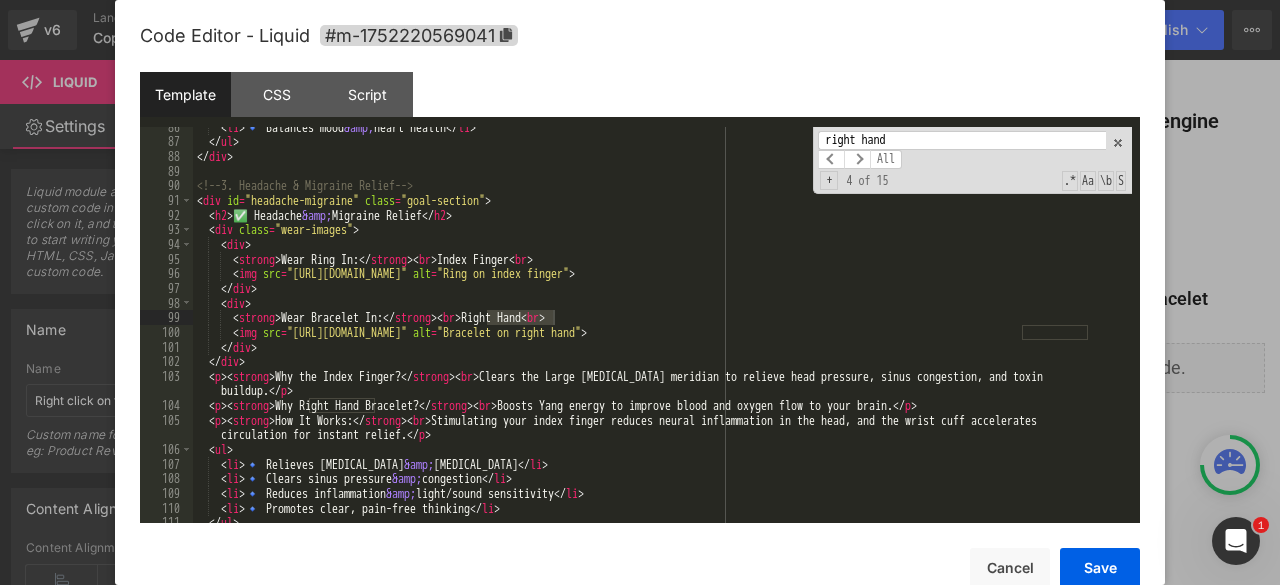 type on "right hand" 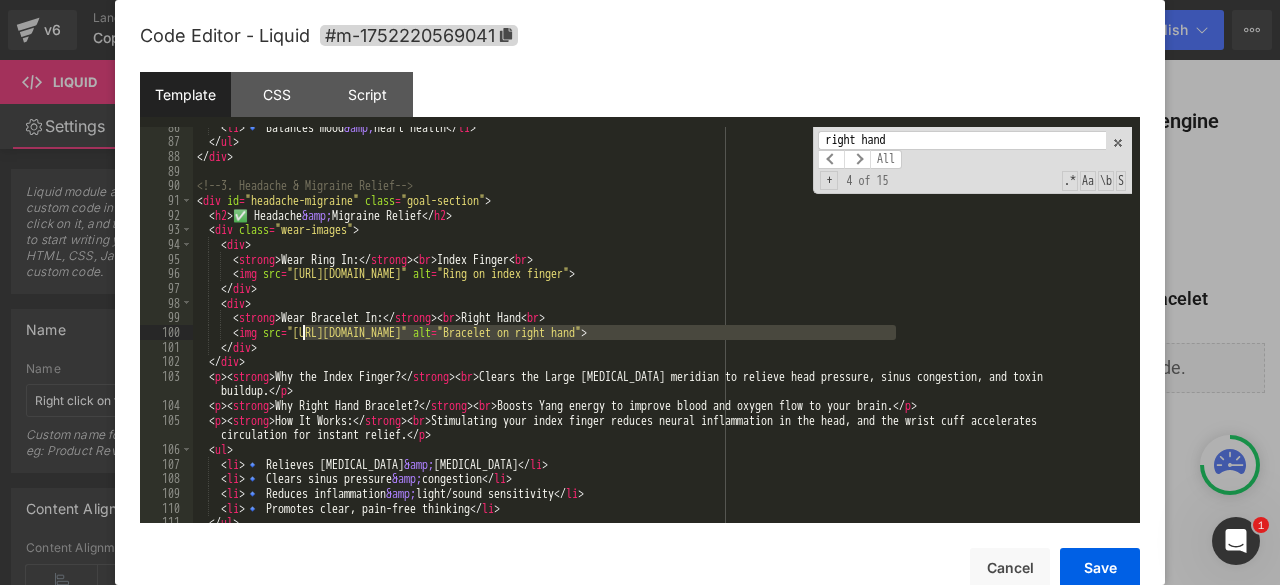 drag, startPoint x: 898, startPoint y: 331, endPoint x: 303, endPoint y: 333, distance: 595.00336 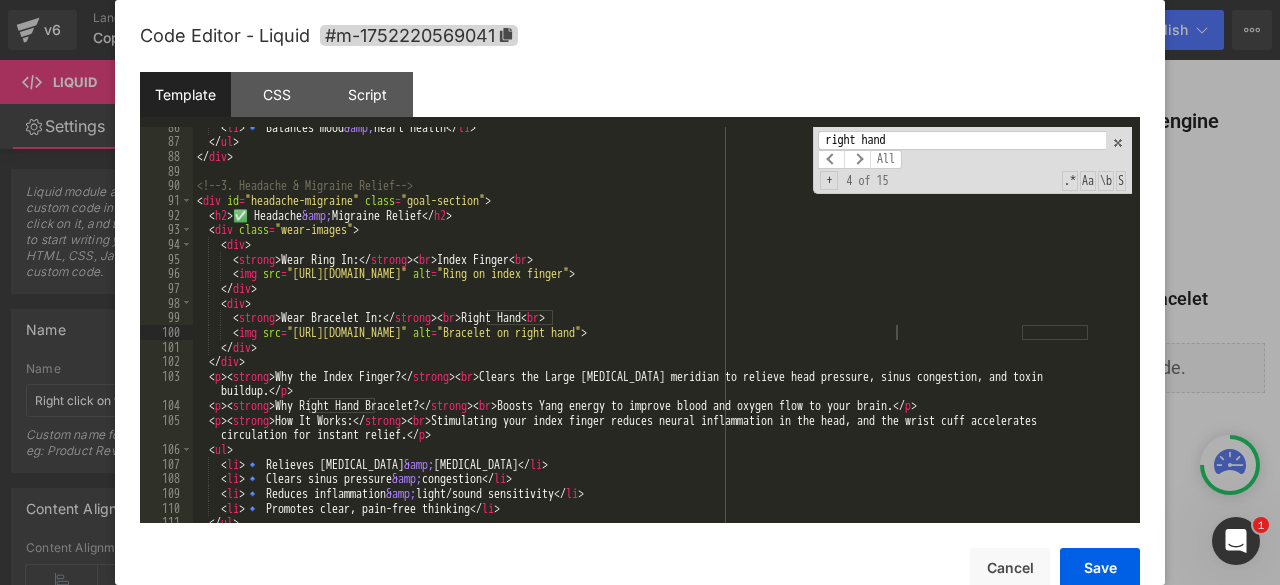 click on "right hand" at bounding box center [962, 140] 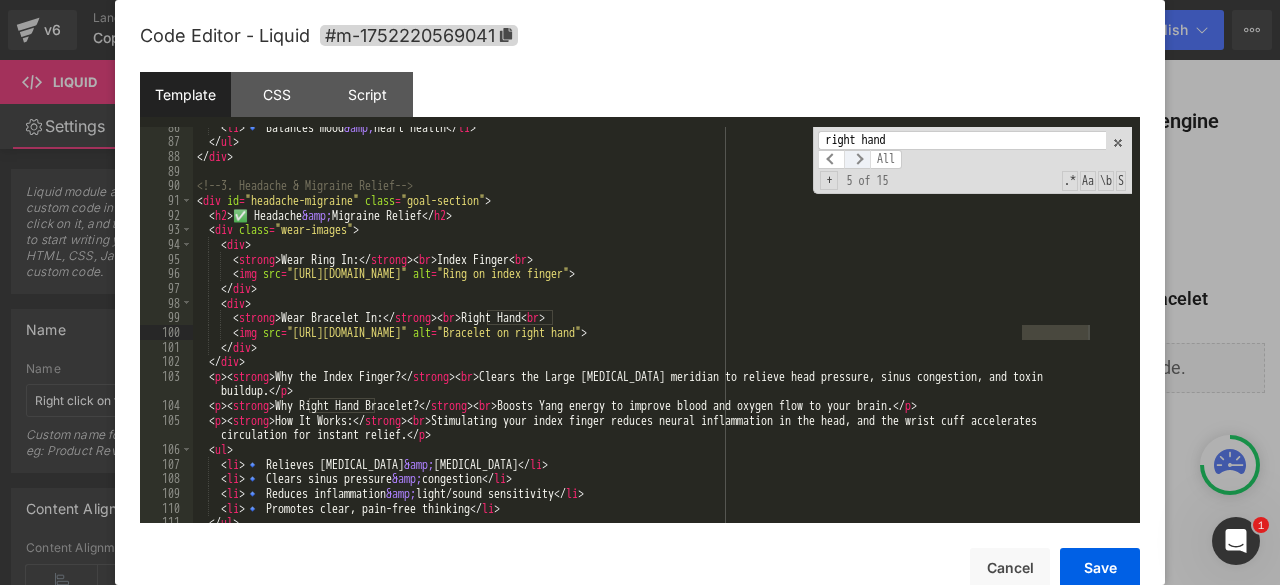 click at bounding box center [857, 159] 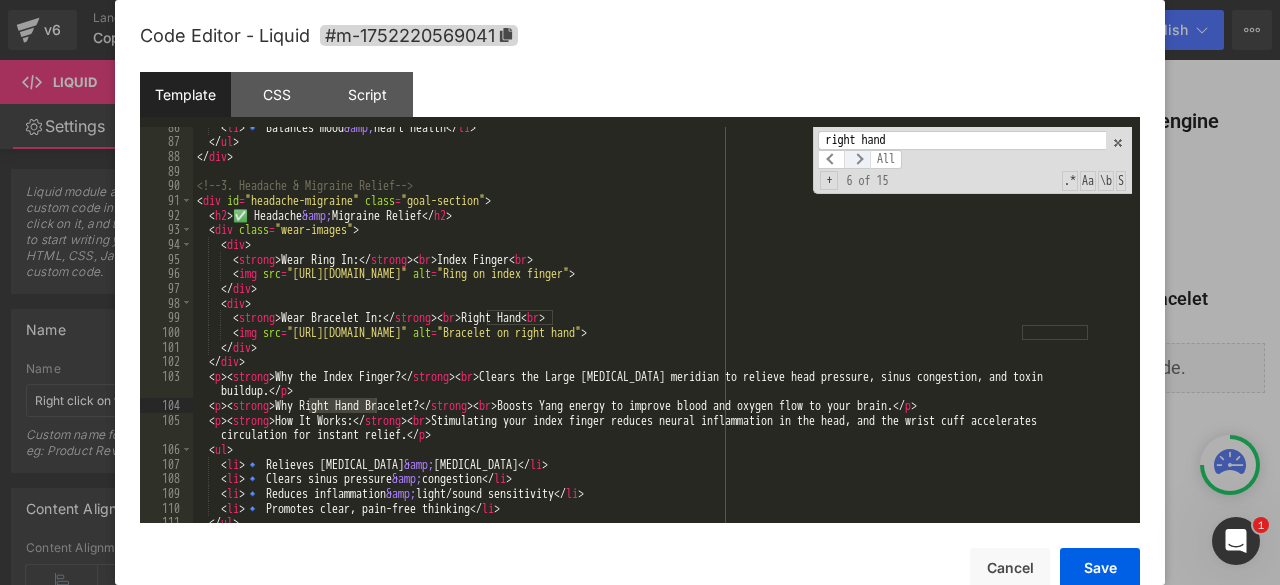 click at bounding box center [857, 159] 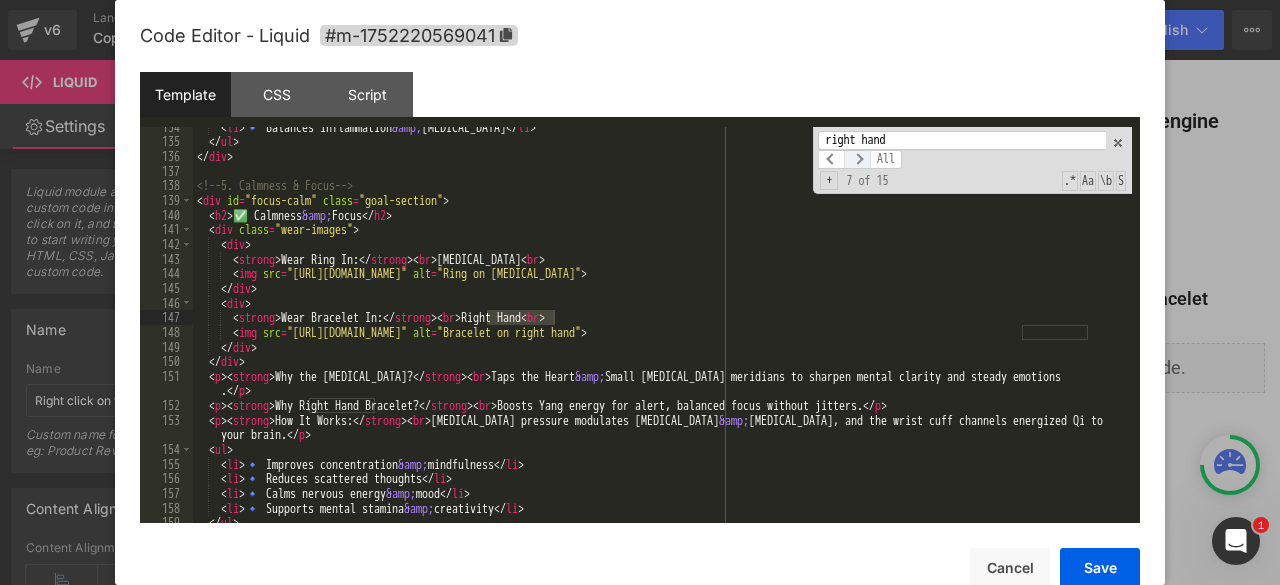 click at bounding box center [857, 159] 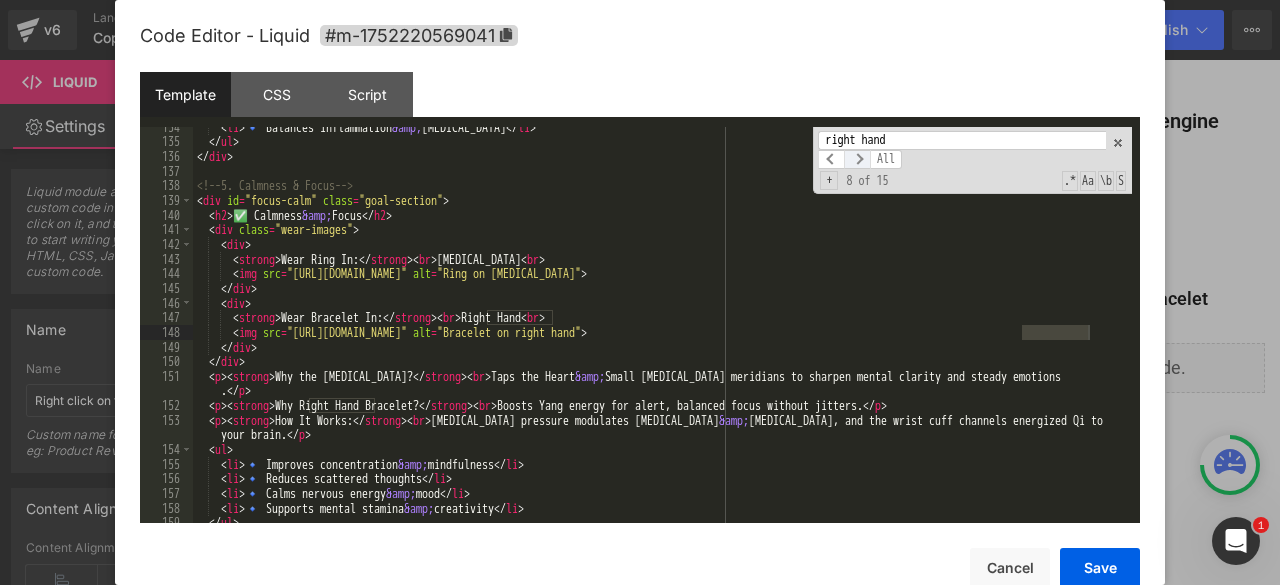 click at bounding box center [857, 159] 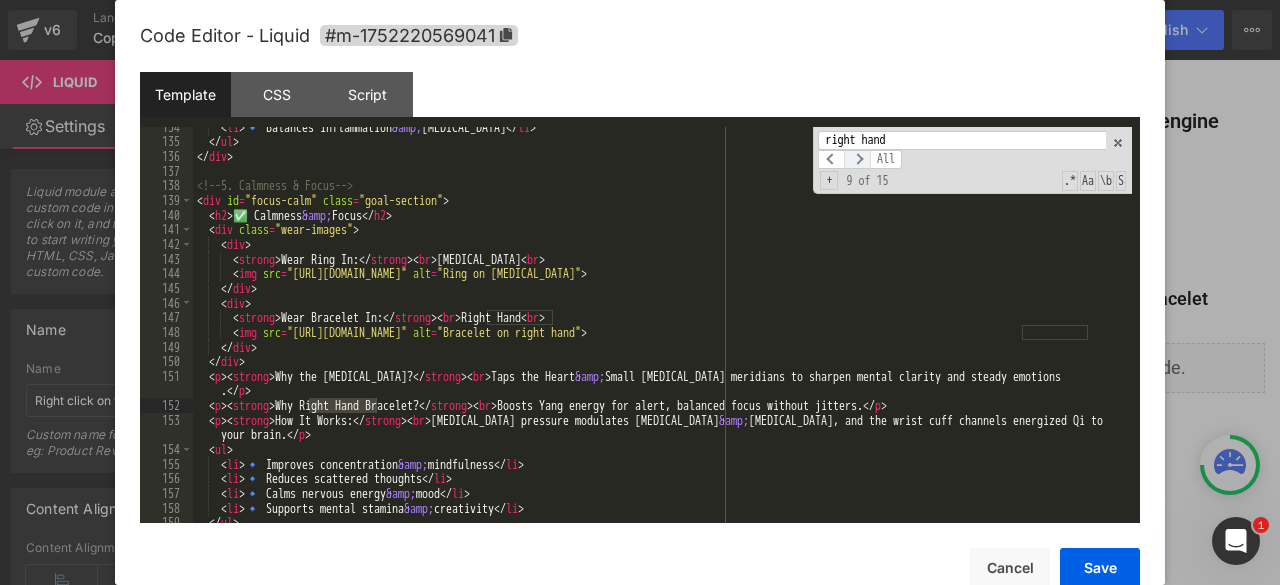 click at bounding box center (857, 159) 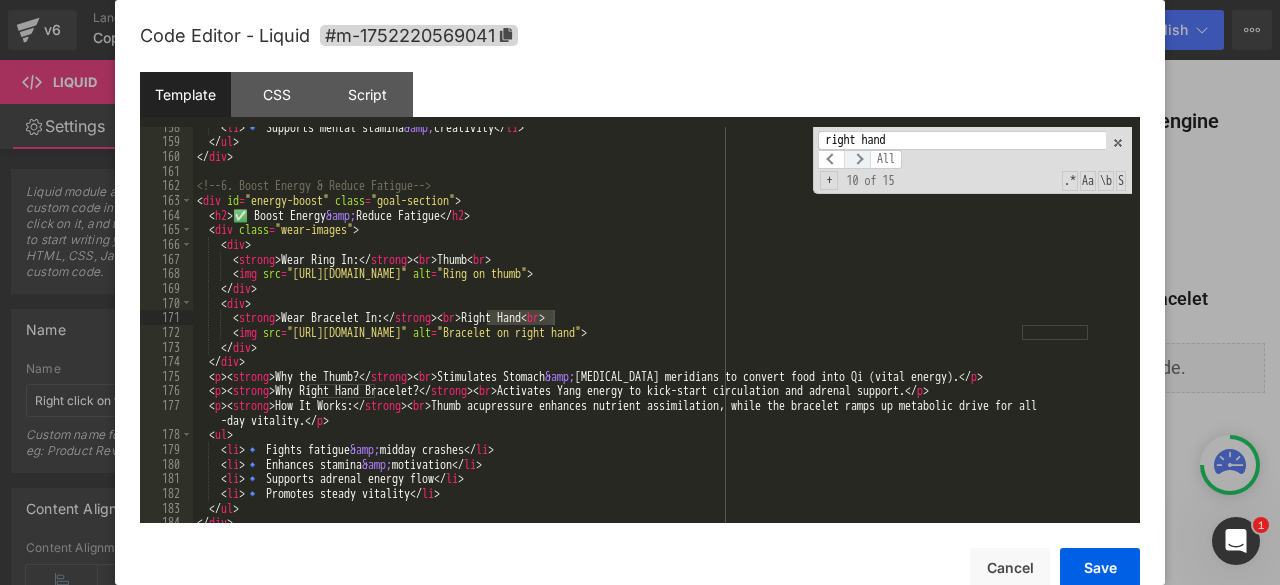 click at bounding box center (857, 159) 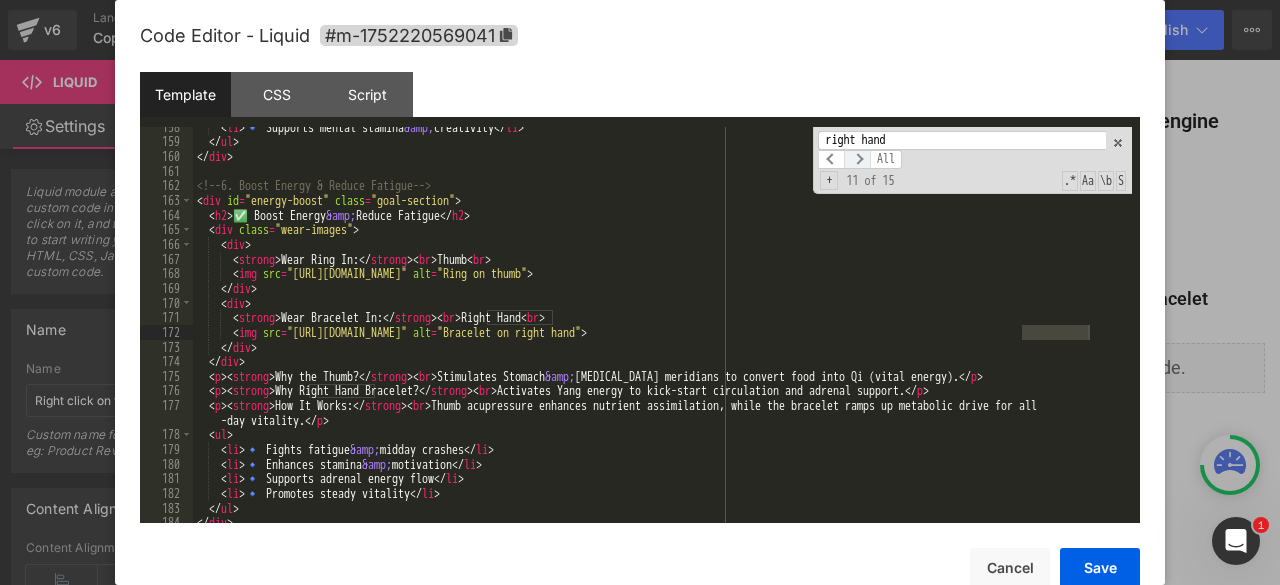 click at bounding box center (857, 159) 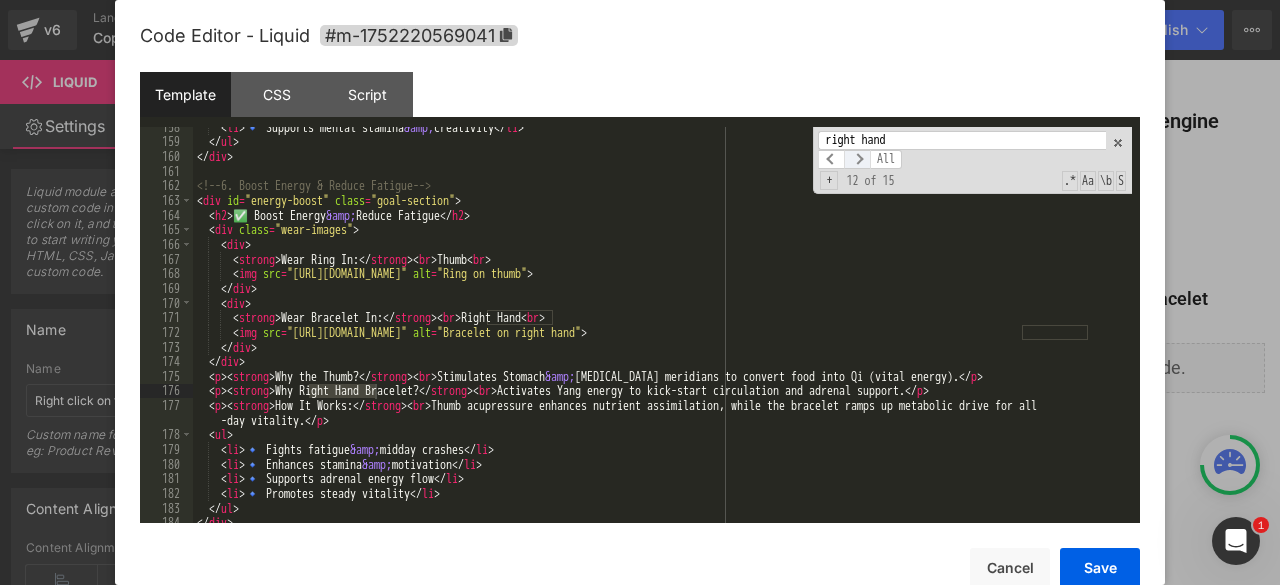 click at bounding box center [857, 159] 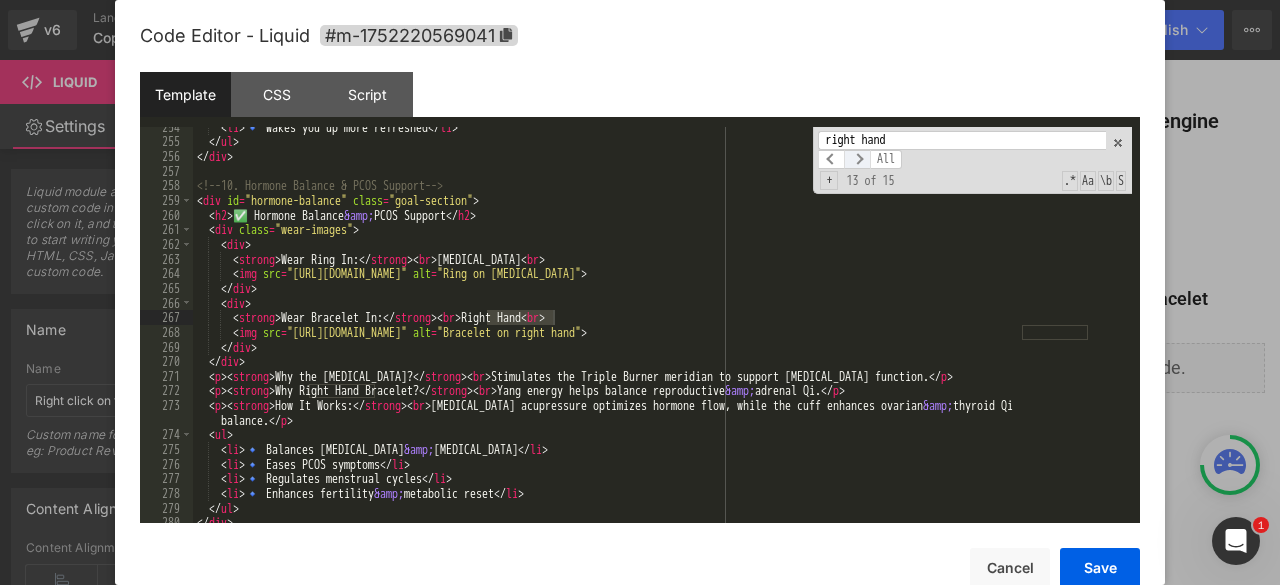 click at bounding box center [857, 159] 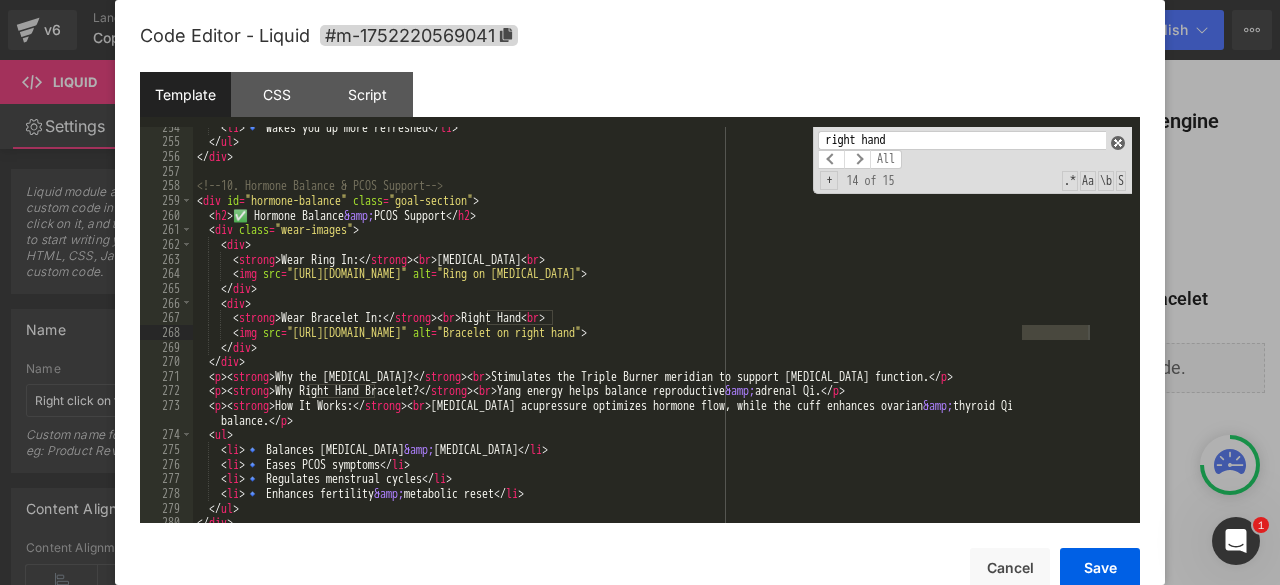 click at bounding box center (1118, 143) 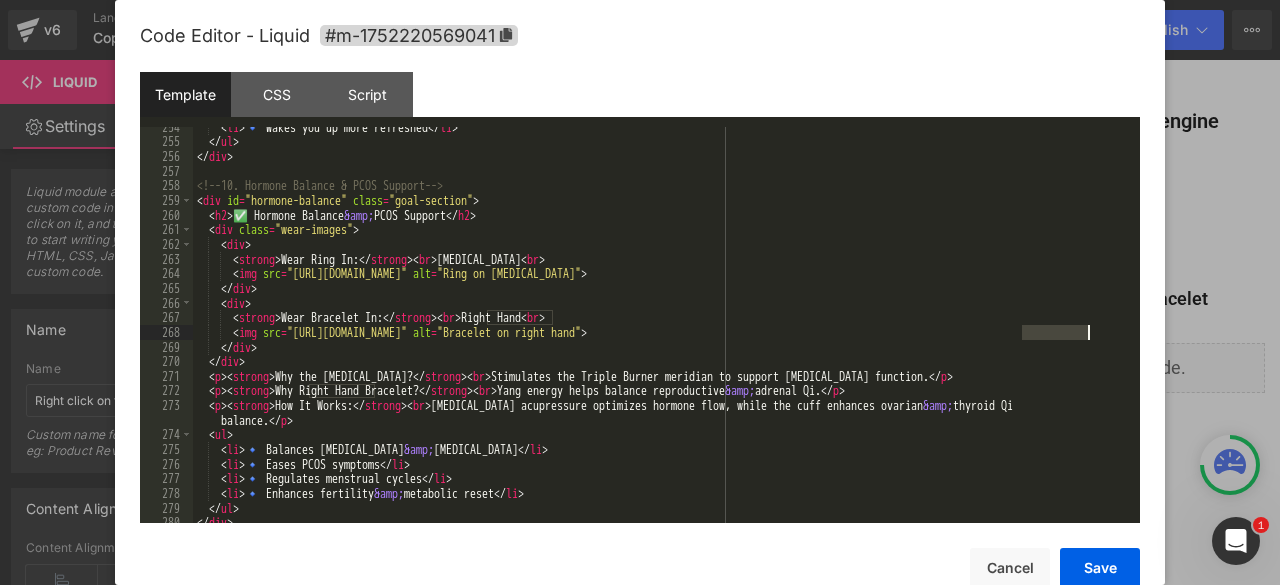 click on "< li > 🔹 Wakes you up more refreshed </ li >    </ ul > </ div > <!--  10. Hormone Balance & PCOS Support  --> < div   id = "hormone-balance"   class = "goal-section" >    < h2 > ✅ Hormone Balance  &amp;  PCOS Support </ h2 >    < div   class = "wear-images" >       < div >          < strong > Wear Ring In: </ strong > < br > Ring Finger < br >          < img   src = "https://cdn.shopify.com/s/files/1/0925/5442/8696/files/ring-ring_jpg.jpg?v=1752592665"   alt = "Ring on ring finger" >       </ div >       < div >          < strong > Wear Bracelet In: </ strong > < br > Right Hand < br >          < img   src = "https://cdn.shopify.com/s/files/1/0925/5442/8696/files/bracelet-right_jpg.png?v=1752592676"   alt = "Bracelet on right hand" >       </ div >    </ div >    < p > < strong > Why the Ring Finger? </ strong > < br > Stimulates the Triple Burner meridian to support endocrine gland function. </ p >    < p > < strong > Why Right Hand Bracelet? </ strong > < br > &amp;  adrenal Qi. </ p >    < p >" at bounding box center [662, 332] 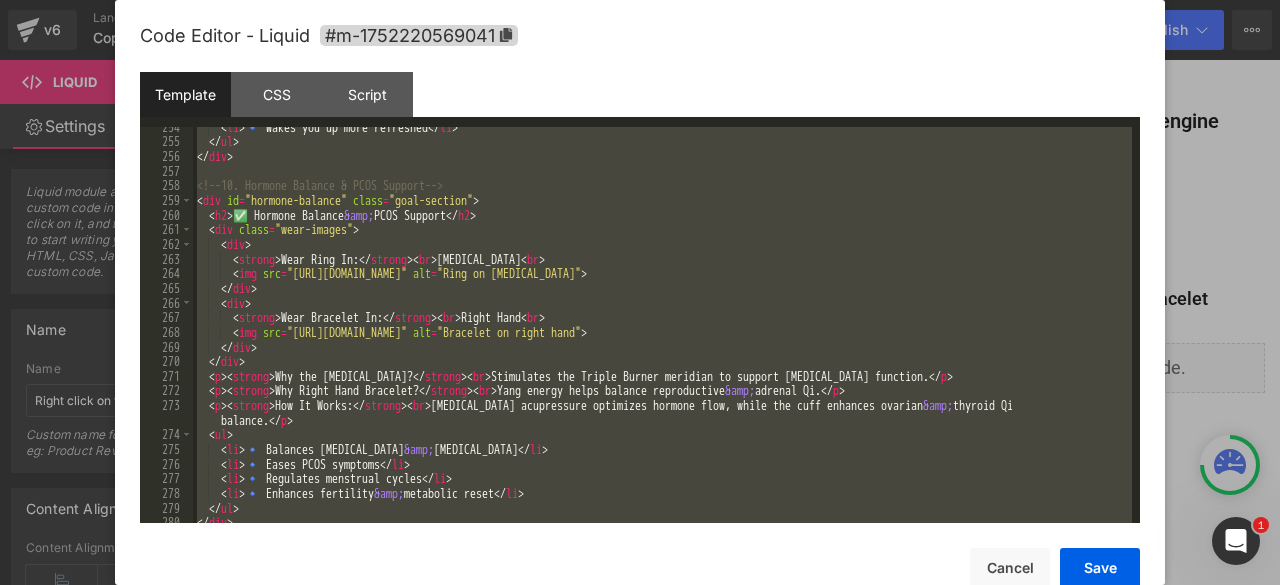 click on "< li > 🔹 Wakes you up more refreshed </ li >    </ ul > </ div > <!--  10. Hormone Balance & PCOS Support  --> < div   id = "hormone-balance"   class = "goal-section" >    < h2 > ✅ Hormone Balance  &amp;  PCOS Support </ h2 >    < div   class = "wear-images" >       < div >          < strong > Wear Ring In: </ strong > < br > Ring Finger < br >          < img   src = "https://cdn.shopify.com/s/files/1/0925/5442/8696/files/ring-ring_jpg.jpg?v=1752592665"   alt = "Ring on ring finger" >       </ div >       < div >          < strong > Wear Bracelet In: </ strong > < br > Right Hand < br >          < img   src = "https://cdn.shopify.com/s/files/1/0925/5442/8696/files/bracelet-right_jpg.png?v=1752592676"   alt = "Bracelet on right hand" >       </ div >    </ div >    < p > < strong > Why the Ring Finger? </ strong > < br > Stimulates the Triple Burner meridian to support endocrine gland function. </ p >    < p > < strong > Why Right Hand Bracelet? </ strong > < br > &amp;  adrenal Qi. </ p >    < p >" at bounding box center (662, 325) 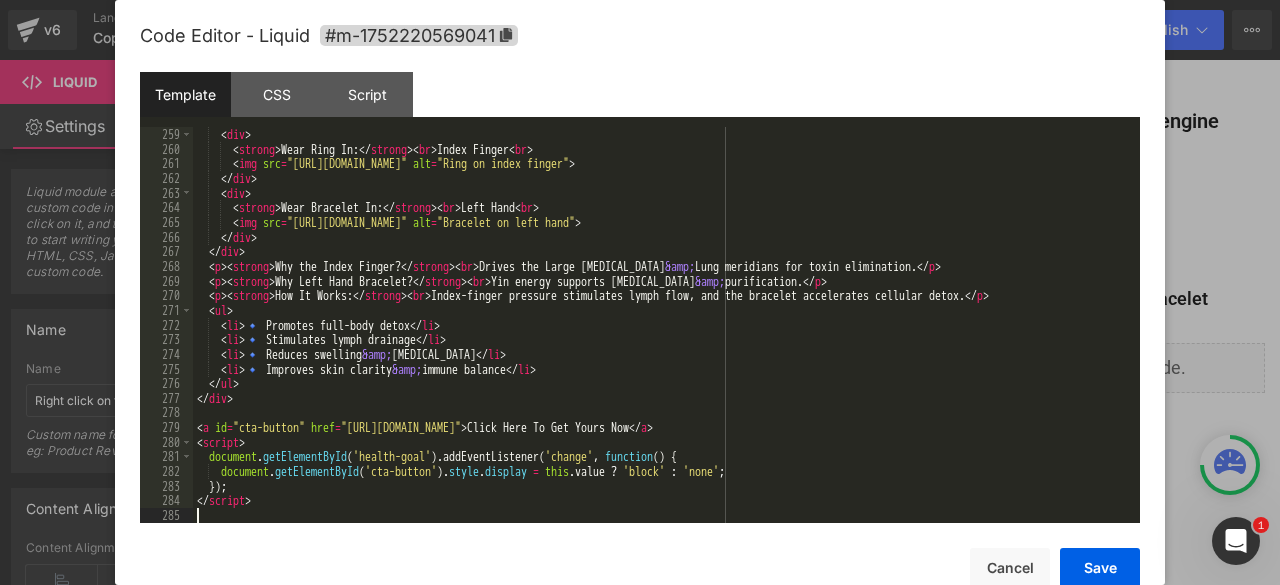 scroll, scrollTop: 3960, scrollLeft: 0, axis: vertical 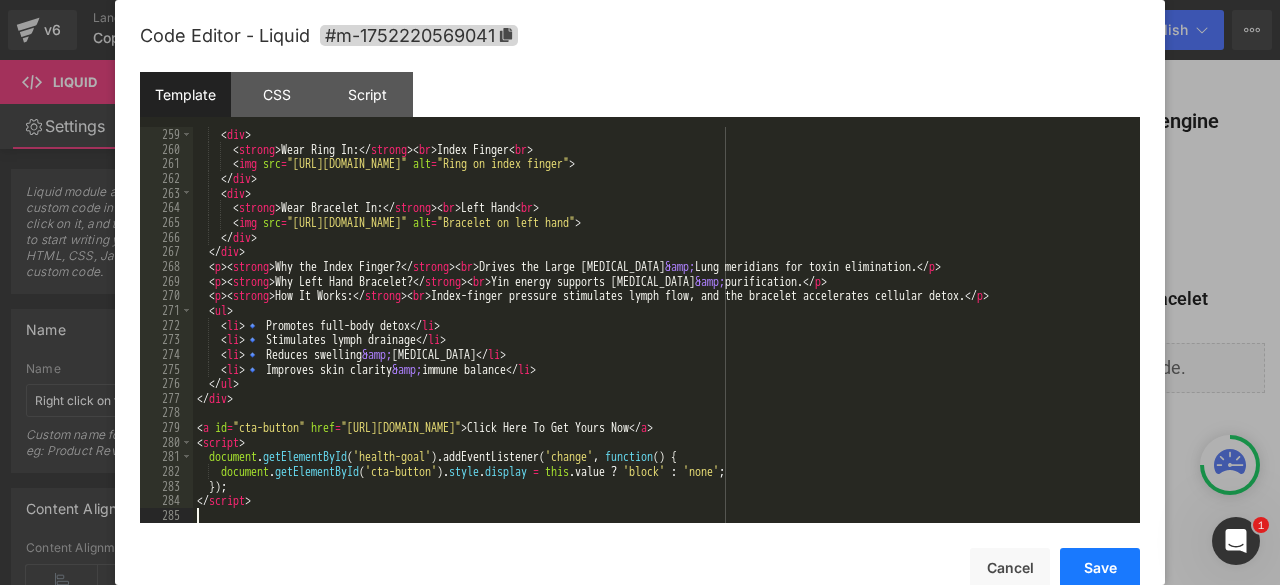 click on "Save" at bounding box center [1100, 568] 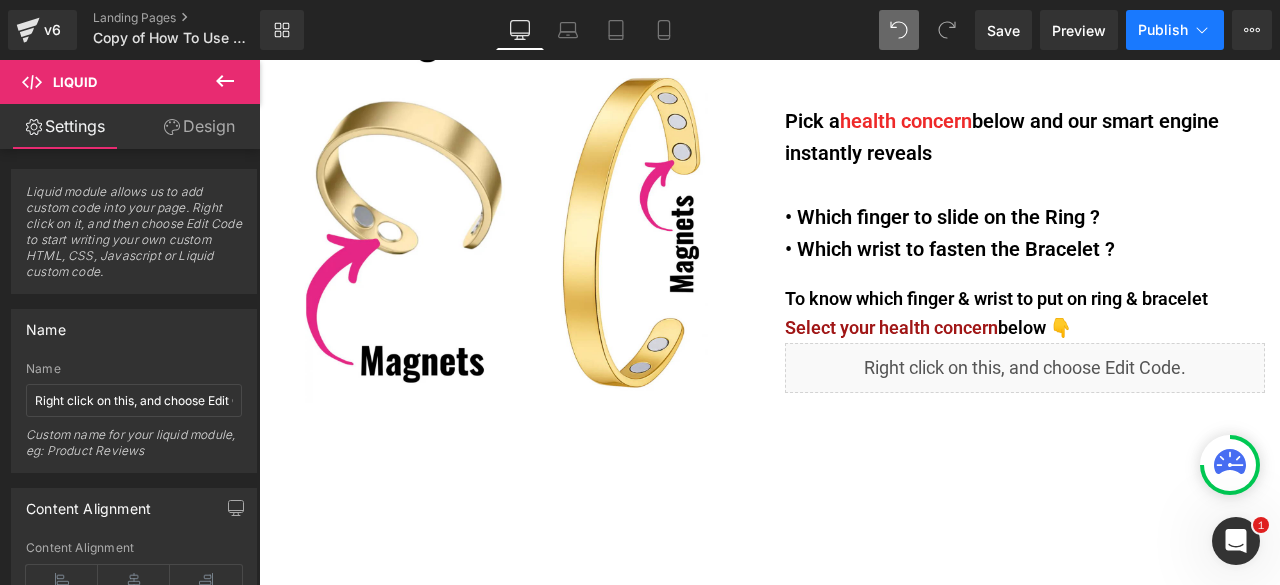 click on "Publish" at bounding box center (1175, 30) 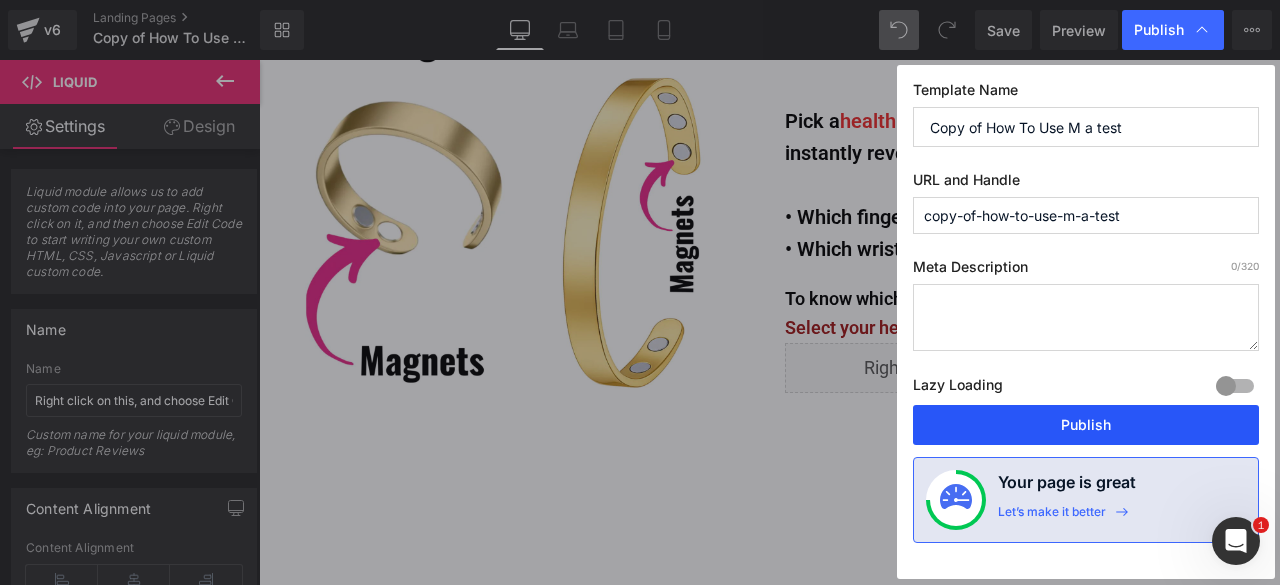 click on "Publish" at bounding box center [1086, 425] 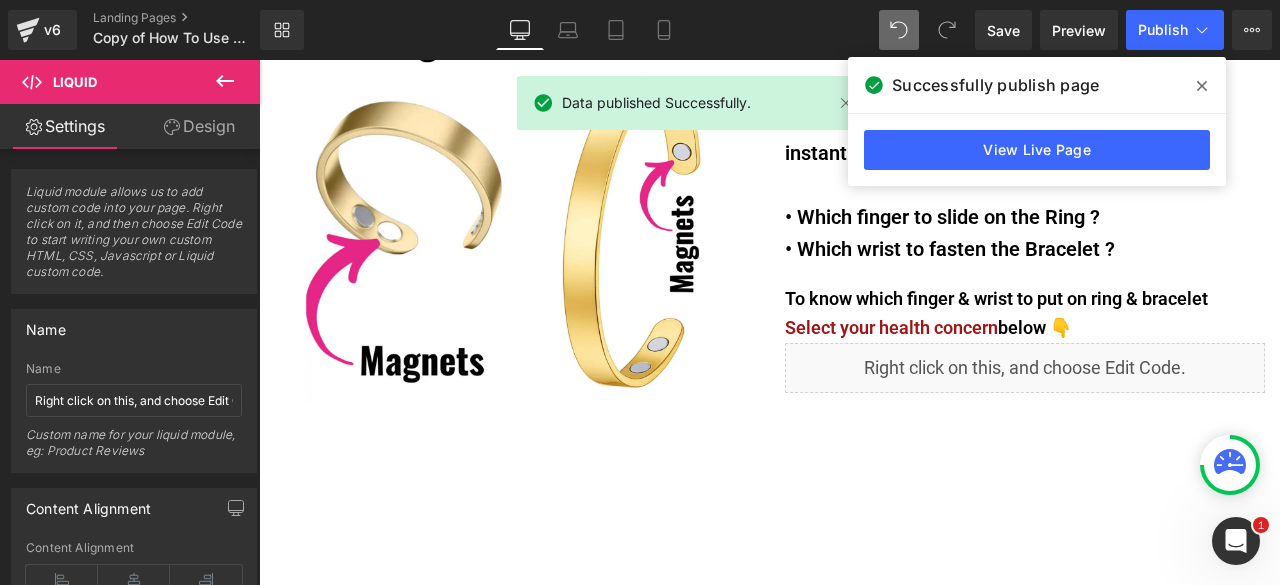 click at bounding box center (1202, 86) 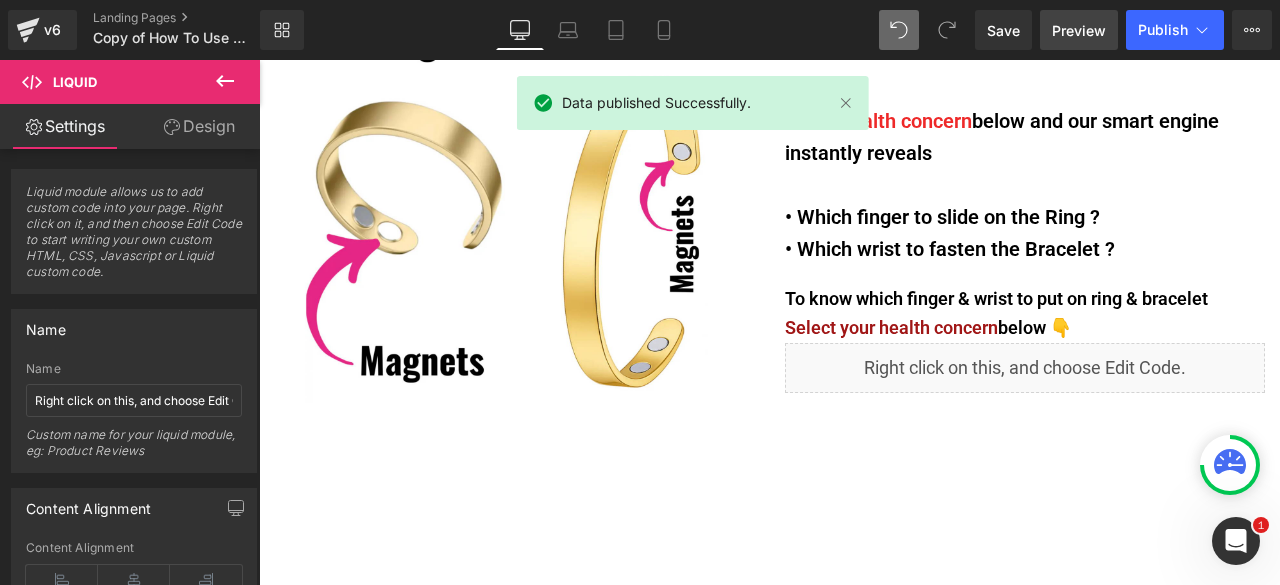 click on "Preview" at bounding box center [1079, 30] 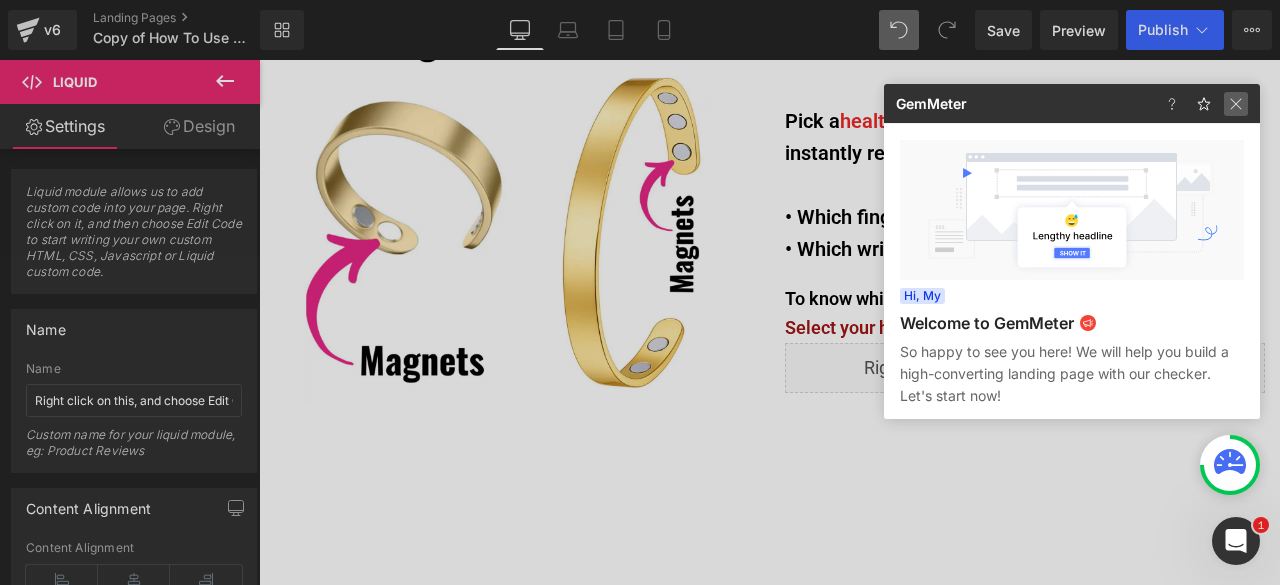 click 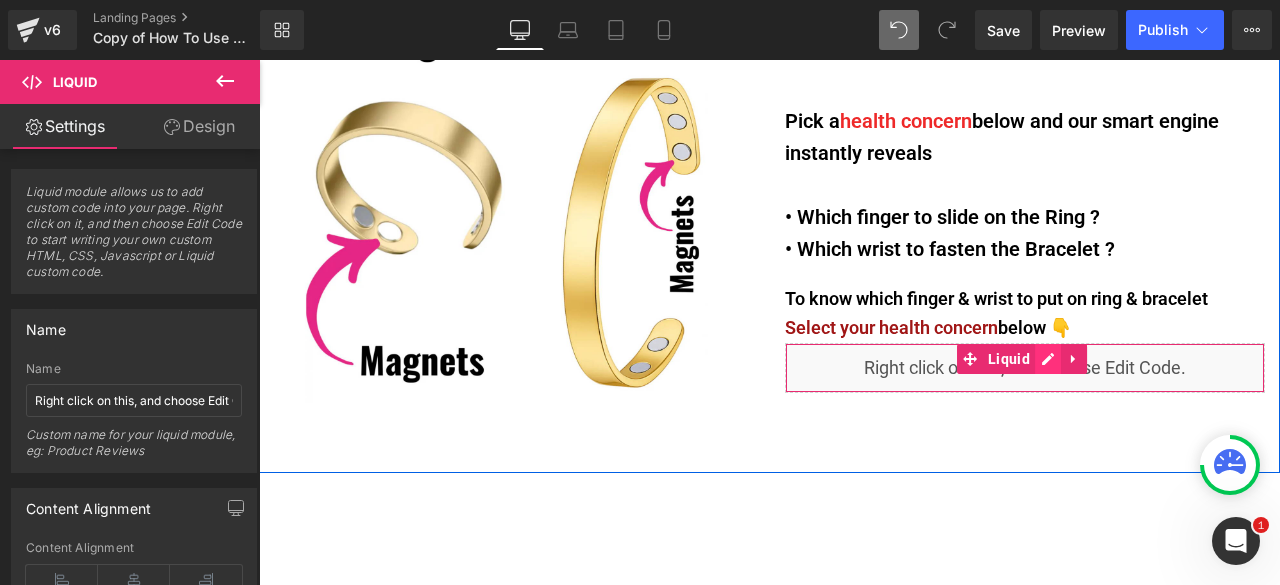 click on "Liquid" at bounding box center [1025, 368] 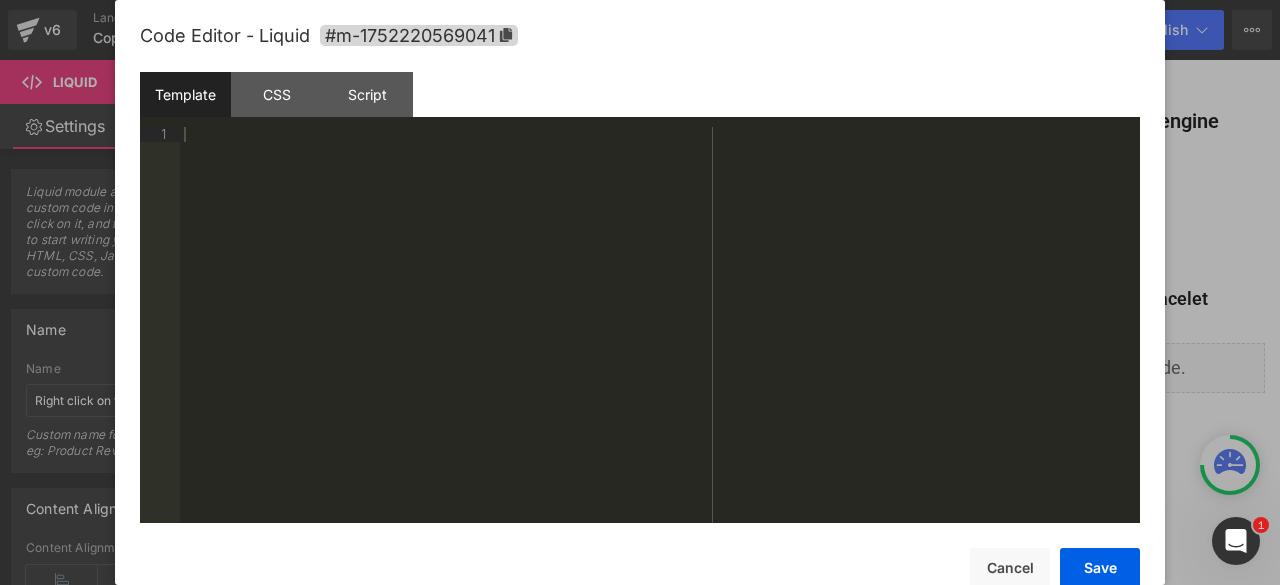 click at bounding box center [660, 339] 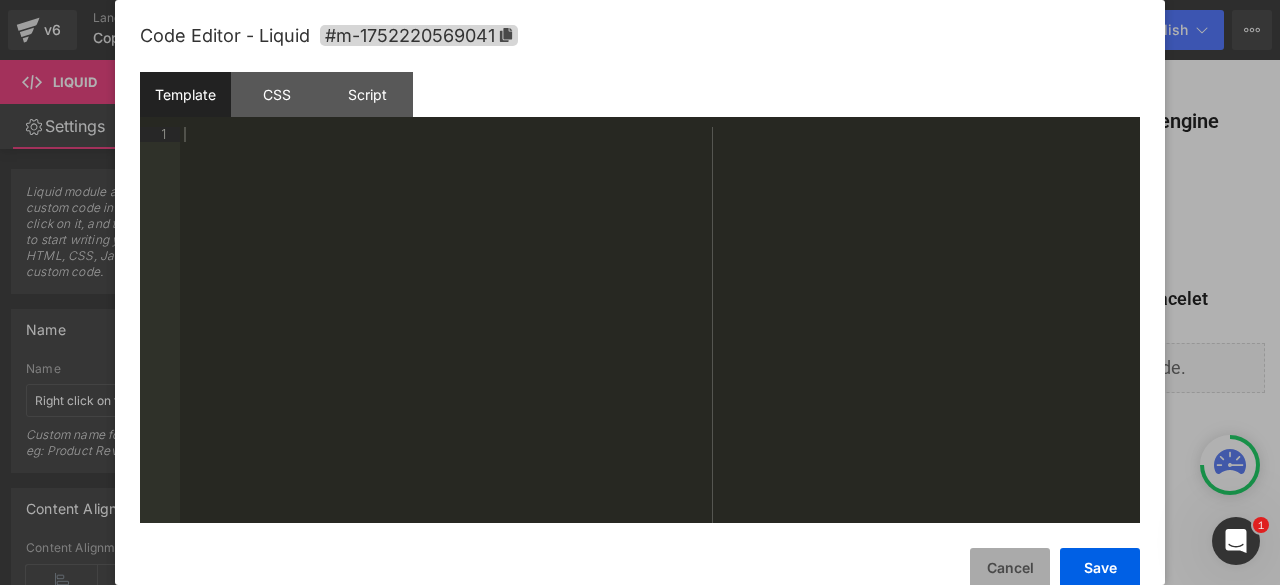 drag, startPoint x: 979, startPoint y: 557, endPoint x: 709, endPoint y: 468, distance: 284.29034 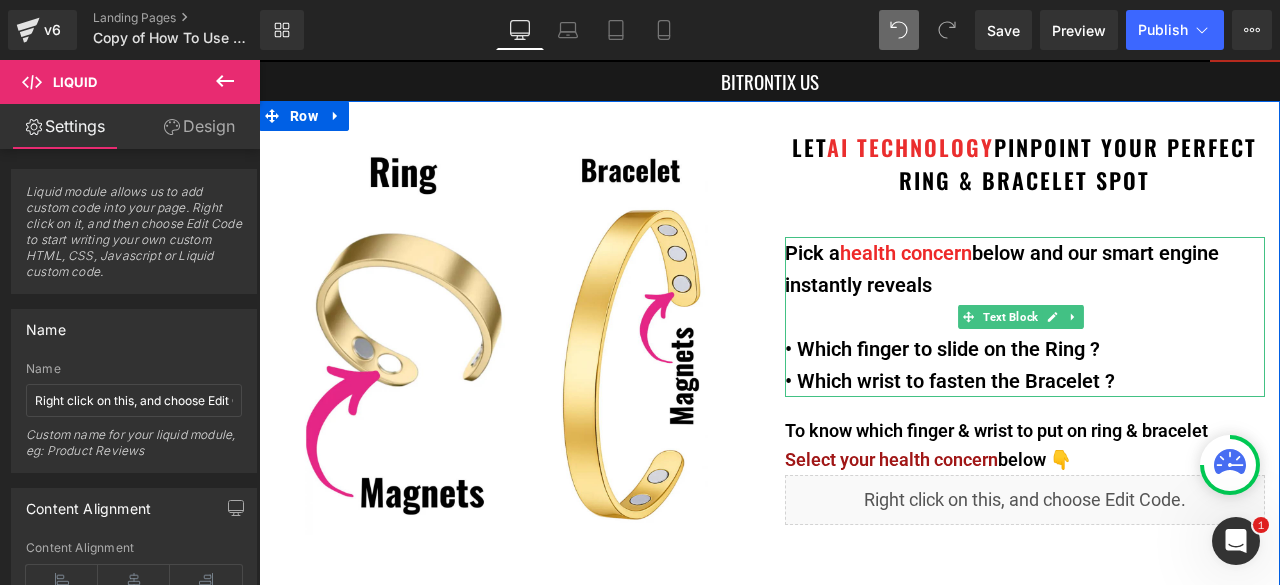 scroll, scrollTop: 100, scrollLeft: 0, axis: vertical 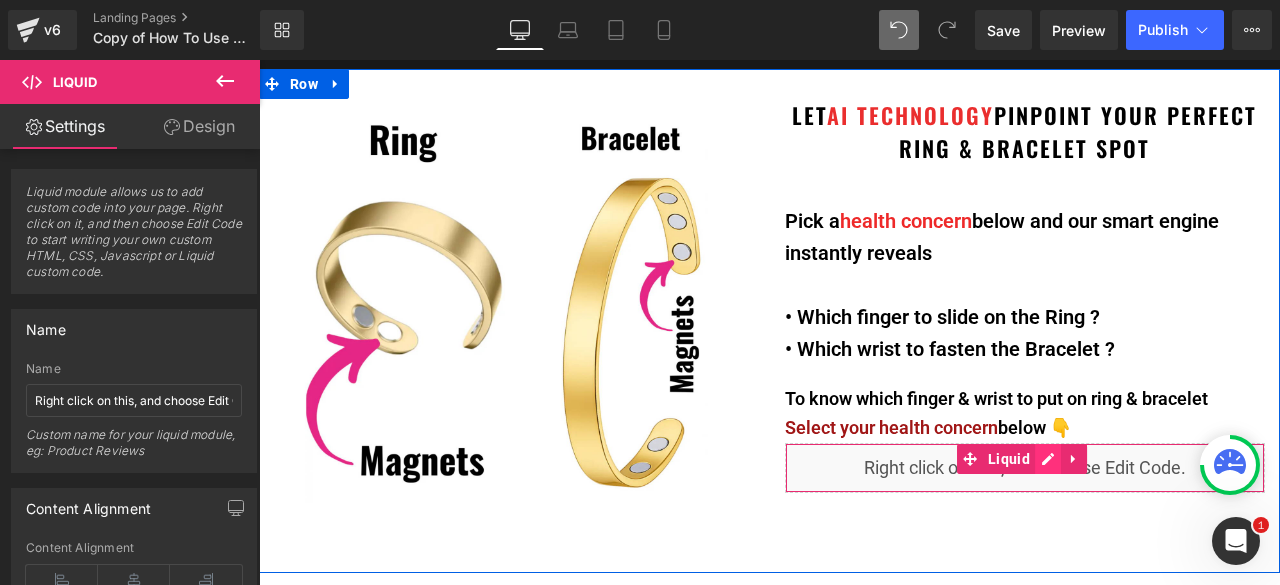 click on "Liquid" at bounding box center (1025, 468) 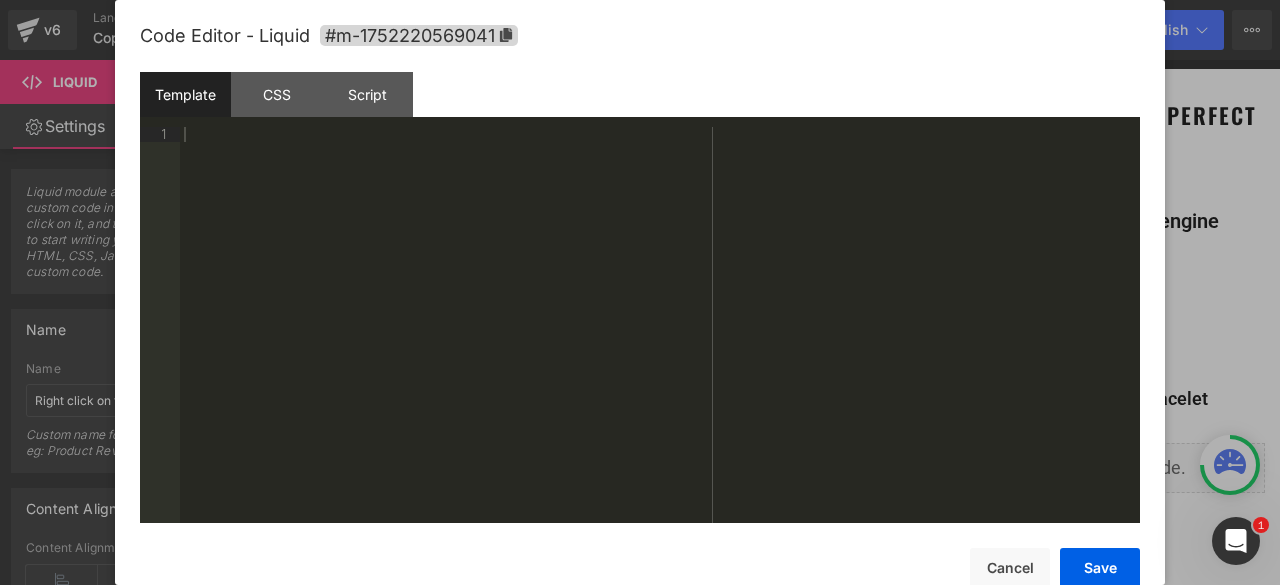 click at bounding box center [660, 339] 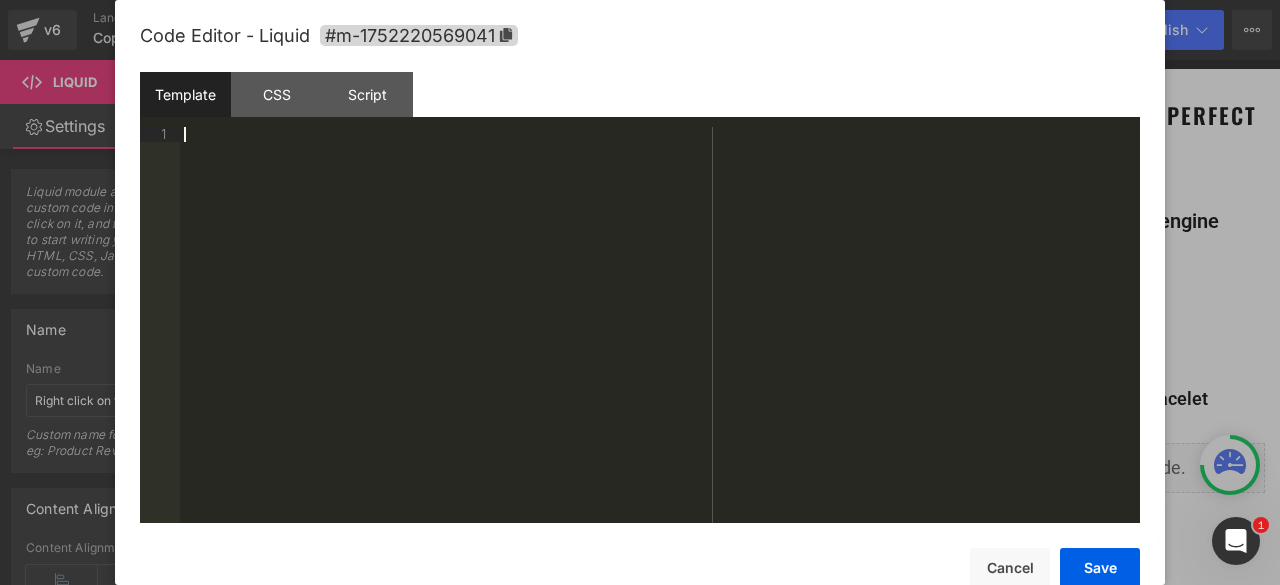 scroll, scrollTop: 4370, scrollLeft: 0, axis: vertical 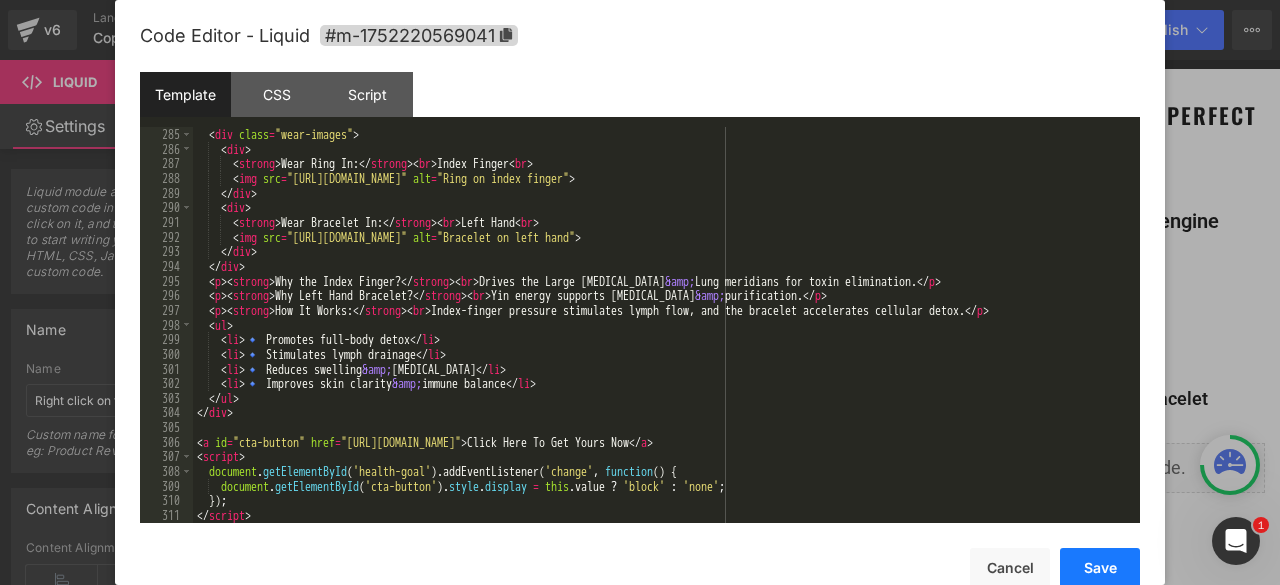 click on "Save" at bounding box center (1100, 568) 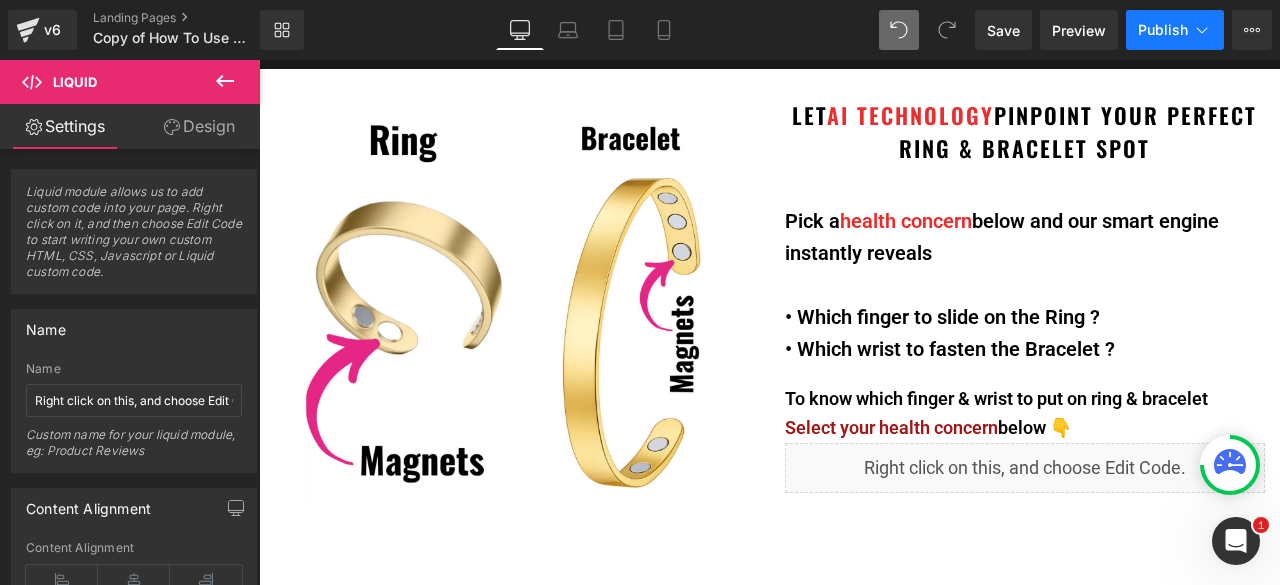 click on "Publish" at bounding box center [1163, 30] 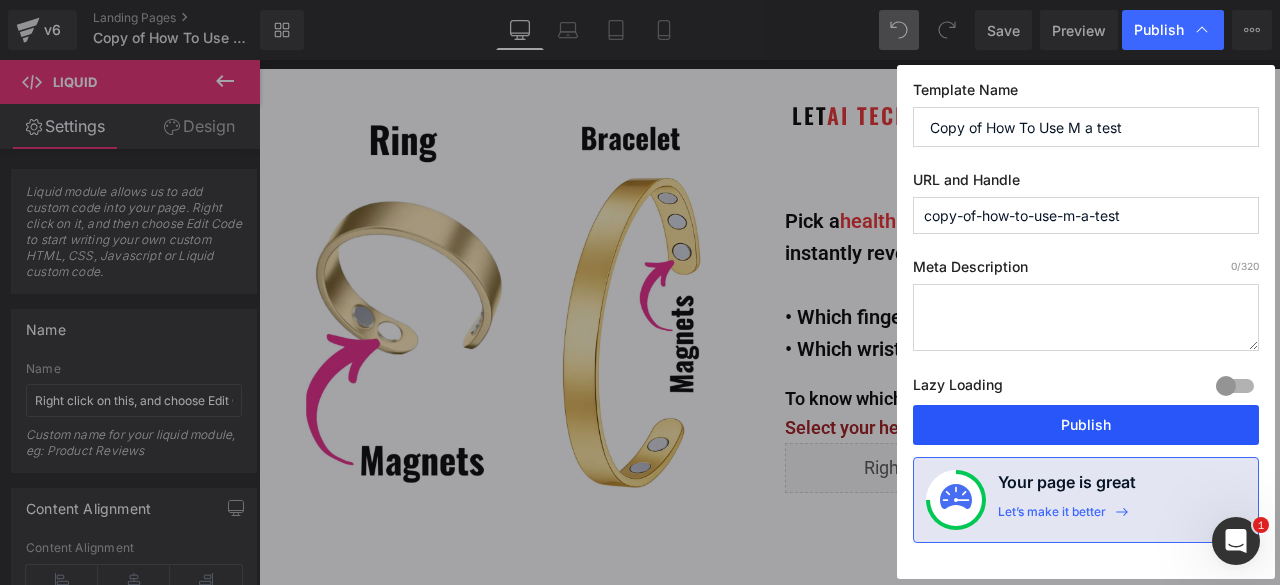 click on "Publish" at bounding box center (1086, 425) 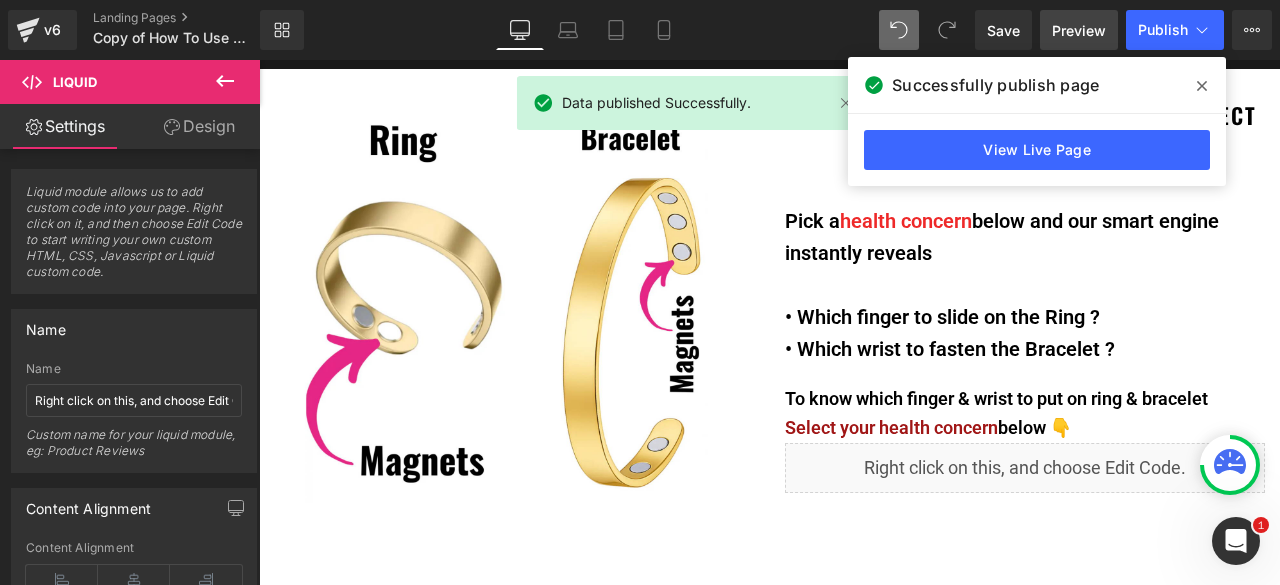 click on "Preview" at bounding box center [1079, 30] 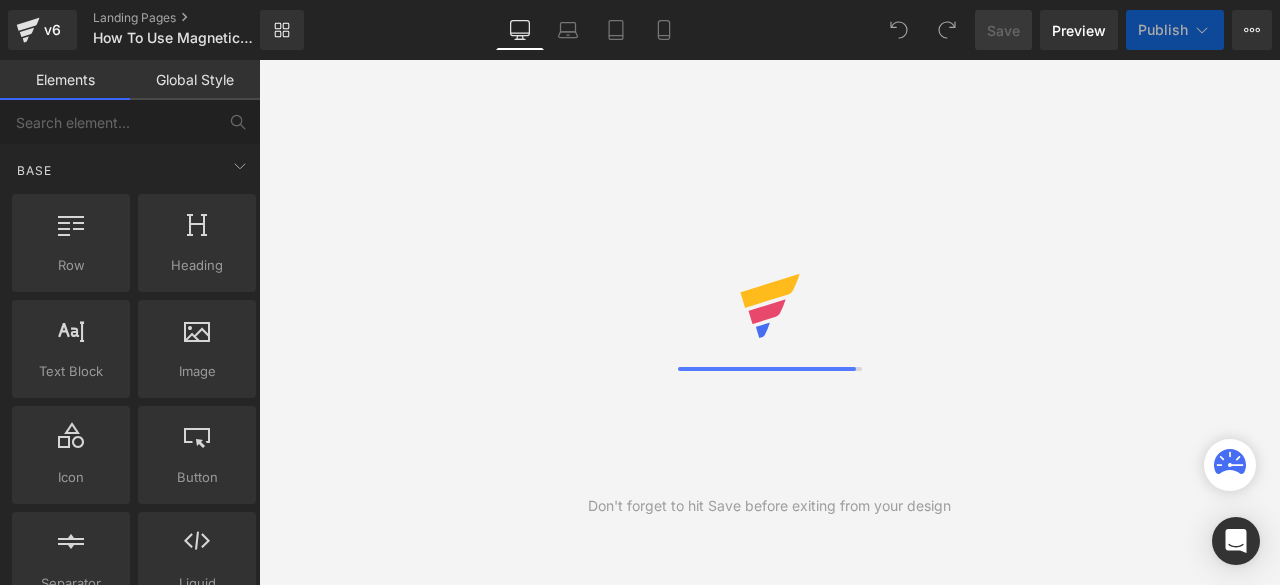 scroll, scrollTop: 0, scrollLeft: 0, axis: both 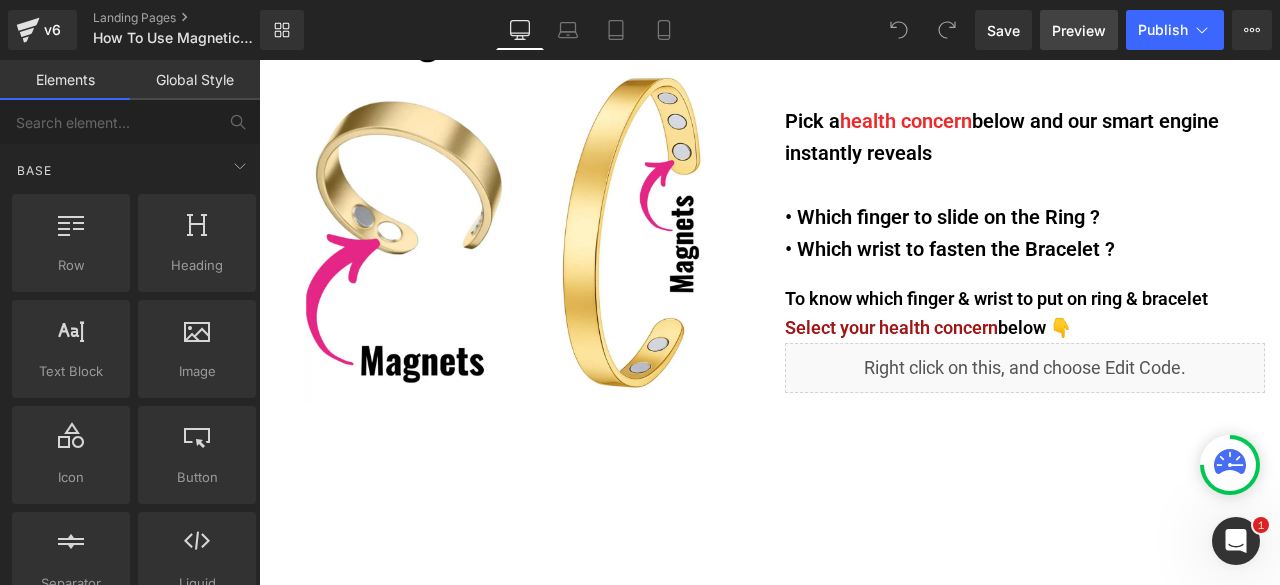 click on "Preview" at bounding box center [1079, 30] 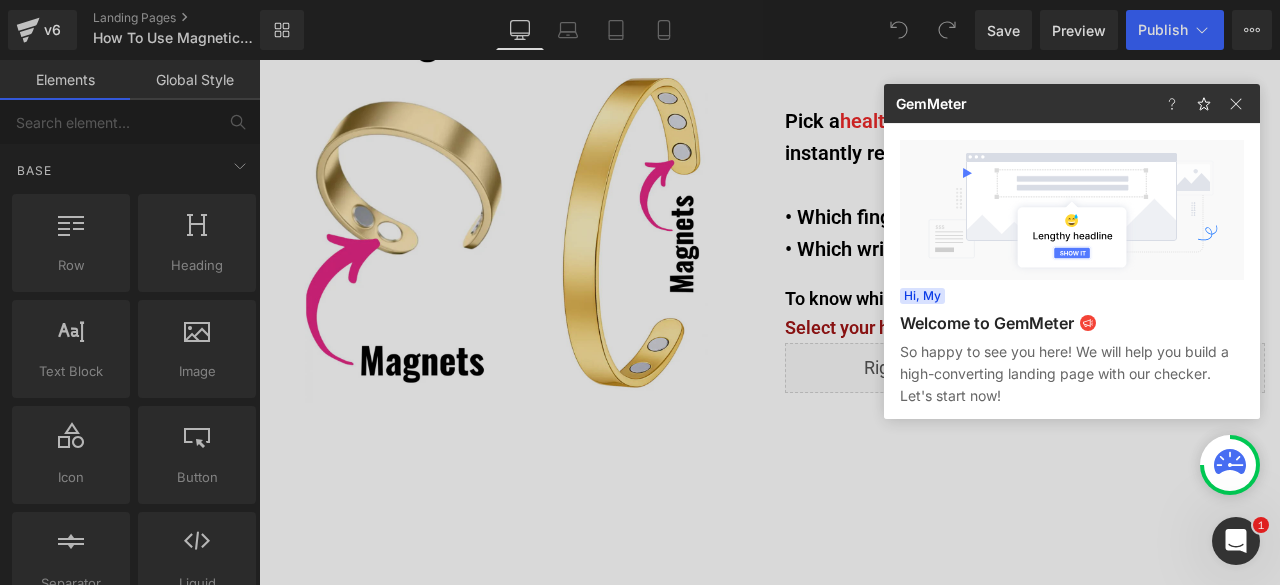 click at bounding box center (1208, 103) 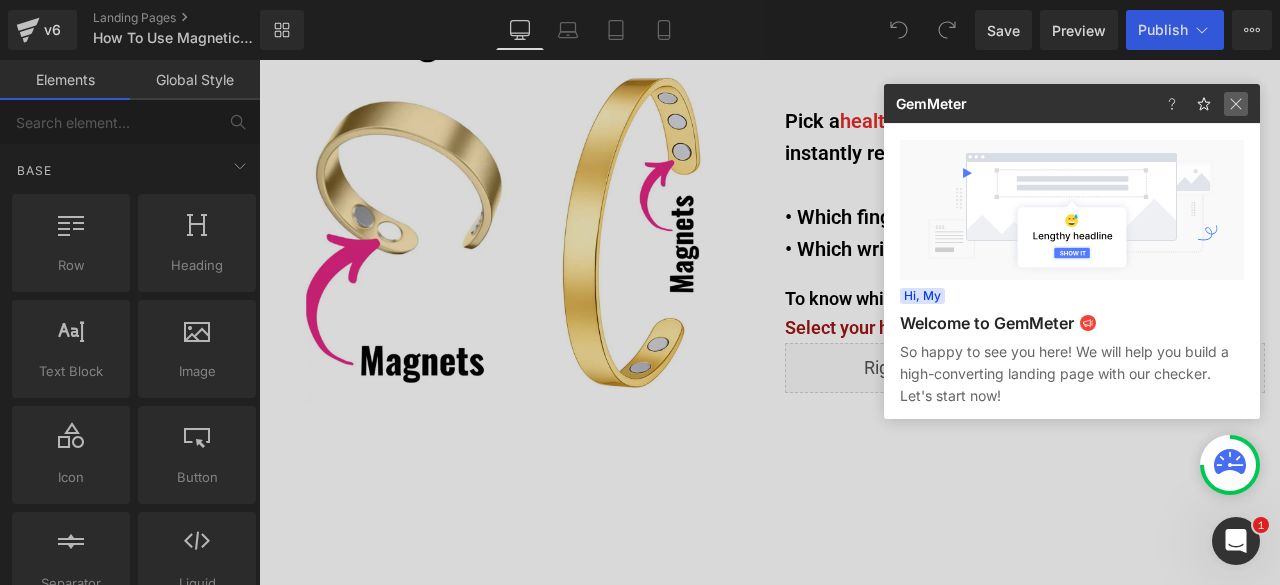 click 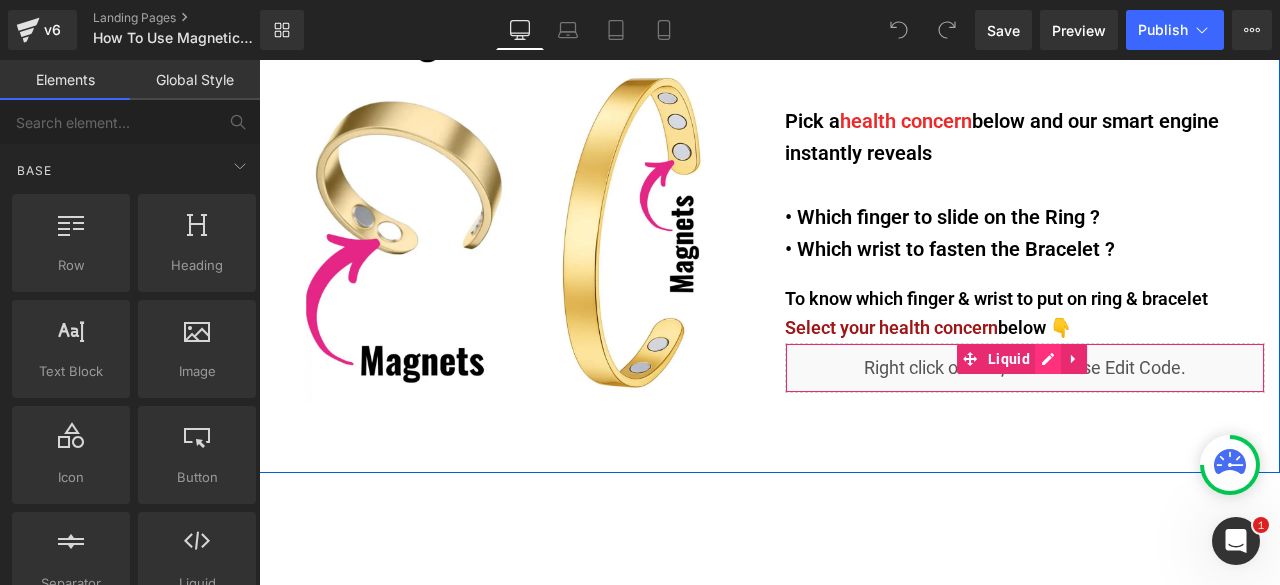 click on "Liquid" at bounding box center (1025, 368) 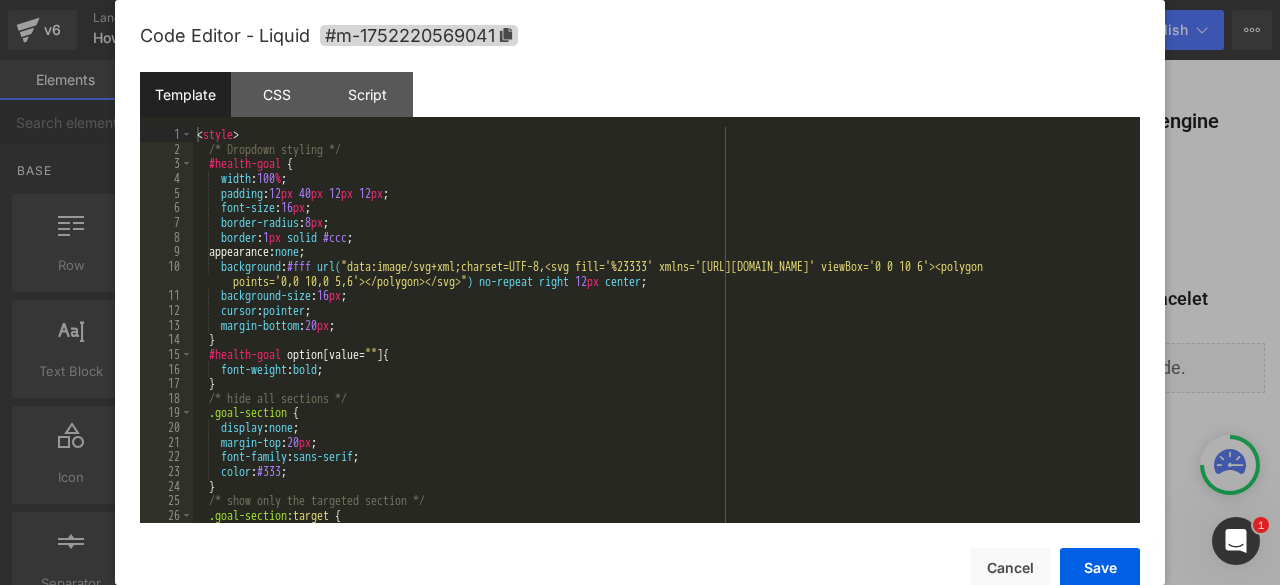 click on "< style >    /* Dropdown styling */    #health-goal   {       width :  100 % ;       padding :  12 px   40 px   12 px   12 px ;       font-size :  16 px ;       border-radius :  8 px ;       border :  1 px   solid   #ccc ;      appearance:  none ;       background :  #fff   url( "data:image/svg+xml;charset=UTF-8,<svg fill='%23333' xmlns='http://www.w3.org/2000/svg' viewBox='0 0 10 6'><polygon         points='0,0 10,0 5,6'></polygon></svg>" )   no-repeat   right   12 px   center ;       background-size :  16 px ;       cursor :  pointer ;       margin-bottom :  20 px ;    }    #health-goal   option [ value = " " ]  {       font-weight :  bold ;    }    /* hide all sections */    .goal-section   {       display :  none ;       margin-top :  20 px ;       font-family :  sans-serif ;       color :  #333 ;    }    /* show only the targeted section */    .goal-section :target   {       display :  block ;" at bounding box center (662, 339) 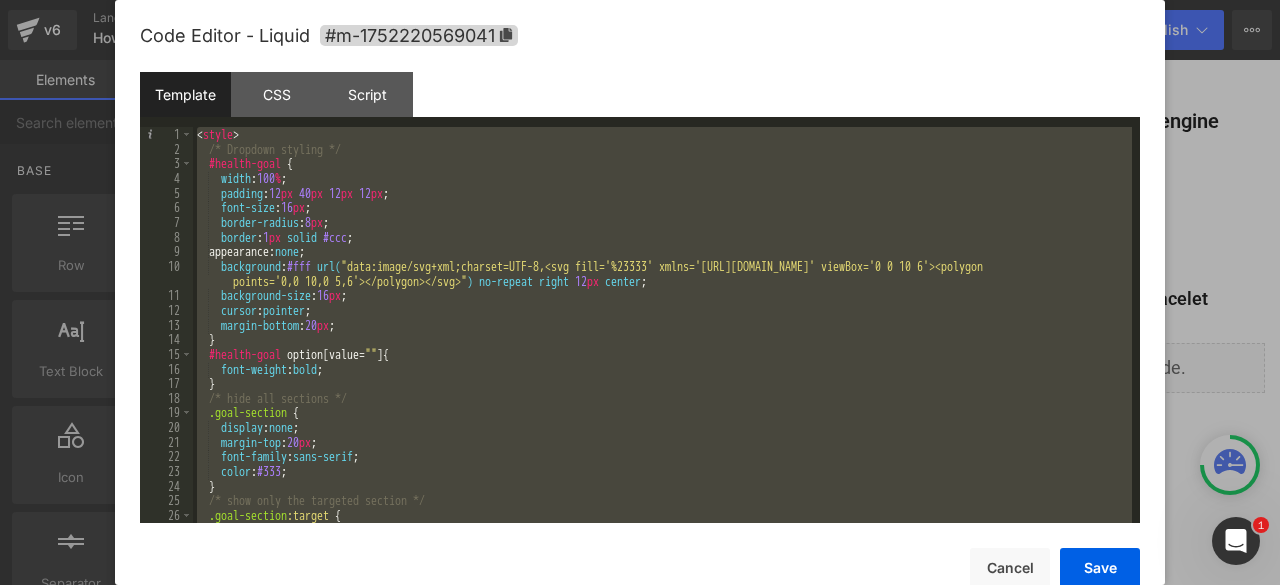 click on "< style >    /* Dropdown styling */    #health-goal   {       width :  100 % ;       padding :  12 px   40 px   12 px   12 px ;       font-size :  16 px ;       border-radius :  8 px ;       border :  1 px   solid   #ccc ;      appearance:  none ;       background :  #fff   url( "data:image/svg+xml;charset=UTF-8,<svg fill='%23333' xmlns='http://www.w3.org/2000/svg' viewBox='0 0 10 6'><polygon         points='0,0 10,0 5,6'></polygon></svg>" )   no-repeat   right   12 px   center ;       background-size :  16 px ;       cursor :  pointer ;       margin-bottom :  20 px ;    }    #health-goal   option [ value = " " ]  {       font-weight :  bold ;    }    /* hide all sections */    .goal-section   {       display :  none ;       margin-top :  20 px ;       font-family :  sans-serif ;       color :  #333 ;    }    /* show only the targeted section */    .goal-section :target   {       display :  block ;" at bounding box center (662, 325) 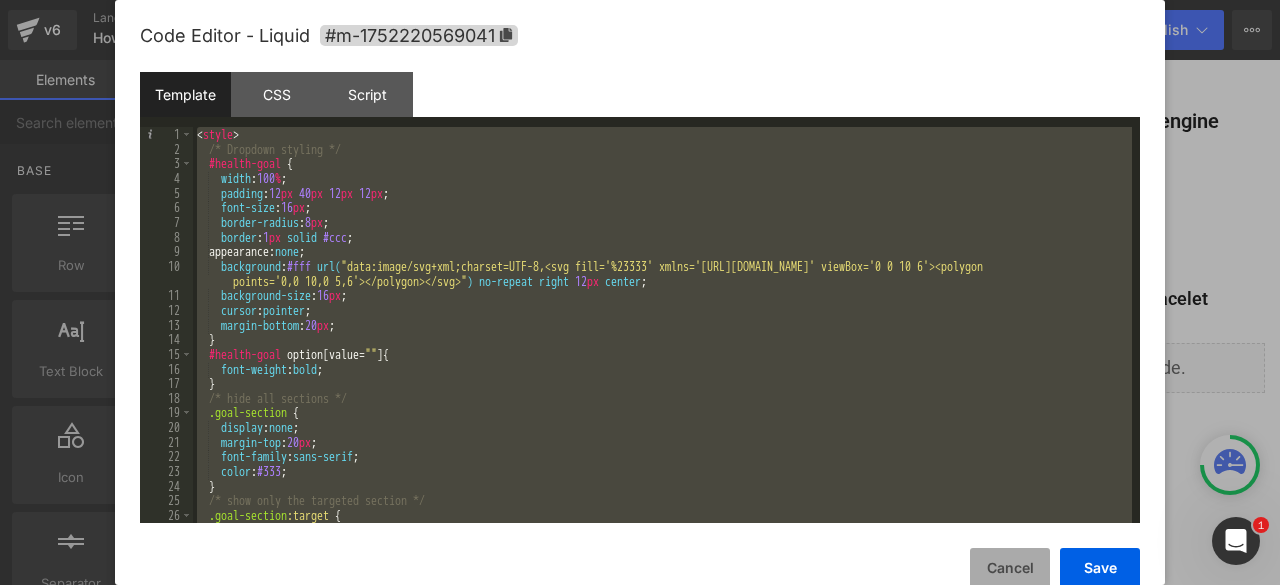 click on "Cancel" at bounding box center [1010, 568] 